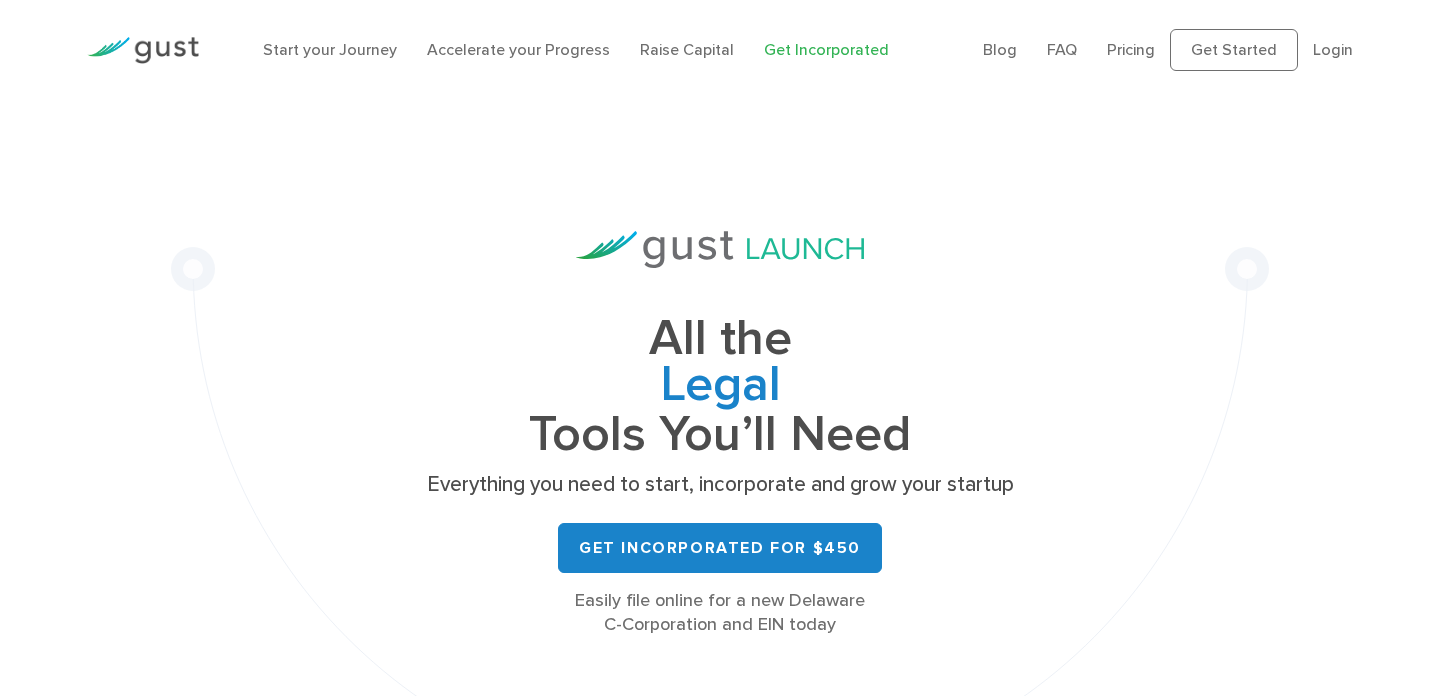 scroll, scrollTop: 0, scrollLeft: 0, axis: both 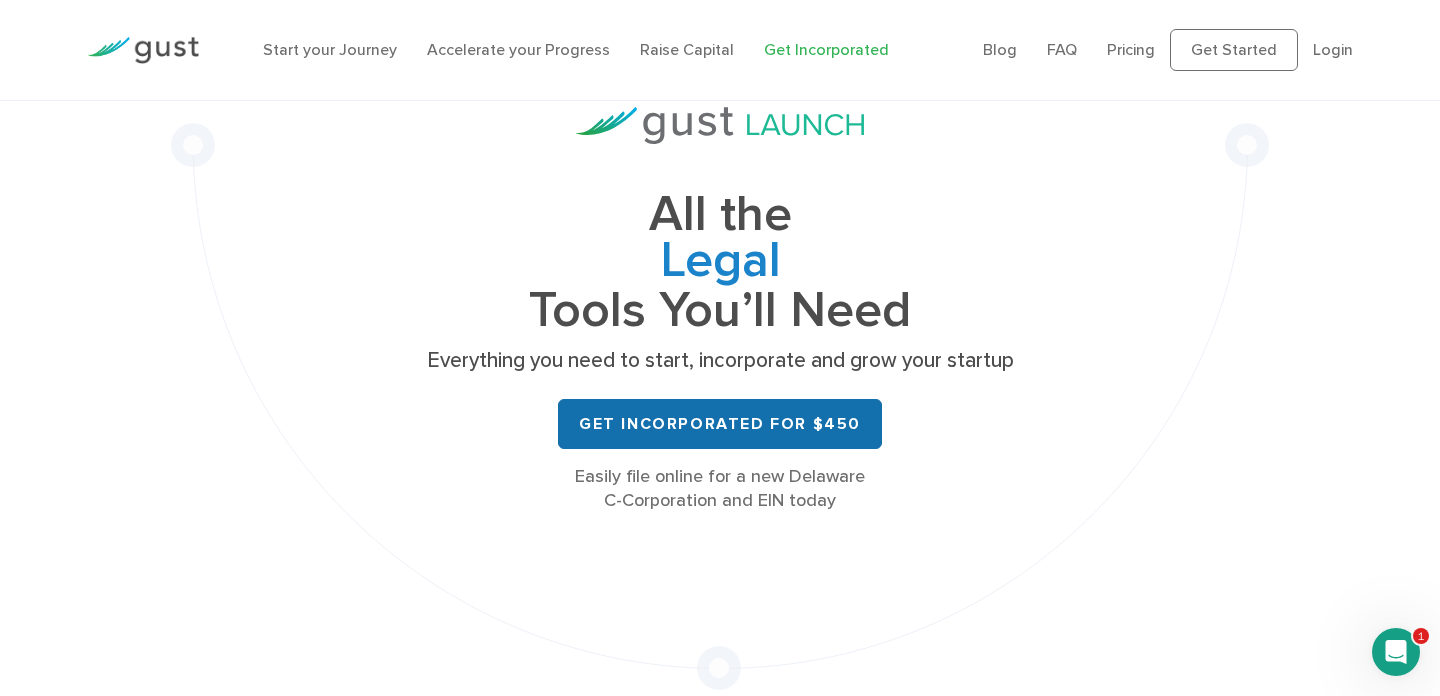 click on "Get Incorporated for $450" at bounding box center (720, 424) 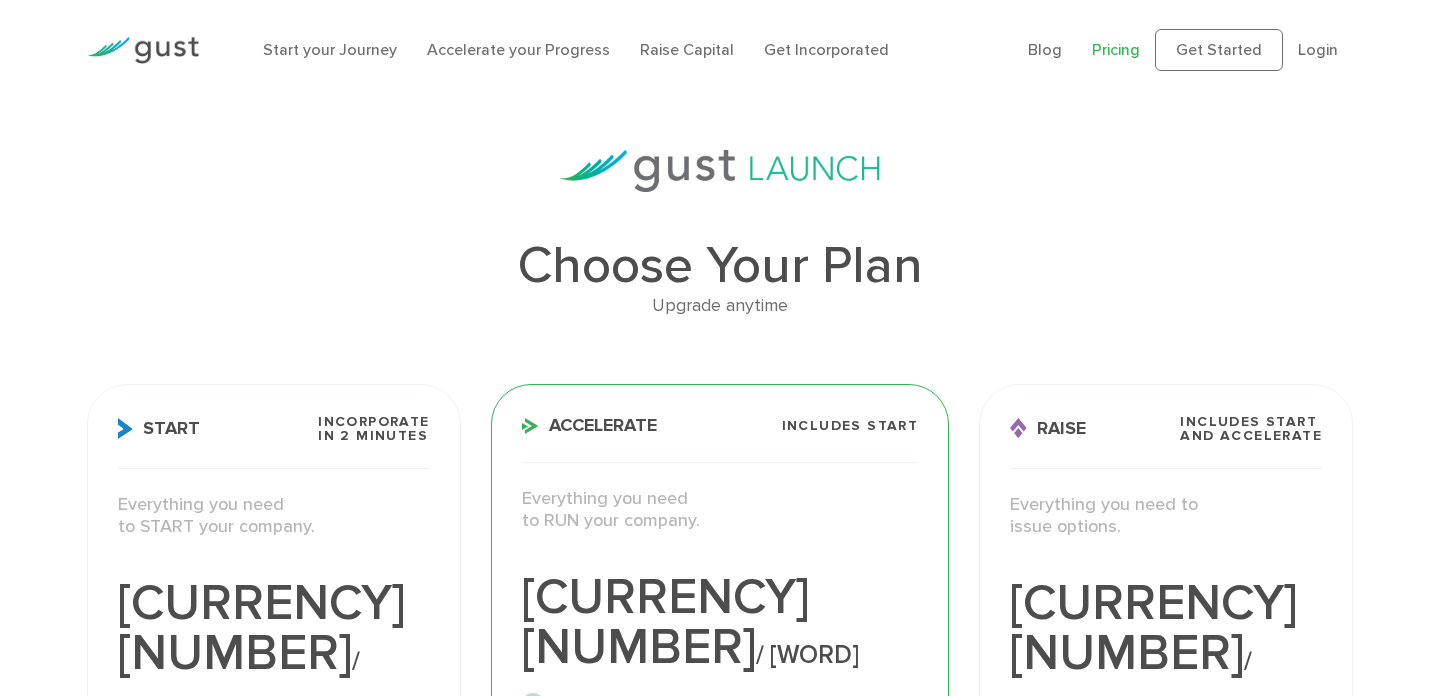 scroll, scrollTop: 0, scrollLeft: 0, axis: both 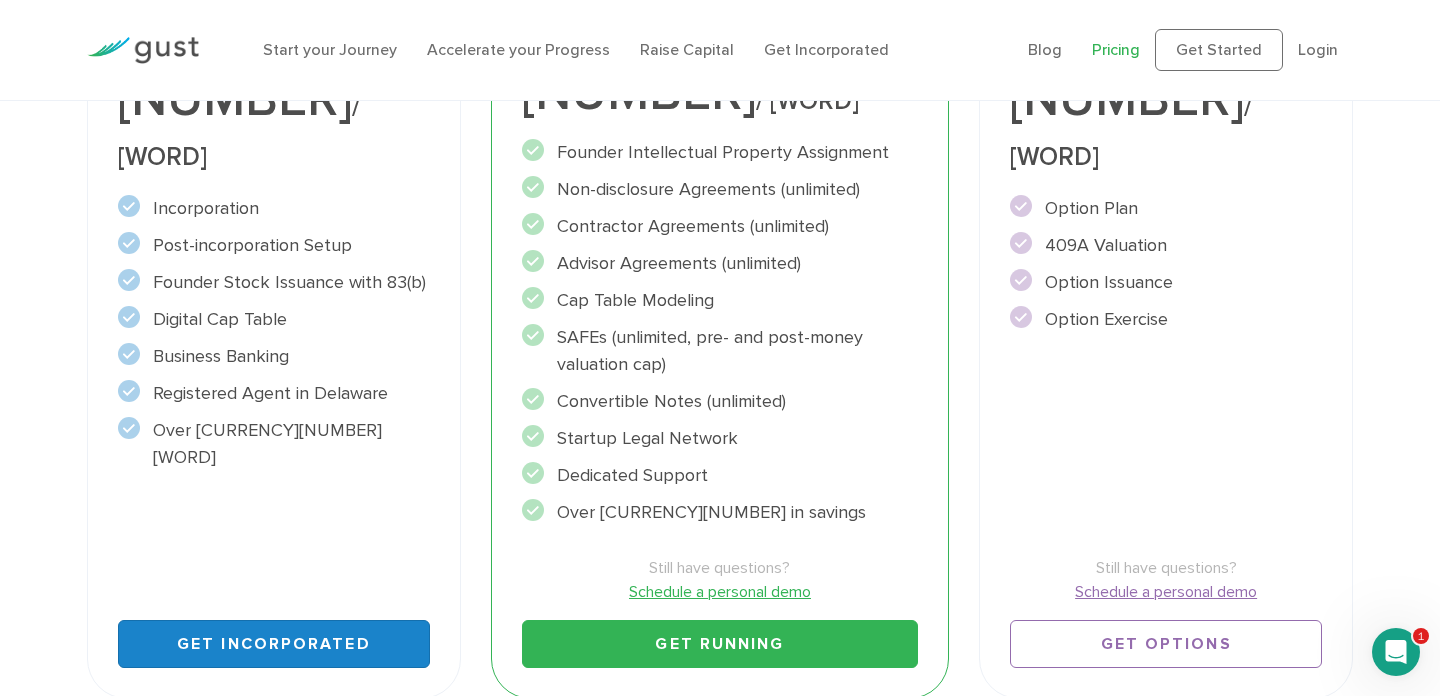 click on "Get Incorporated" at bounding box center [274, 644] 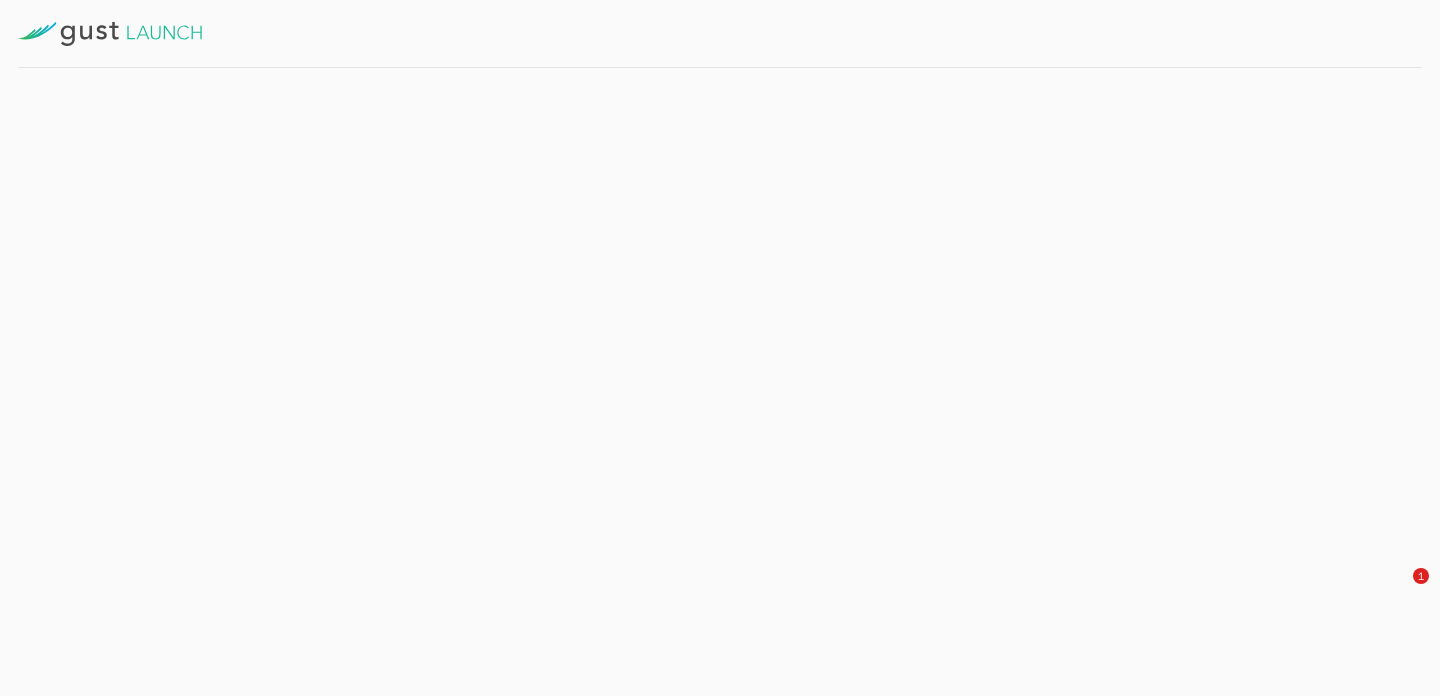 scroll, scrollTop: 0, scrollLeft: 0, axis: both 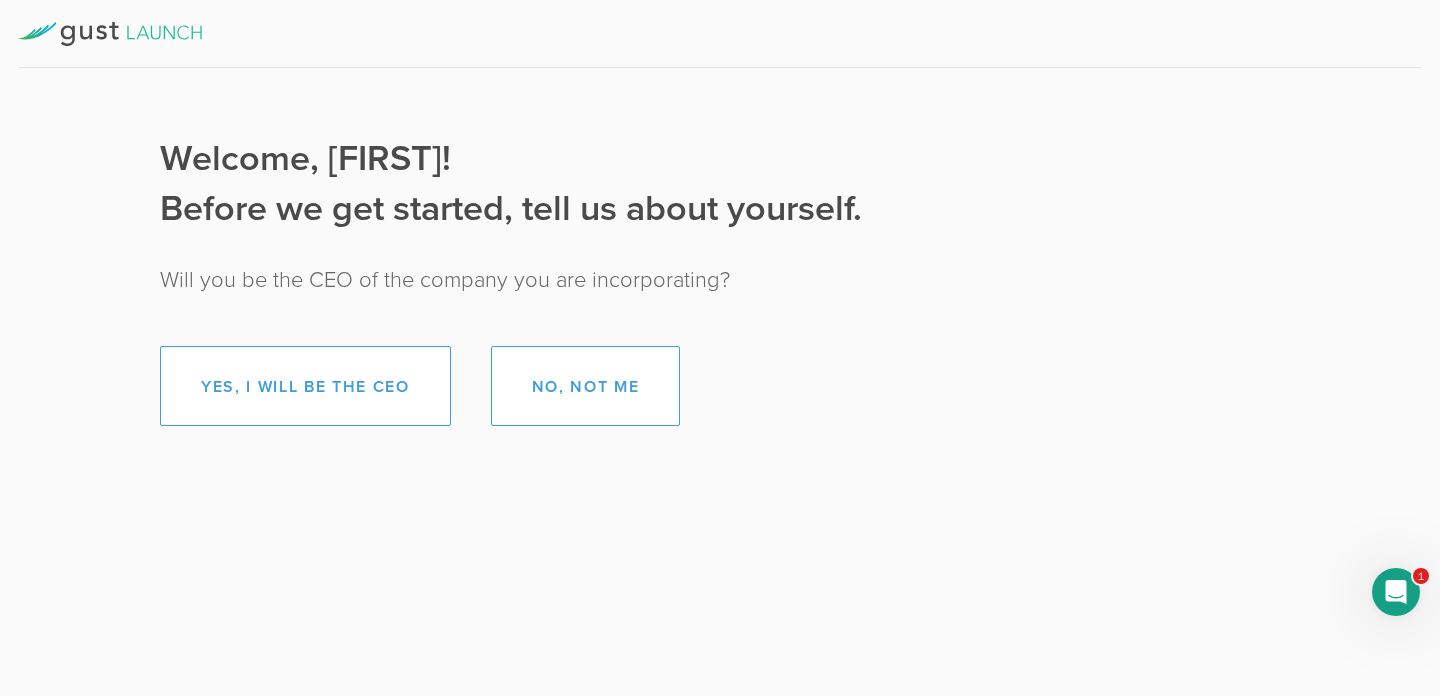 click on "Welcome, [FIRST]!" at bounding box center [720, 348] 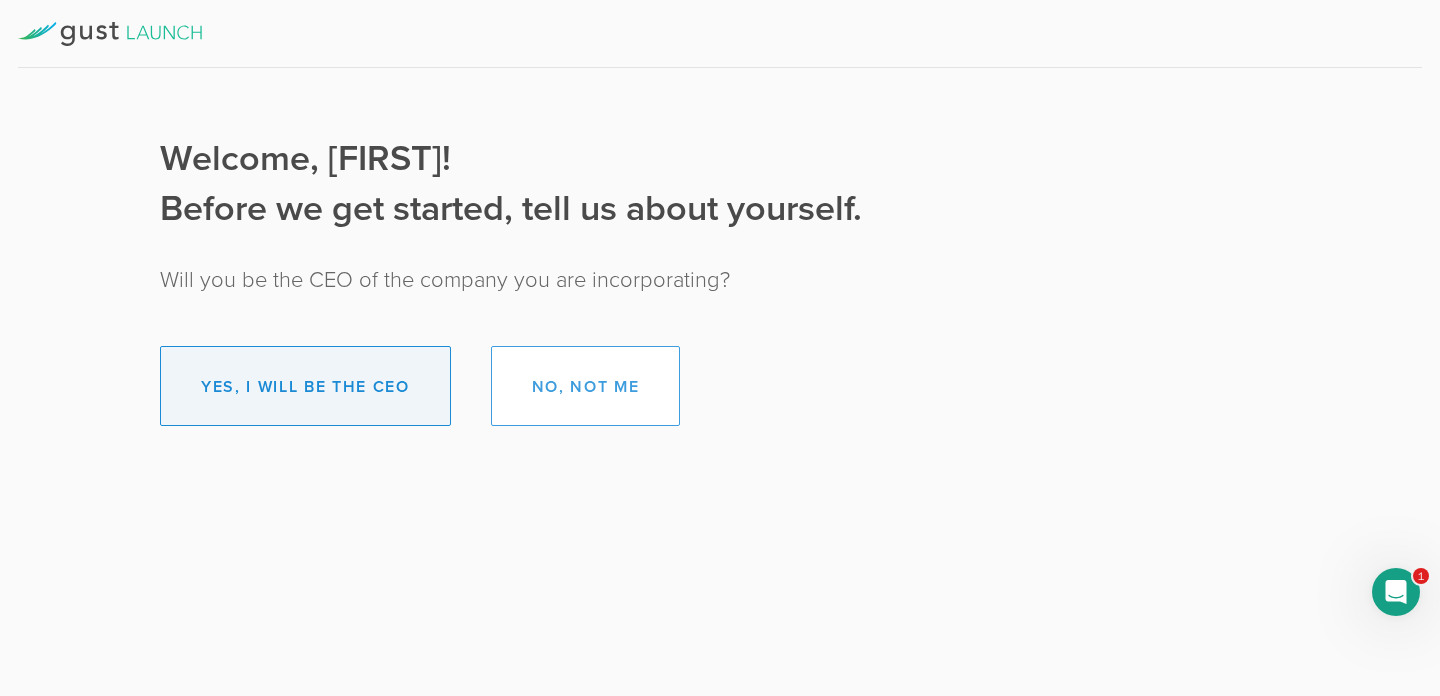click on "Yes, I will be the CEO" at bounding box center [305, 386] 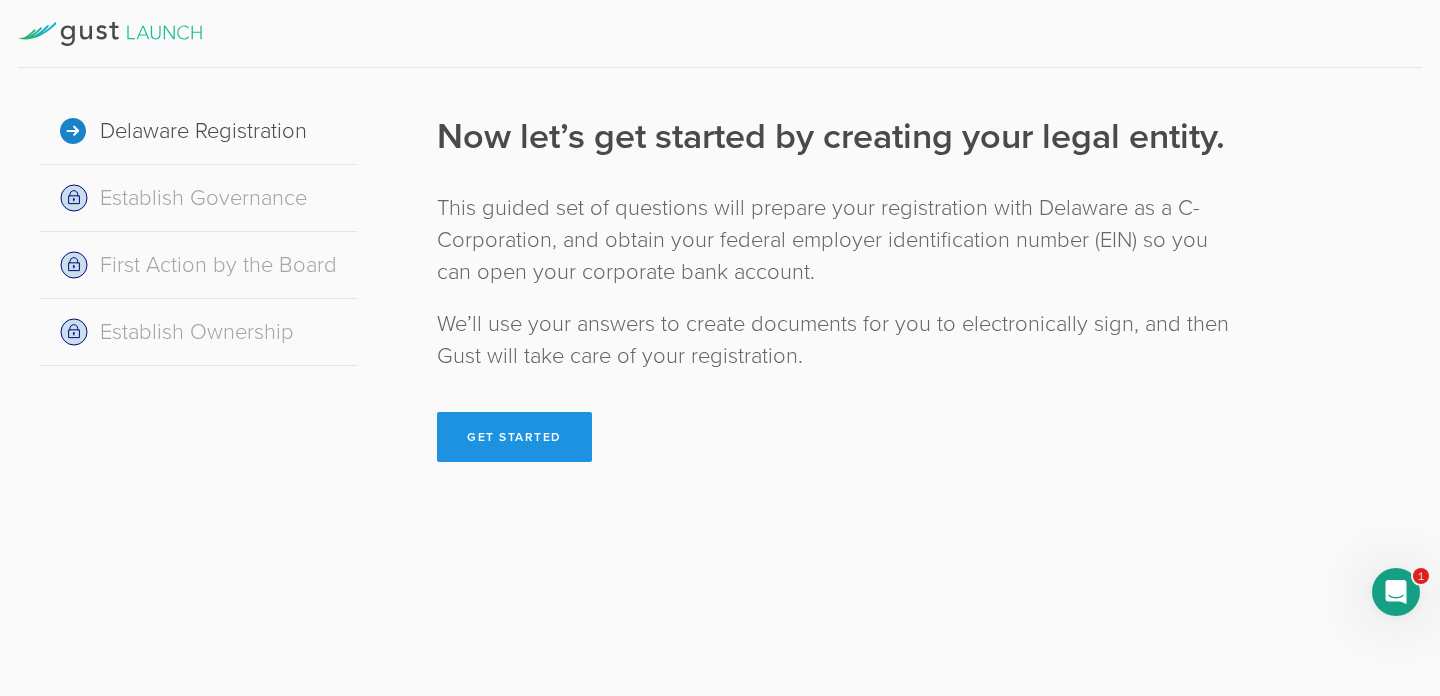 click on "Get Started" at bounding box center (514, 437) 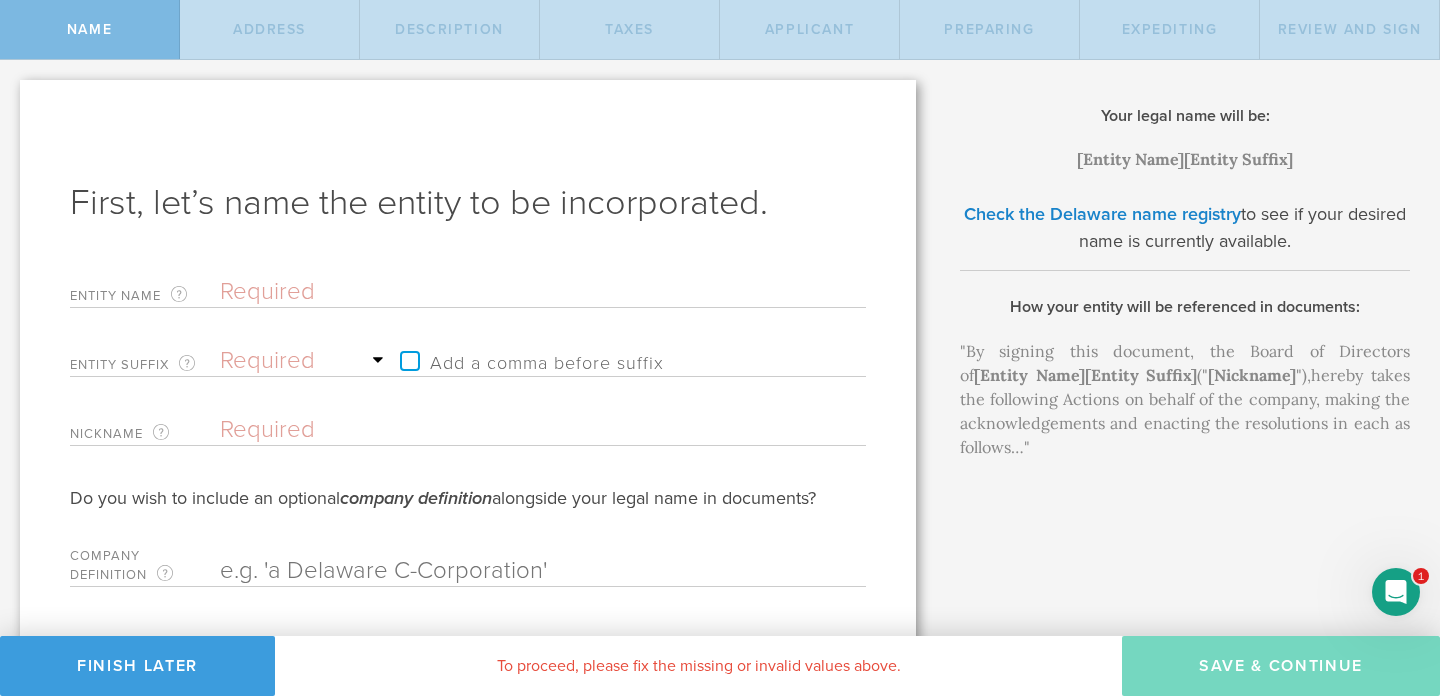 click at bounding box center [508, 292] 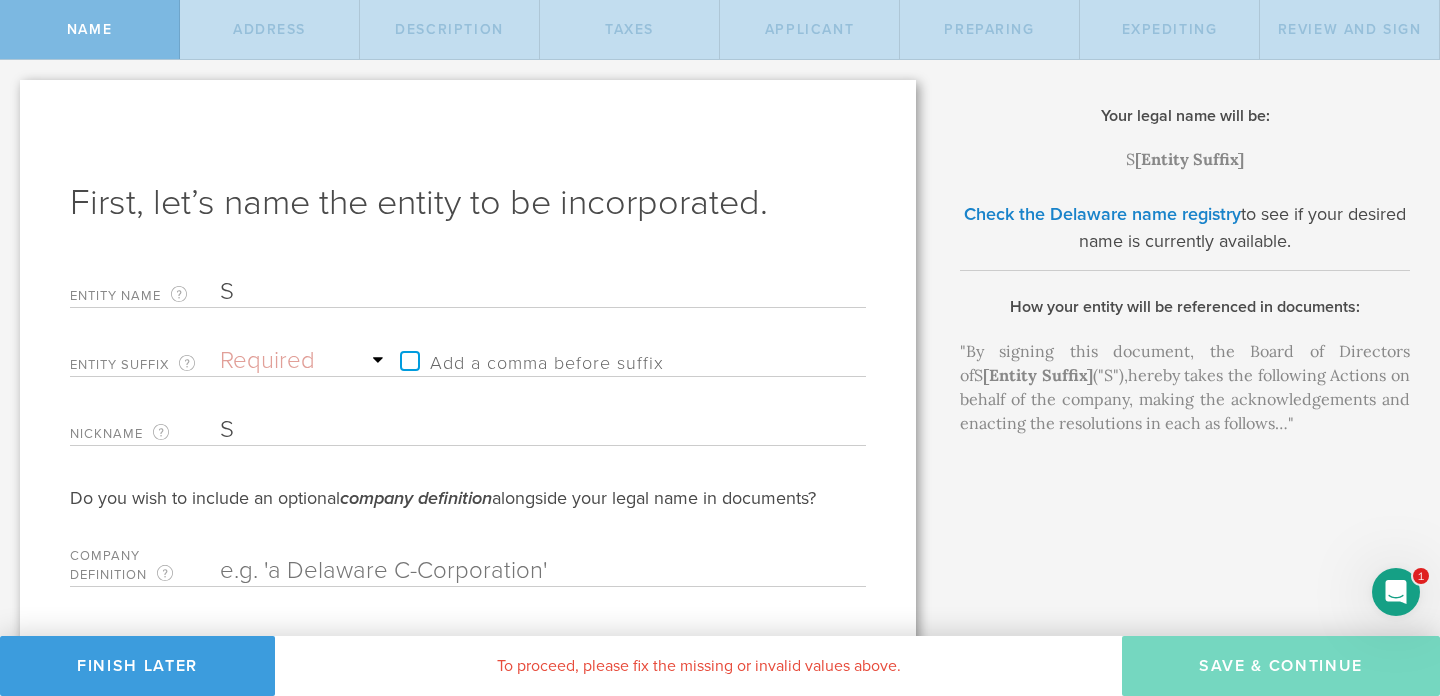 type on "Sw" 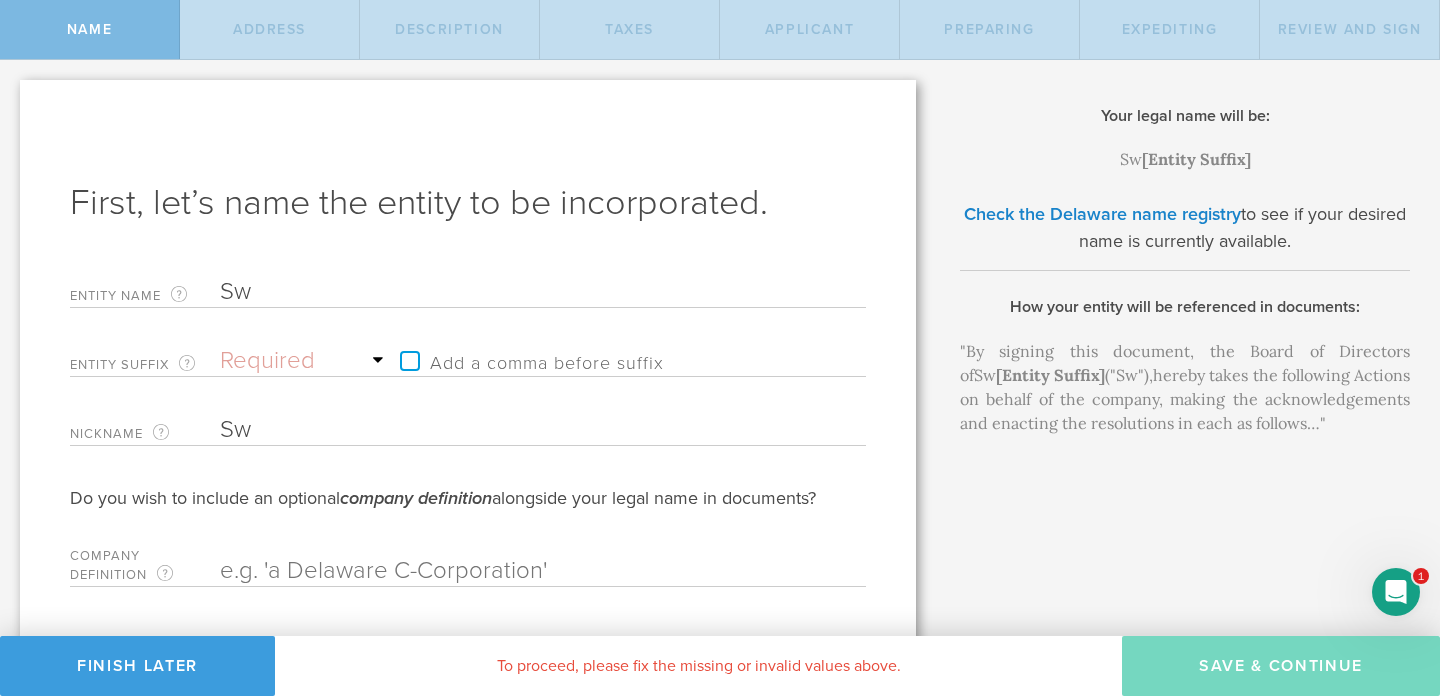 type on "Swi" 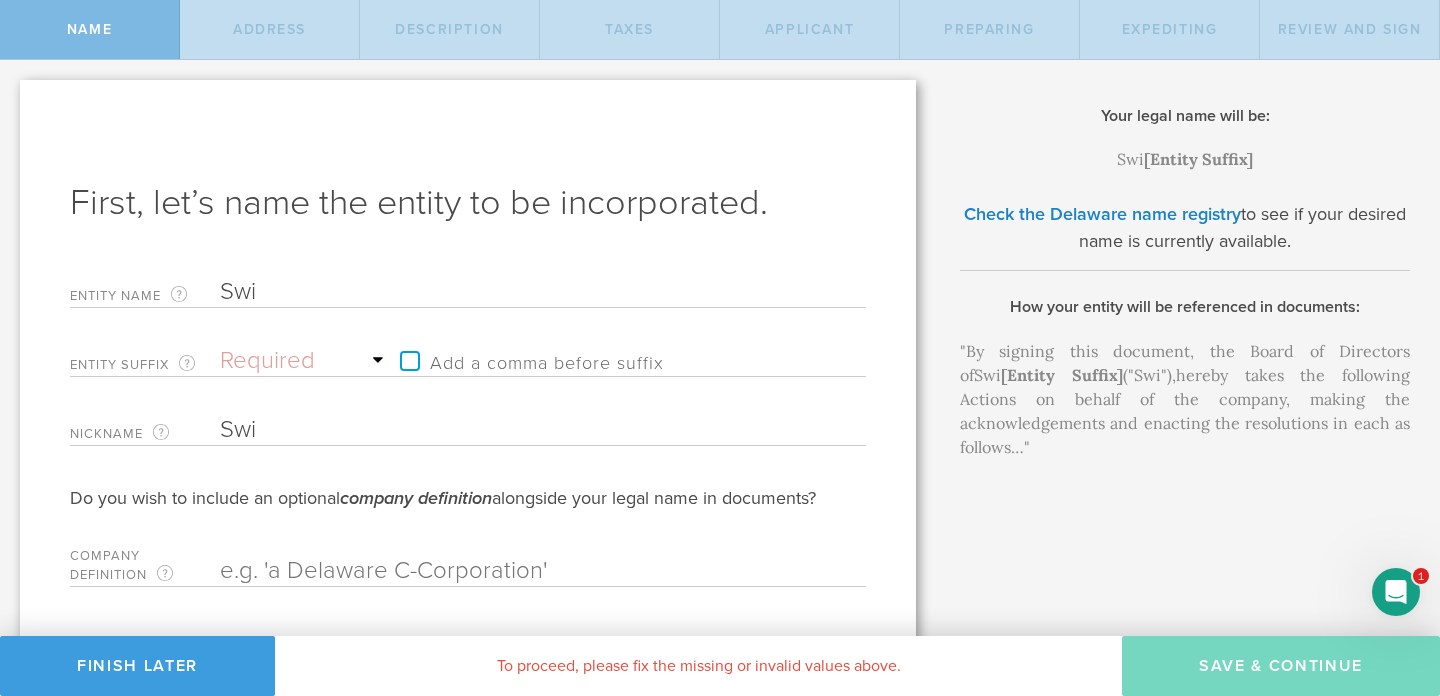 type on "Swip" 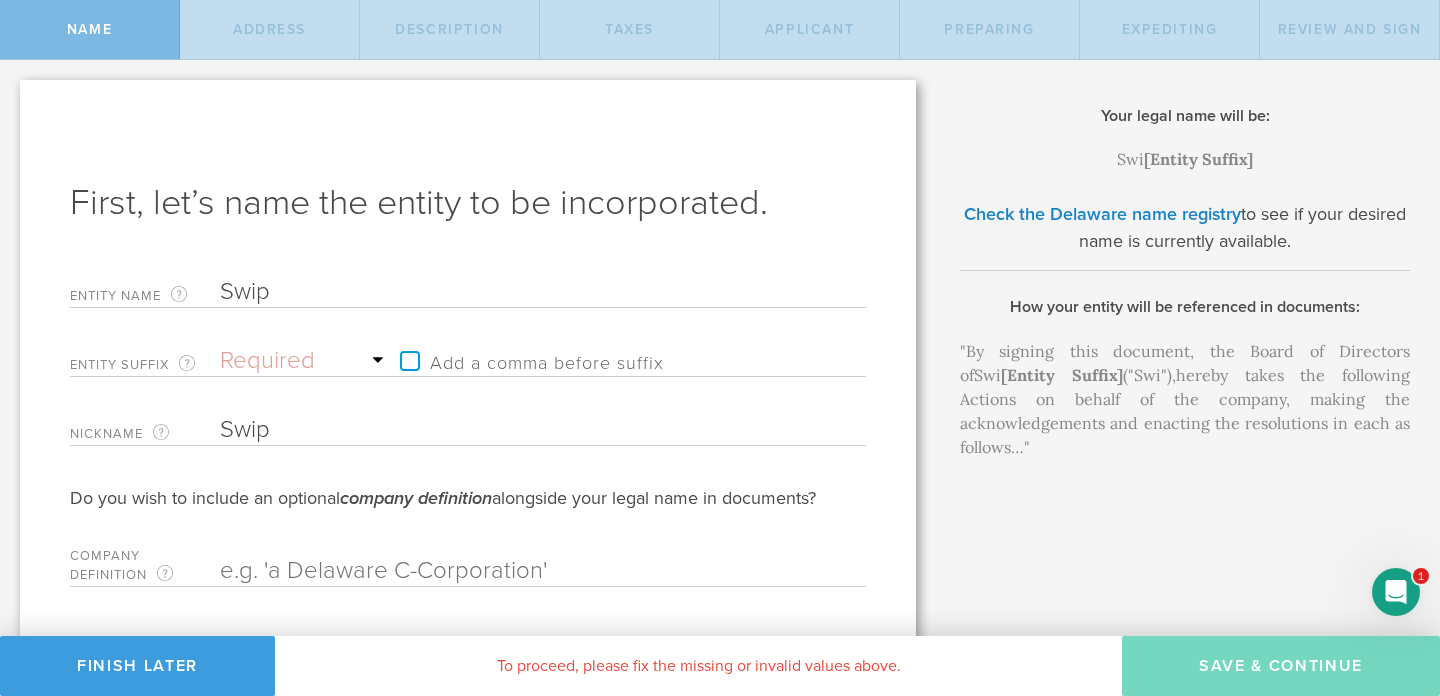 type on "Swipe" 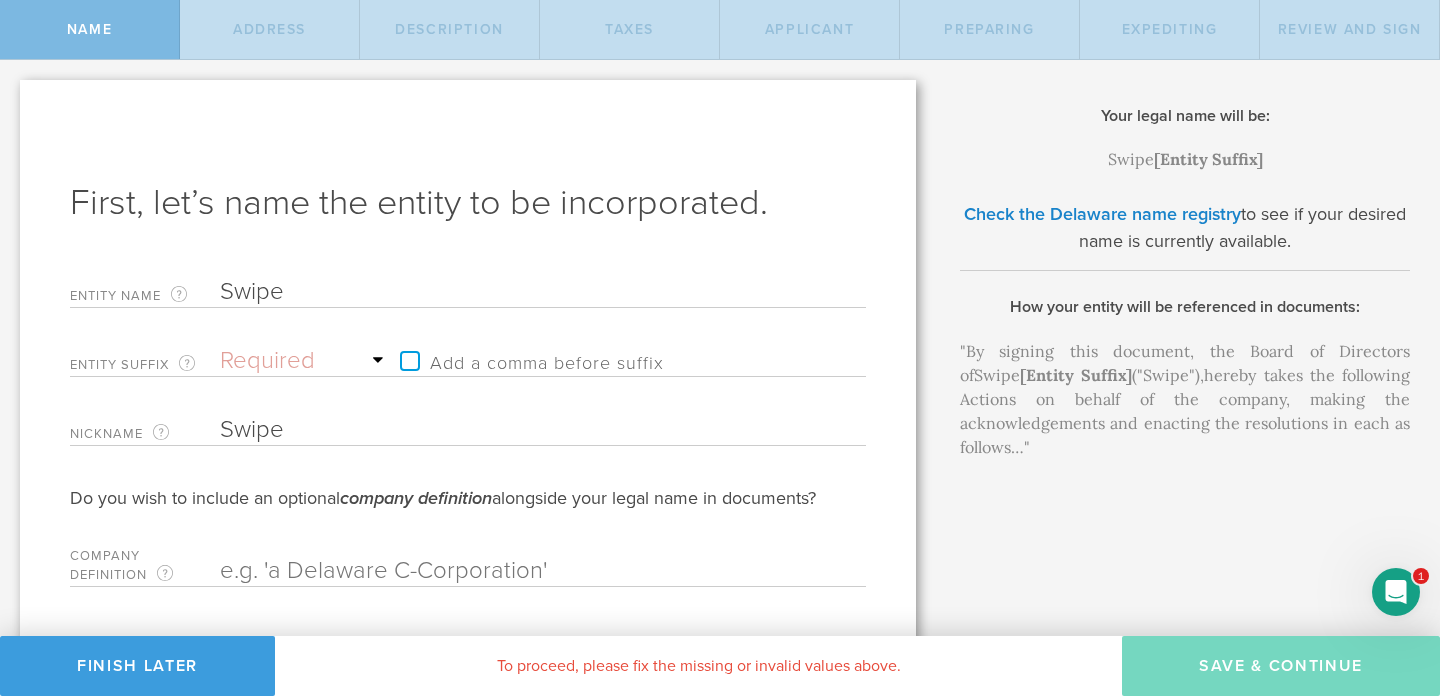 type on "Swipe H" 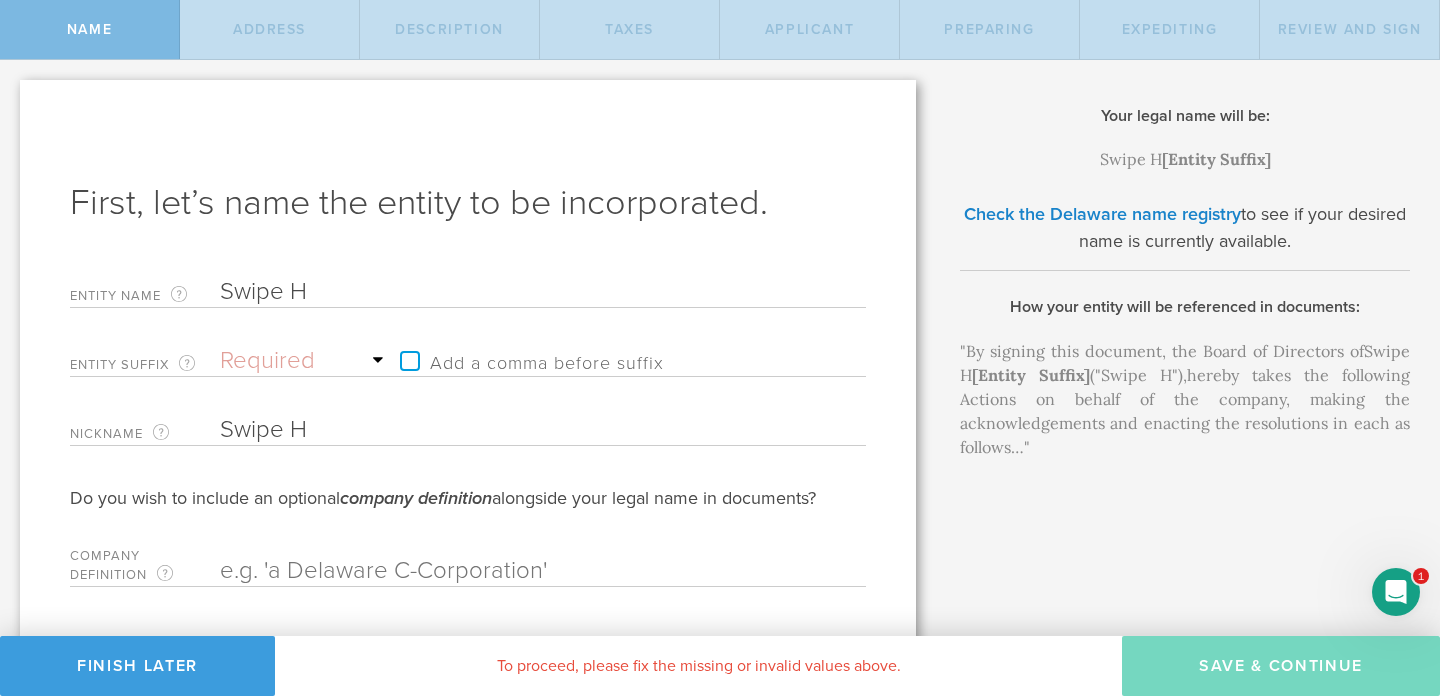 type on "Swipe Ha" 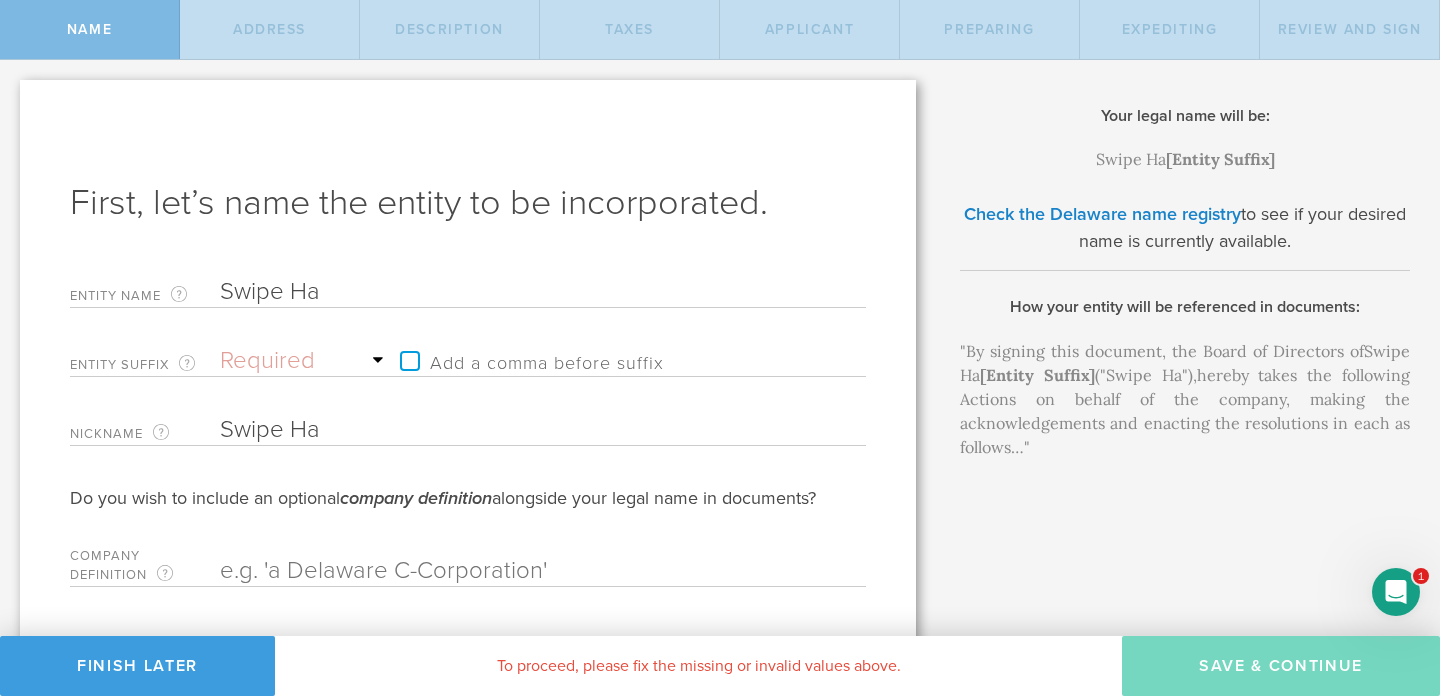 type on "Swipe H" 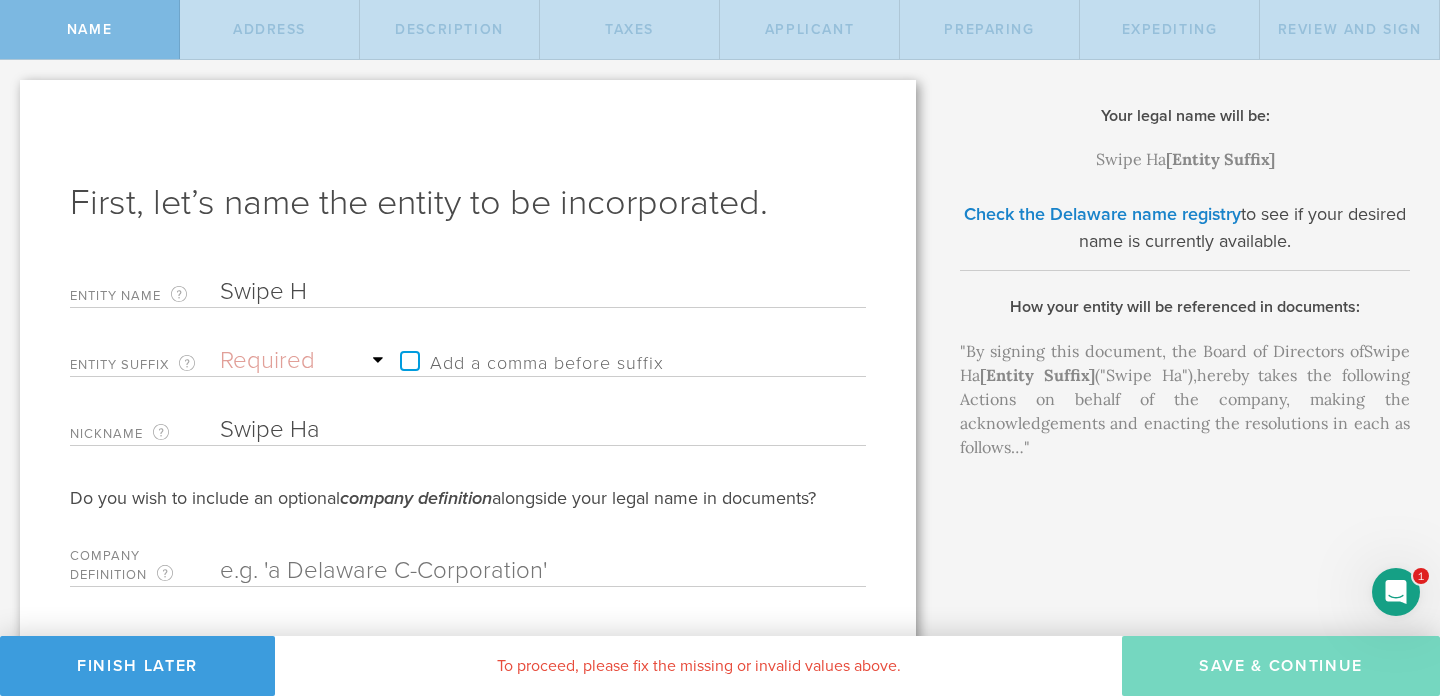 type on "Swipe H" 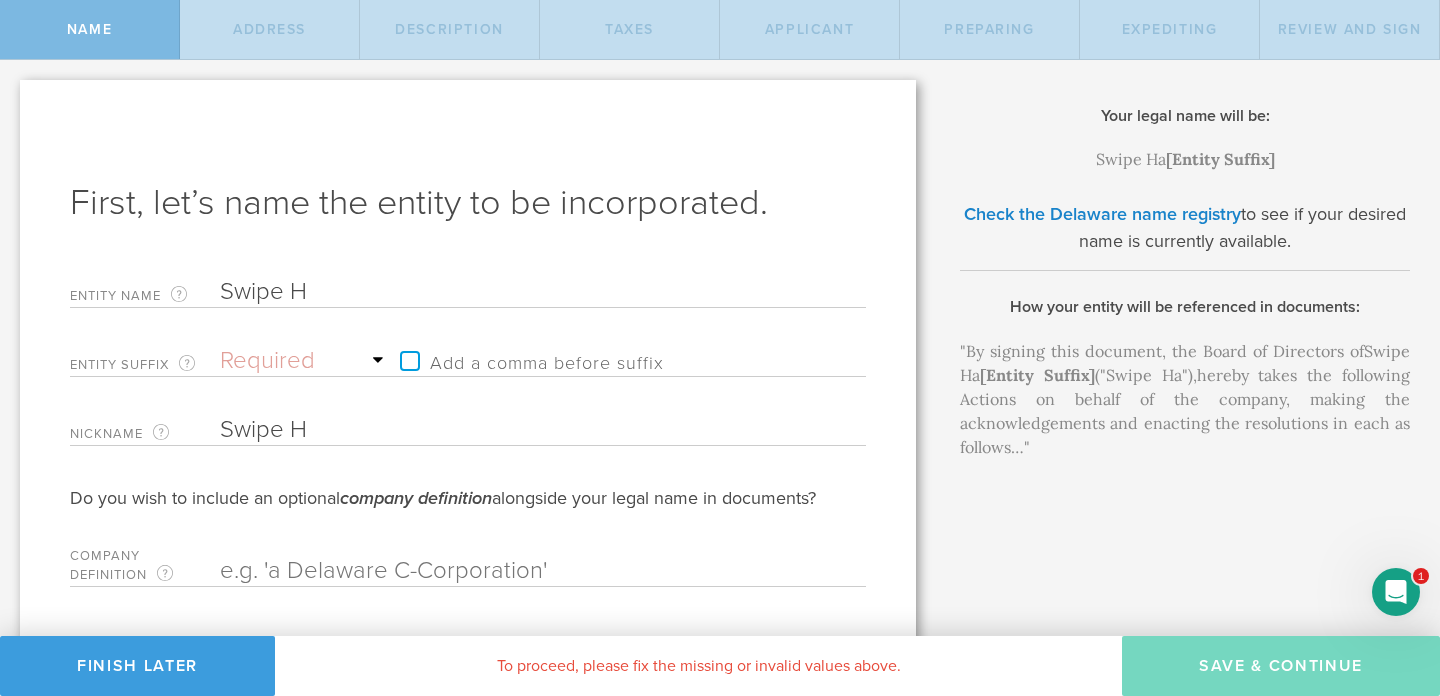 type on "Swipe He" 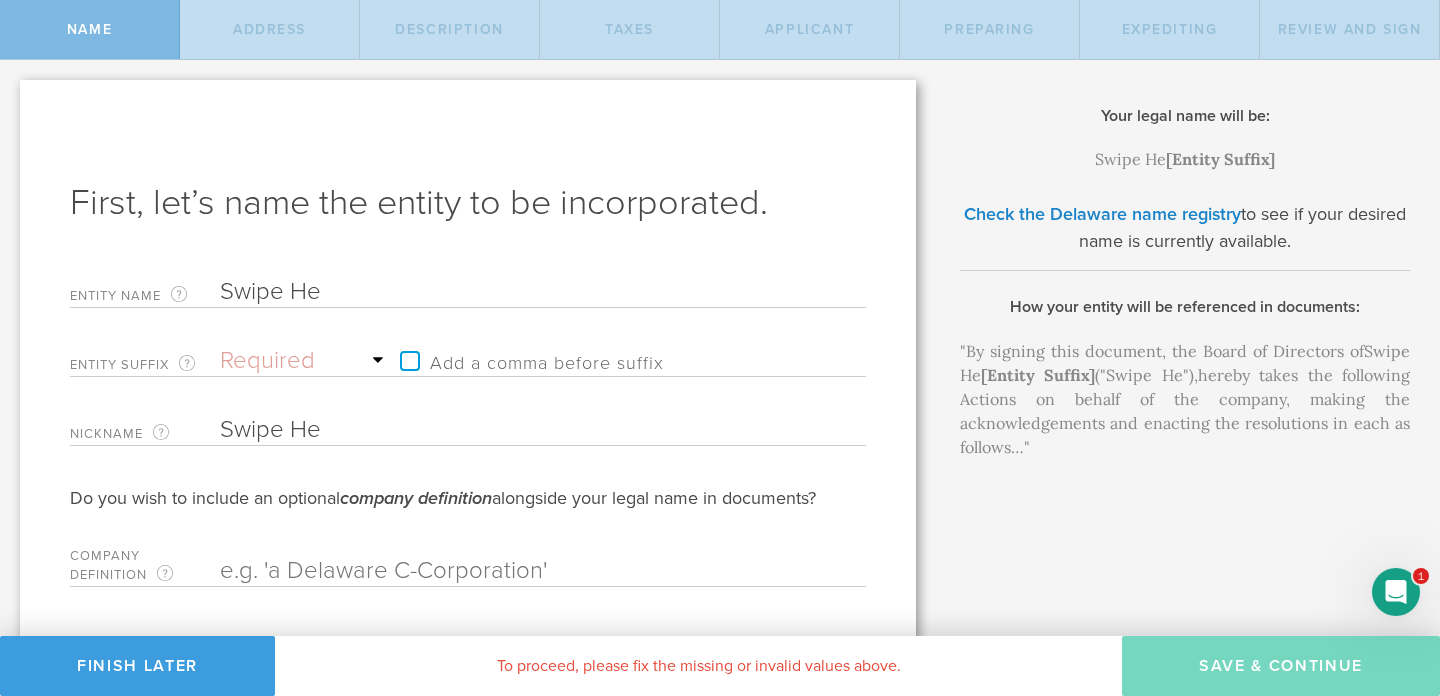 type on "Swipe Hea" 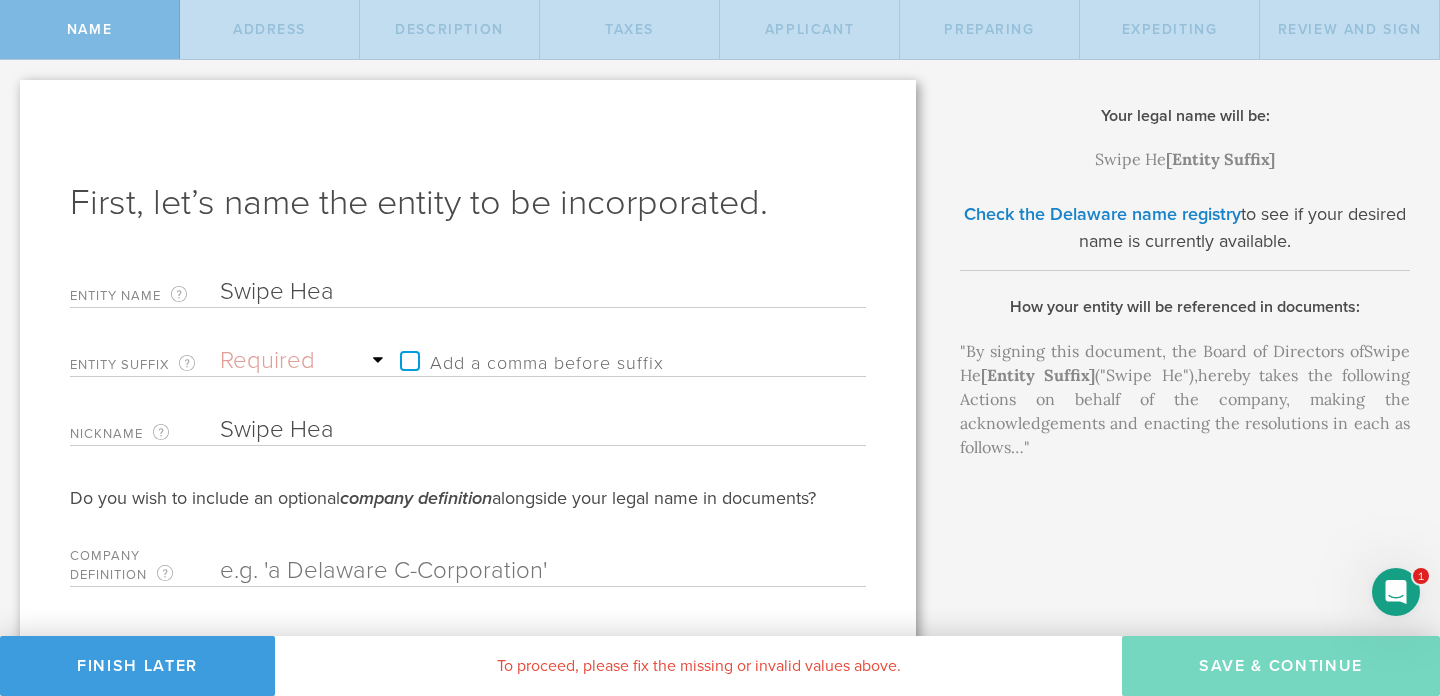 type on "Swipe Heal" 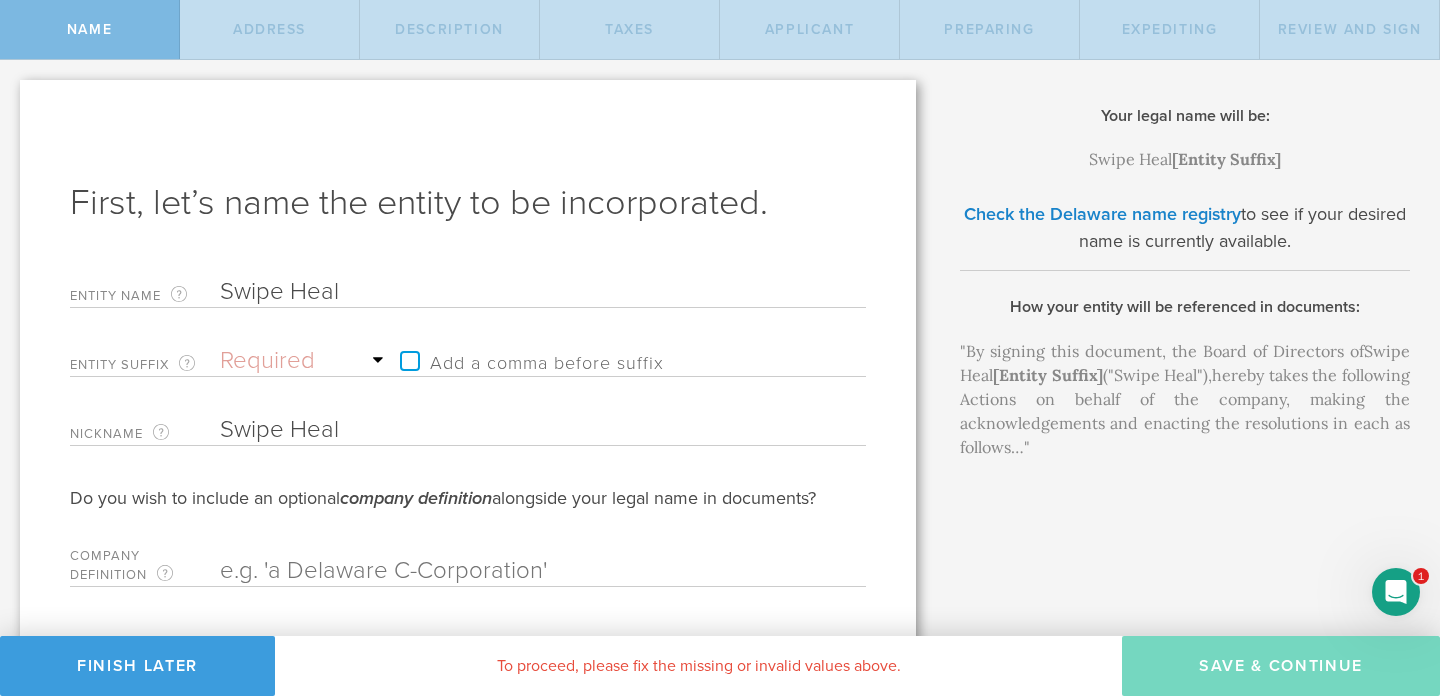type on "Swipe Healt" 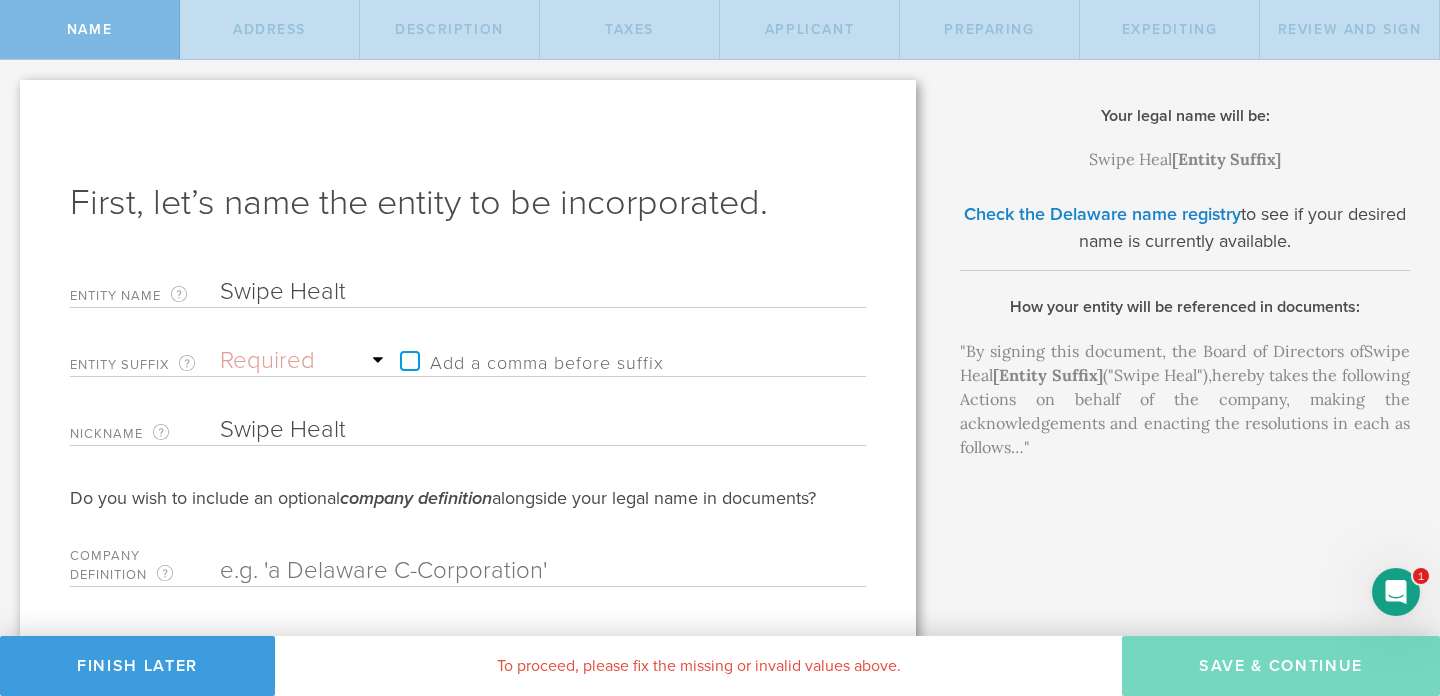 type on "Swipe Health" 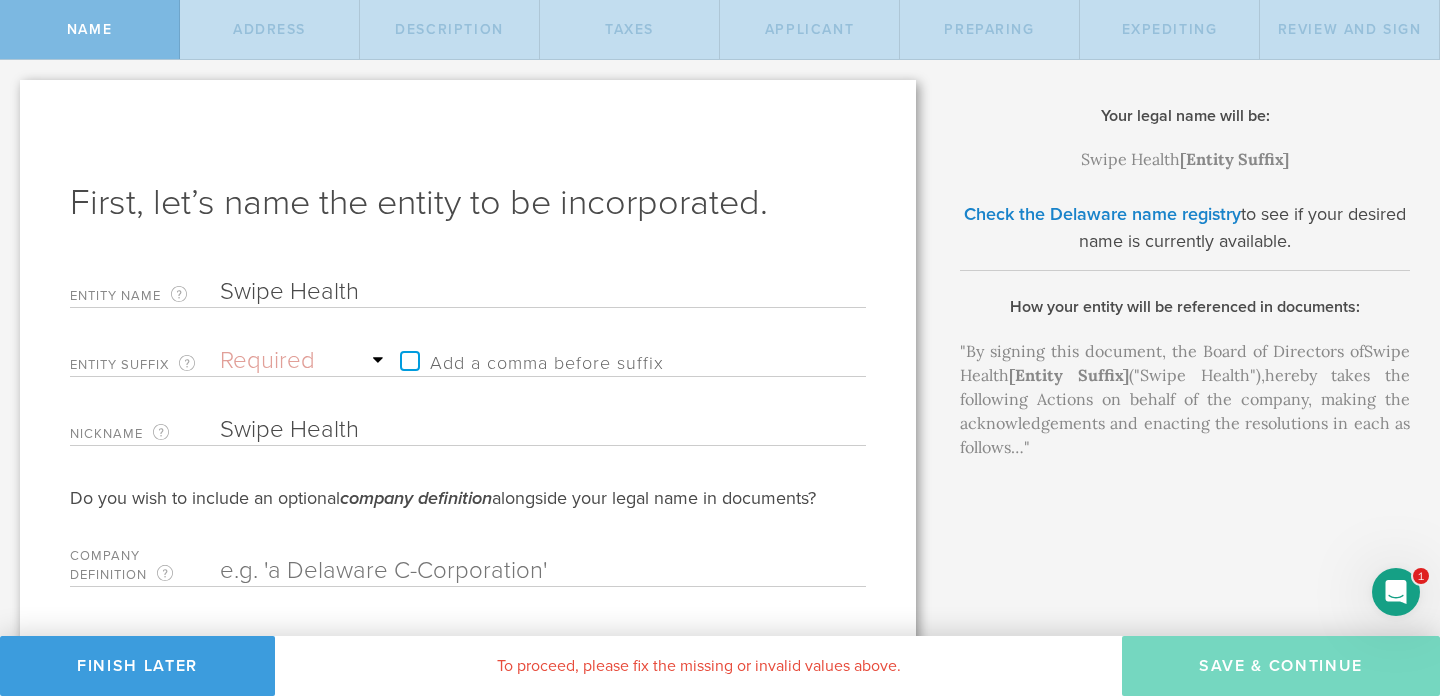 type on "Swipe Health I" 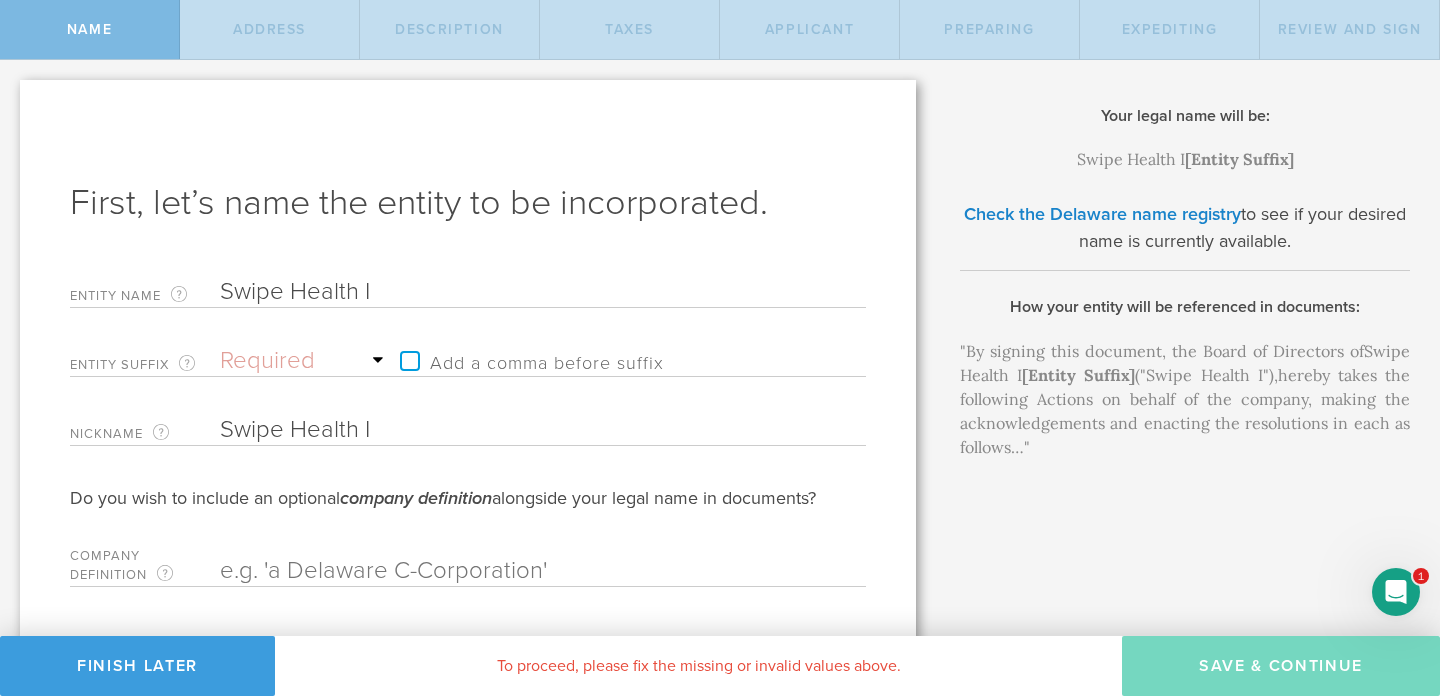 type on "Swipe Health In" 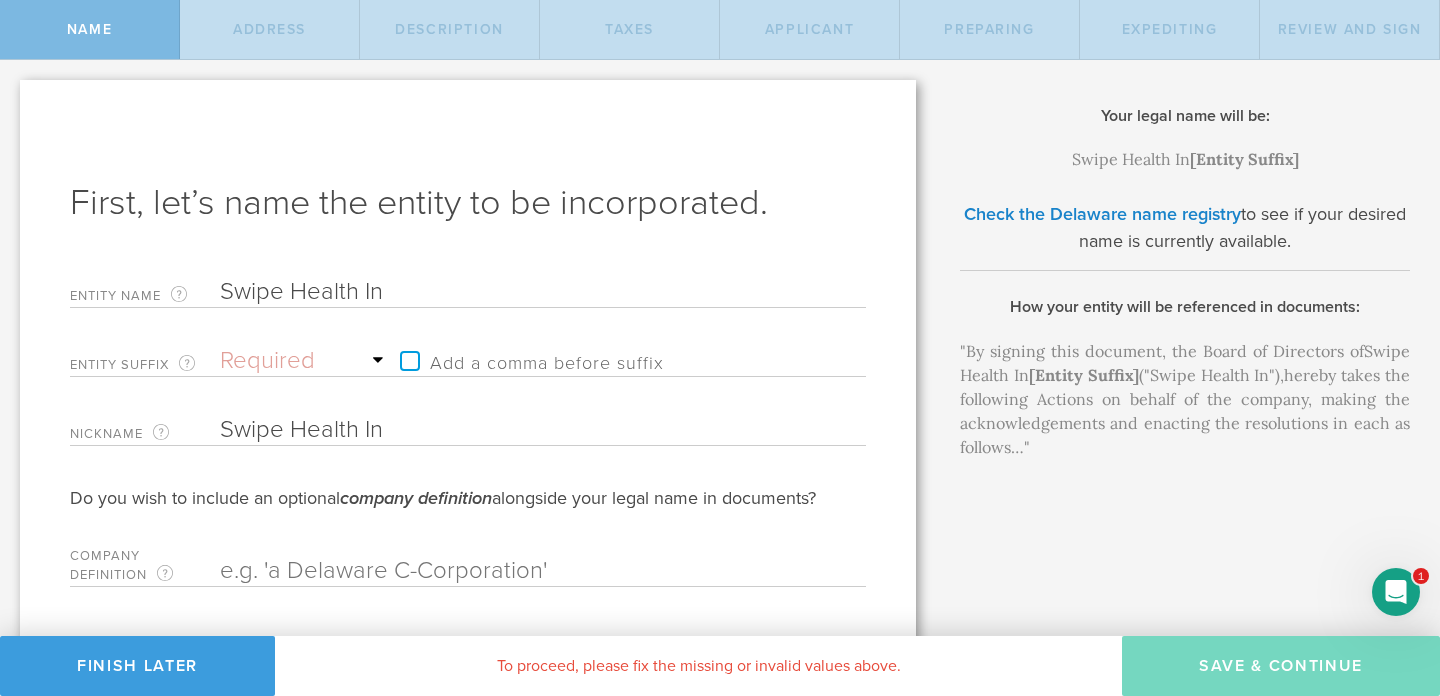 type on "Swipe Health Inc" 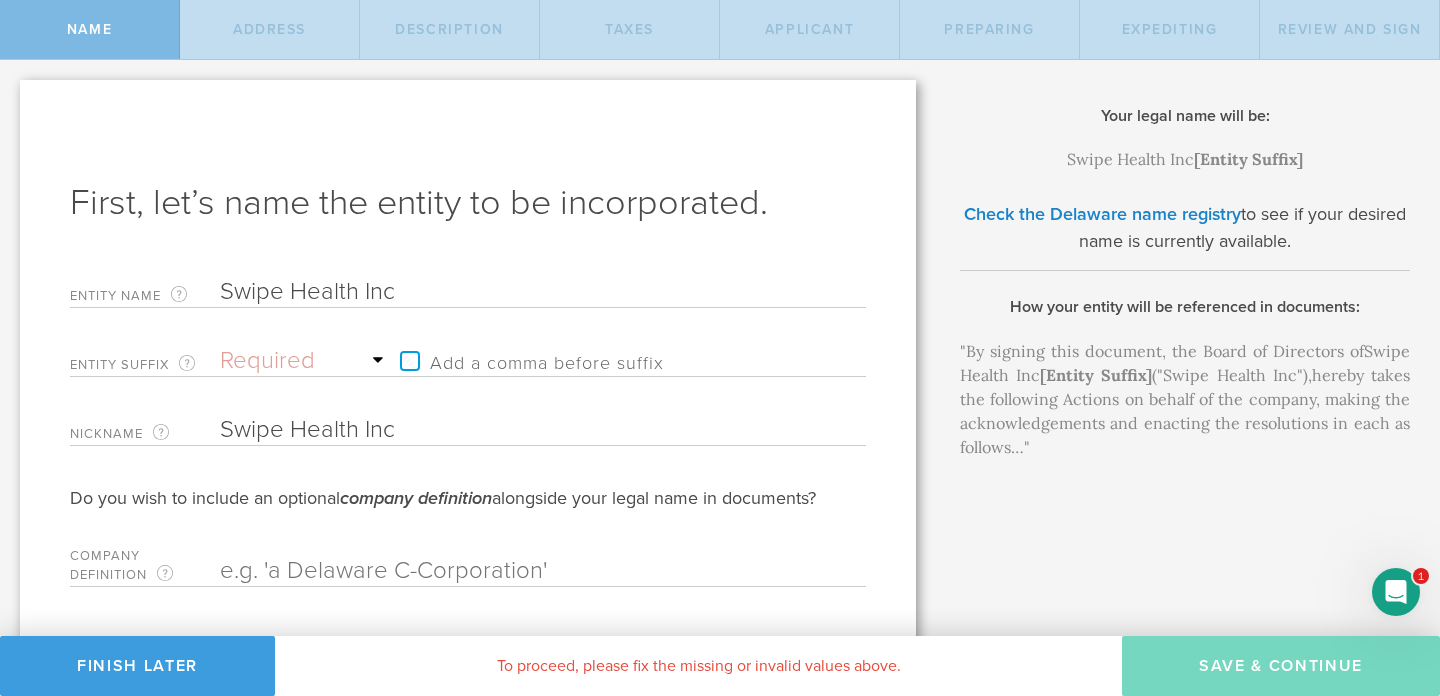 type on "Swipe Health Inc." 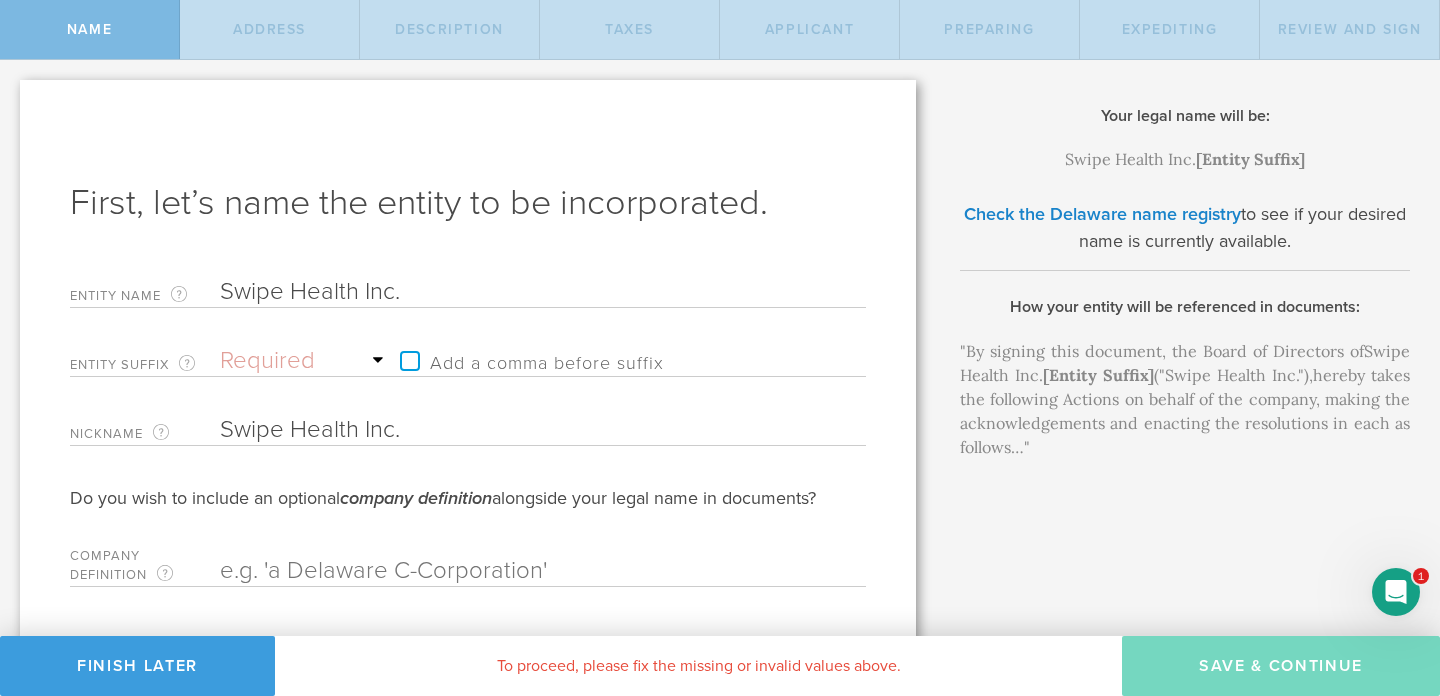 type on "Swipe Health Inc" 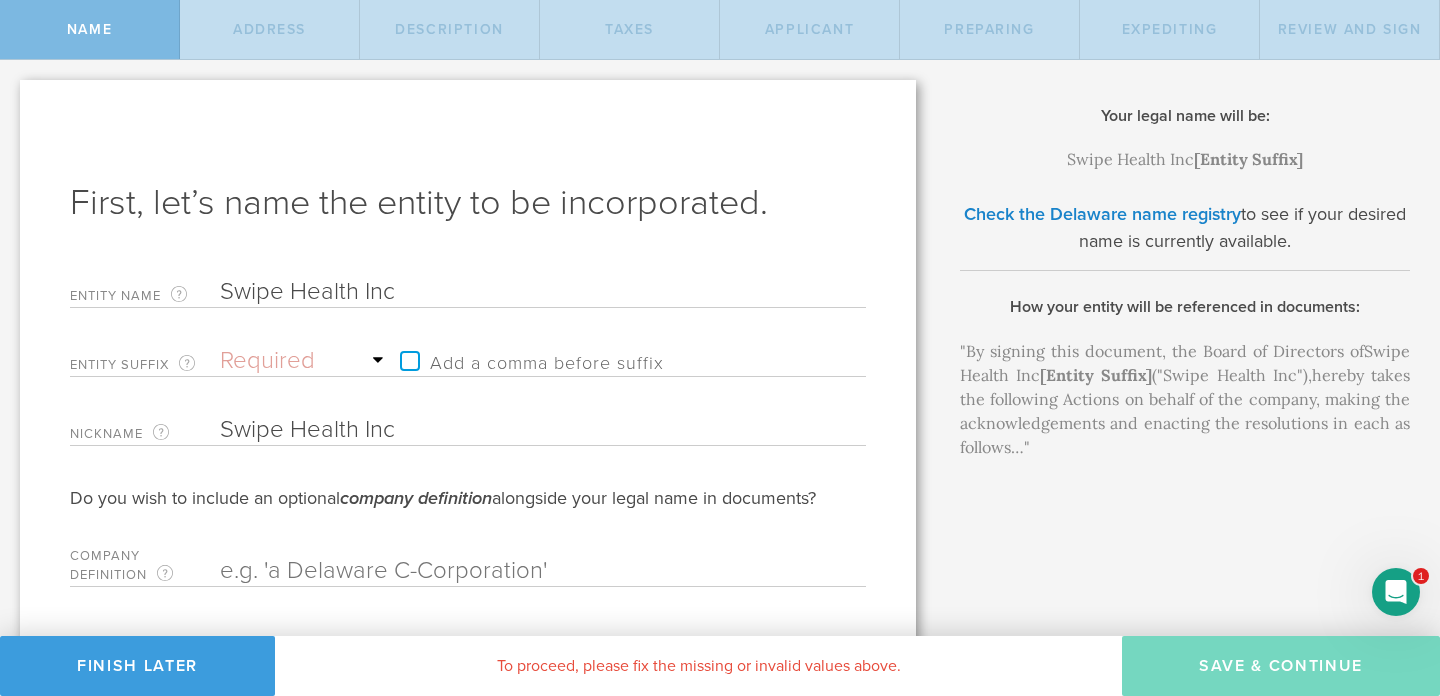 type on "Swipe Health In" 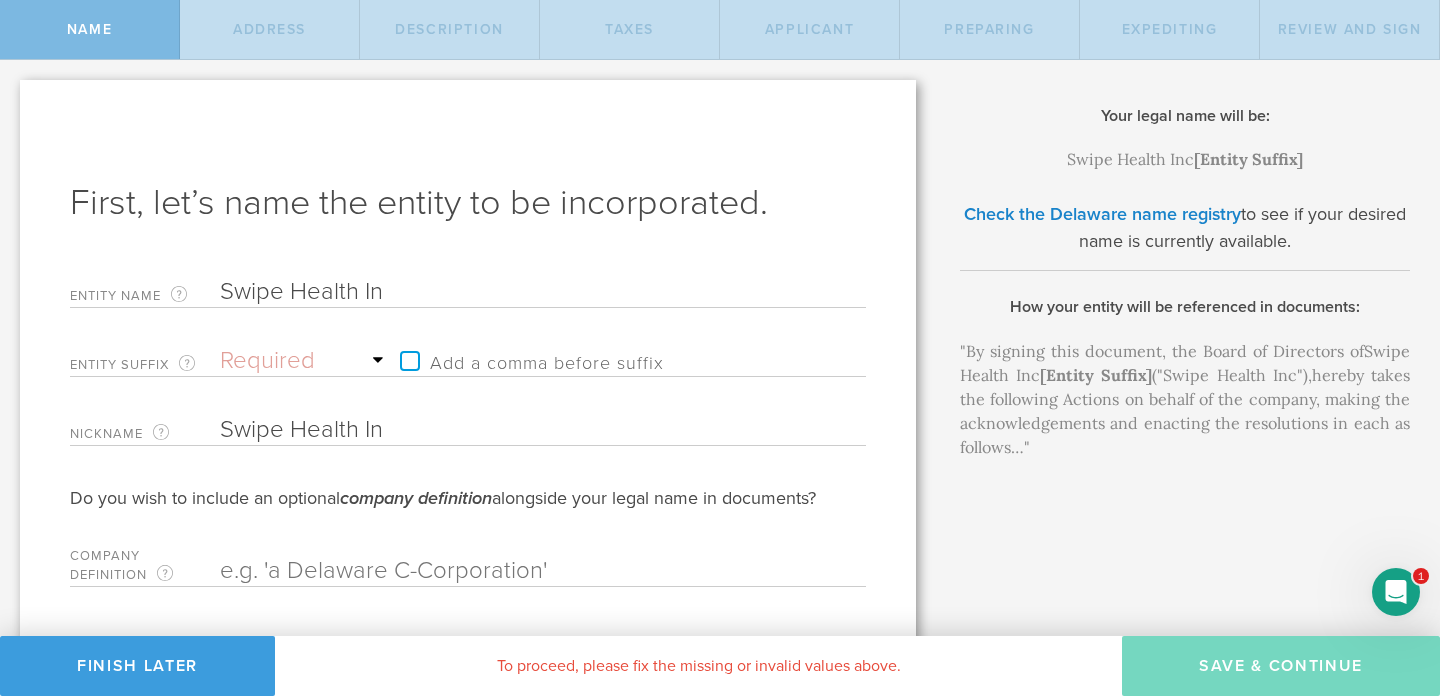 type on "Swipe Health I" 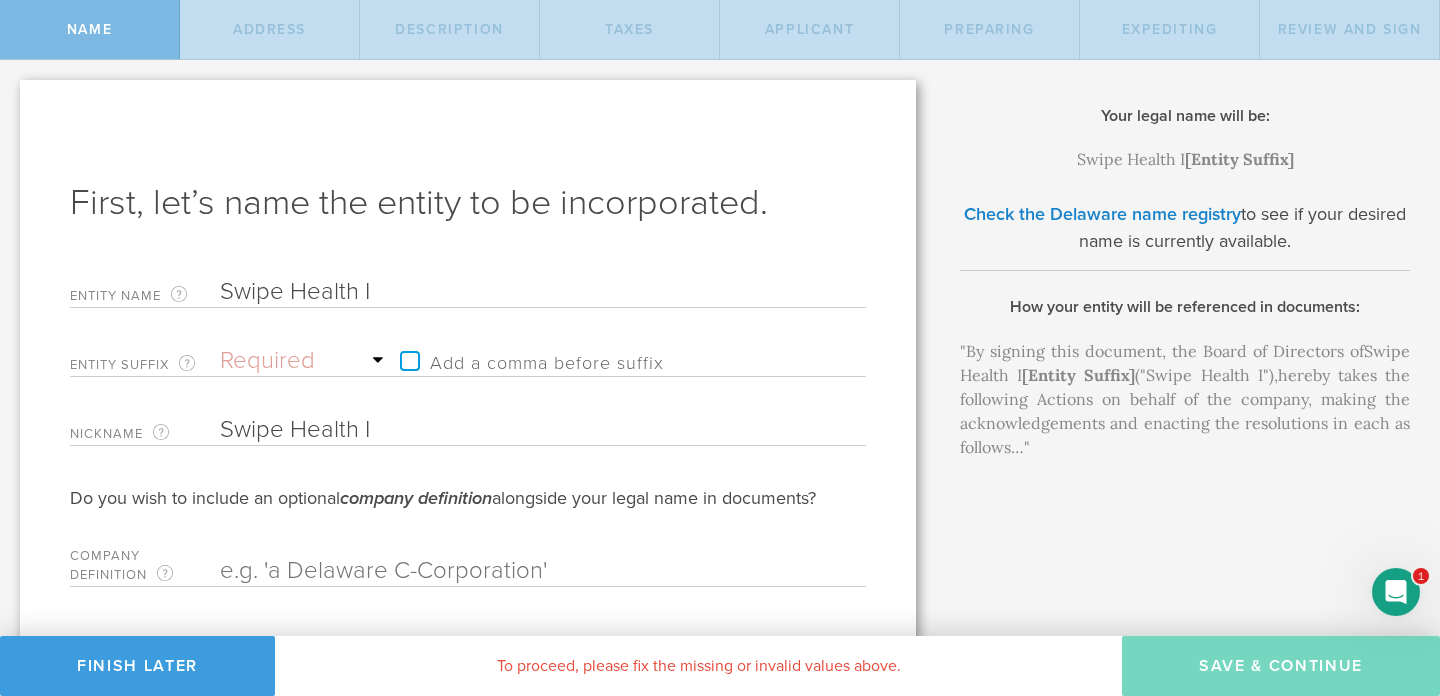 type on "Swipe Health" 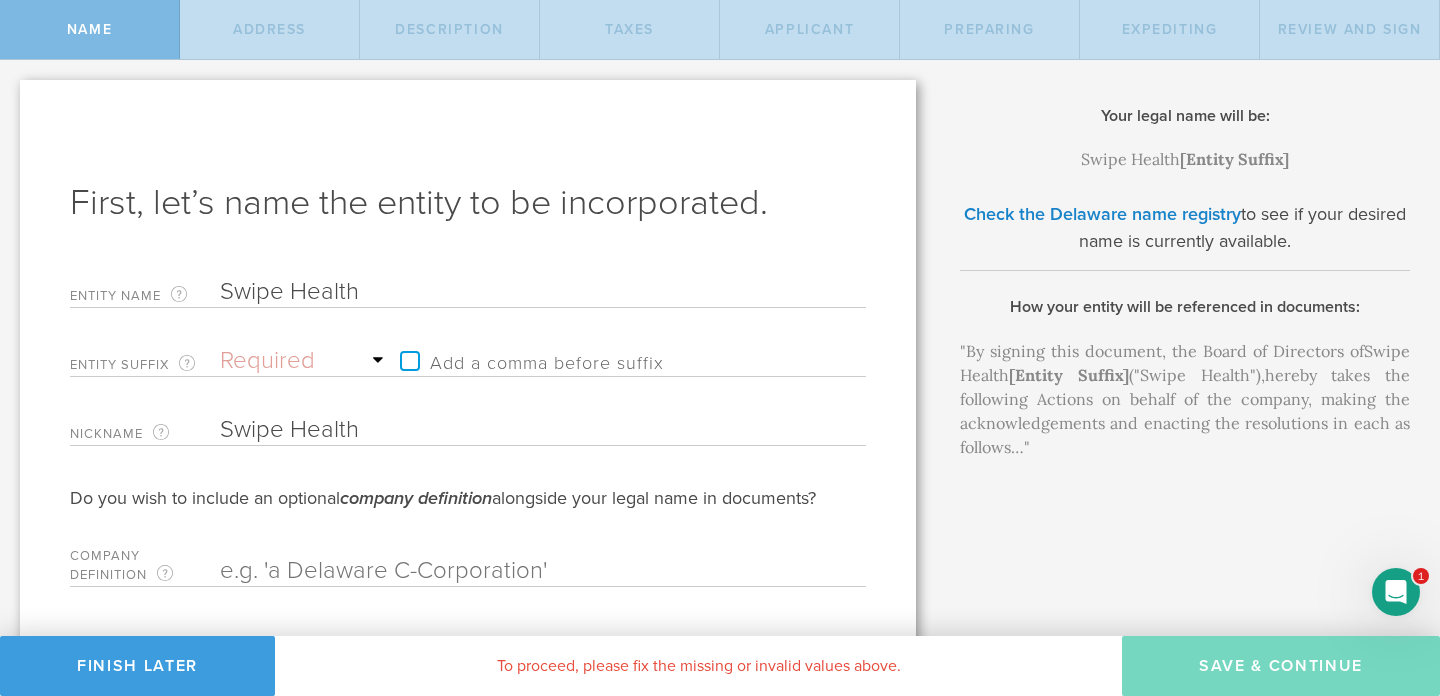 type on "Swipe Health" 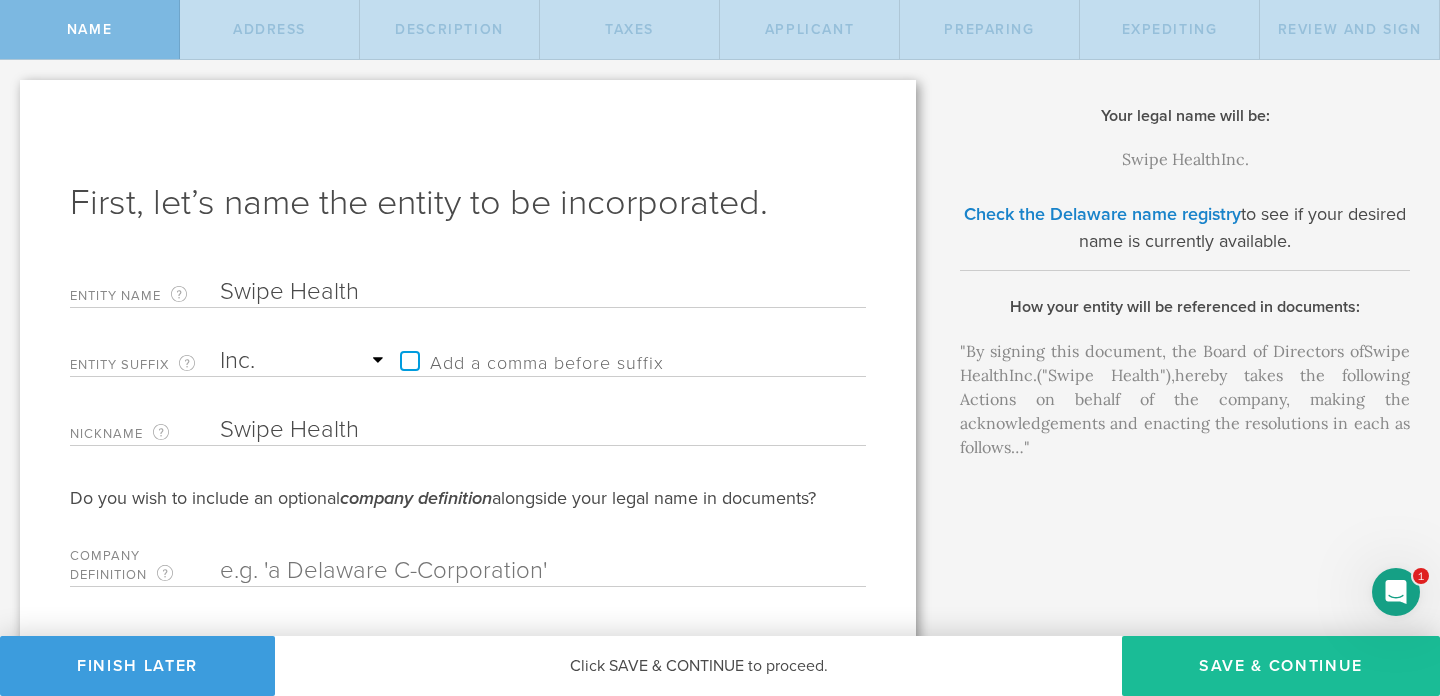 click on "Add a comma before suffix" at bounding box center [527, 361] 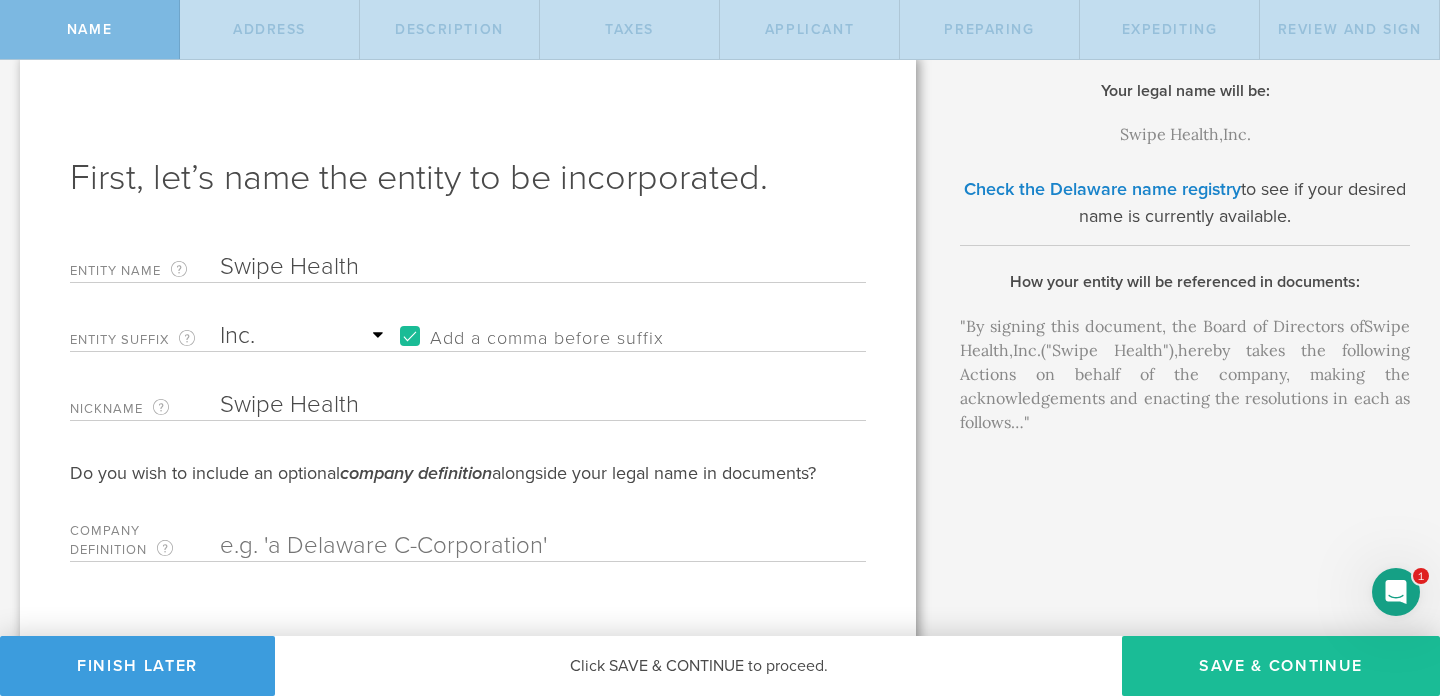 scroll, scrollTop: 53, scrollLeft: 0, axis: vertical 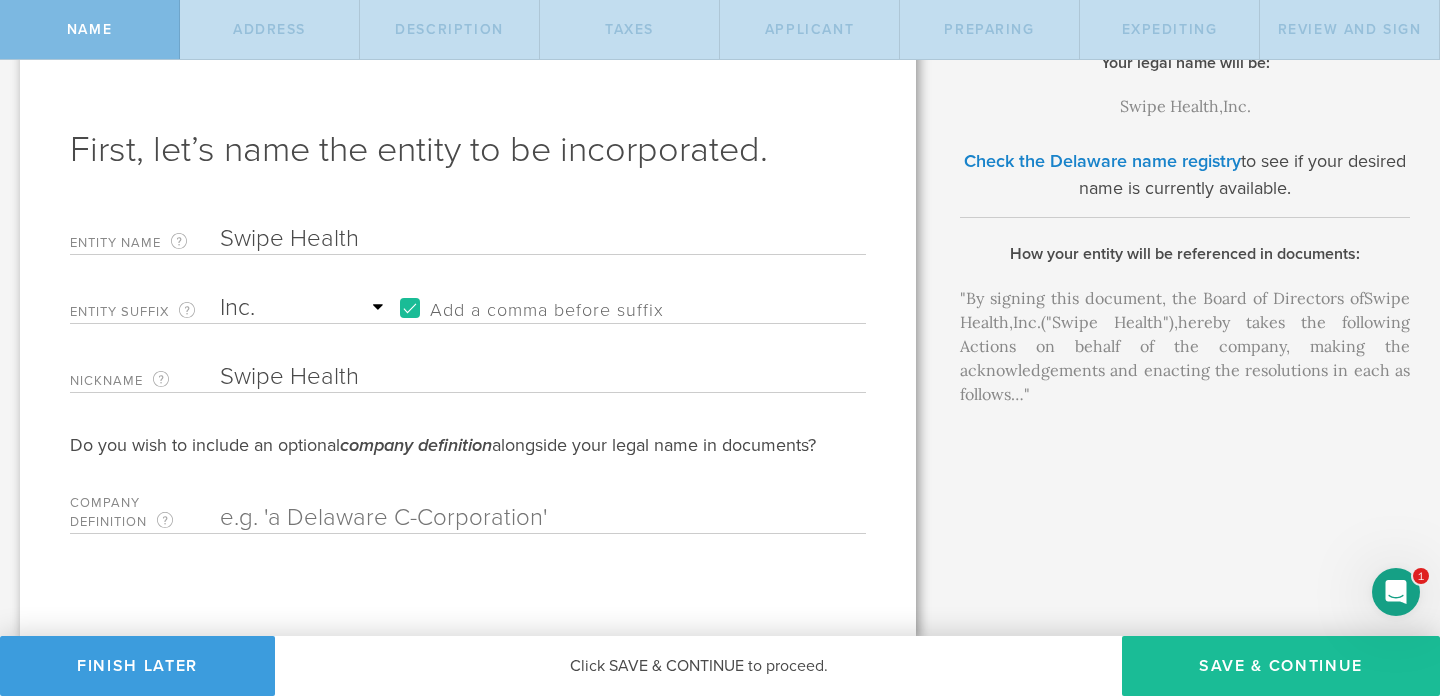 click at bounding box center [508, 518] 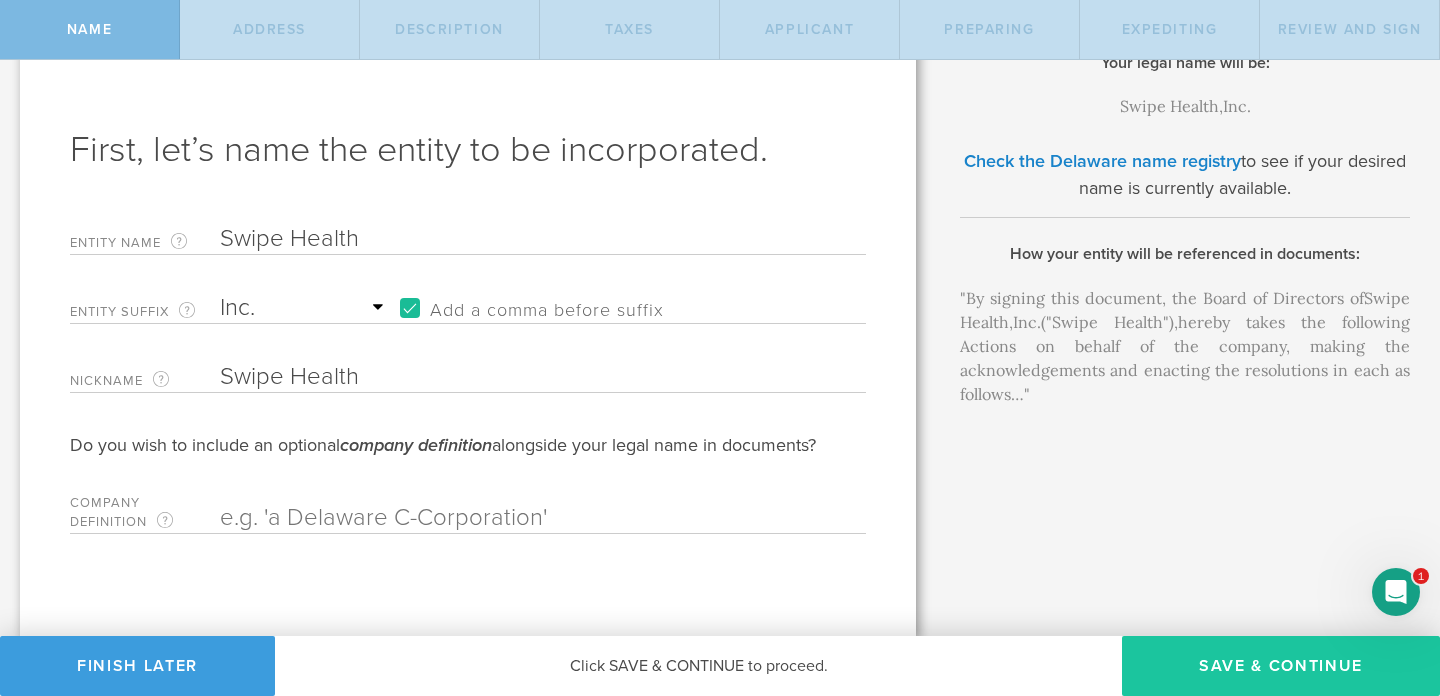 click on "Save & Continue" at bounding box center (1281, 666) 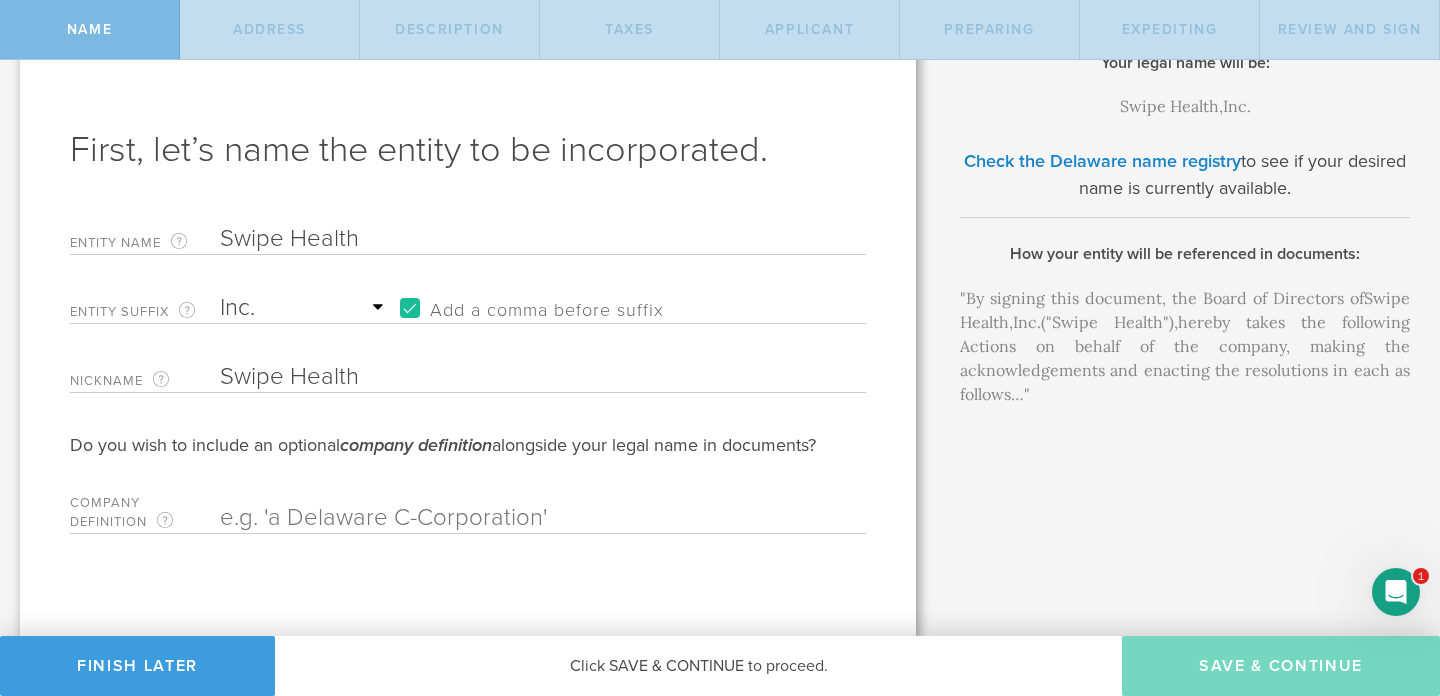checkbox on "true" 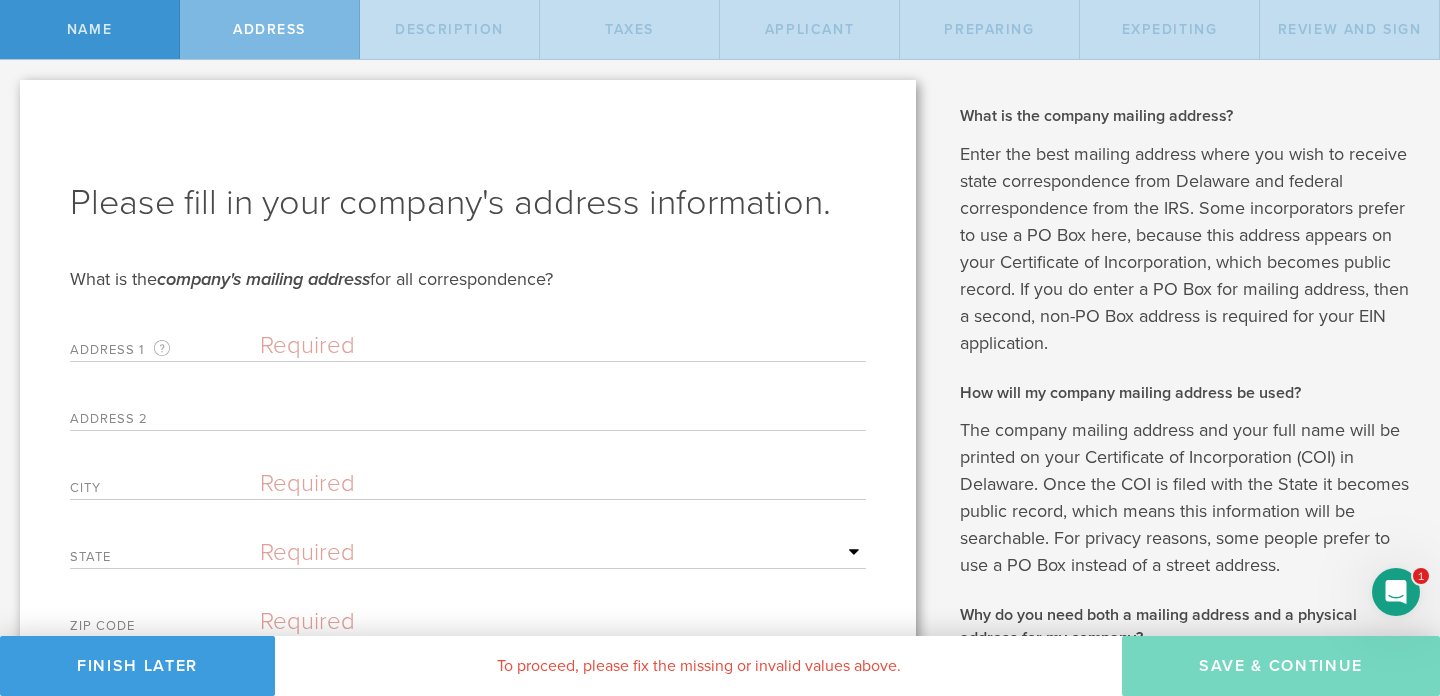 click at bounding box center (563, 346) 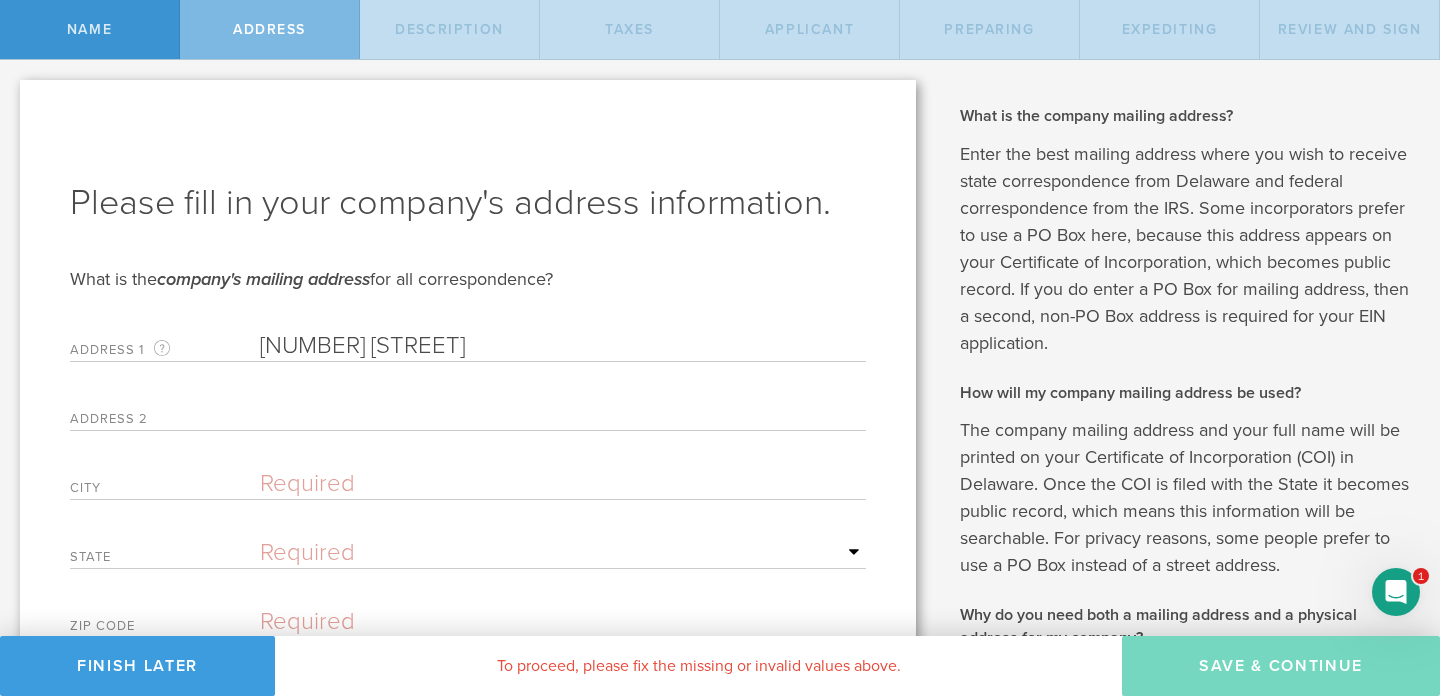 type on "Austin" 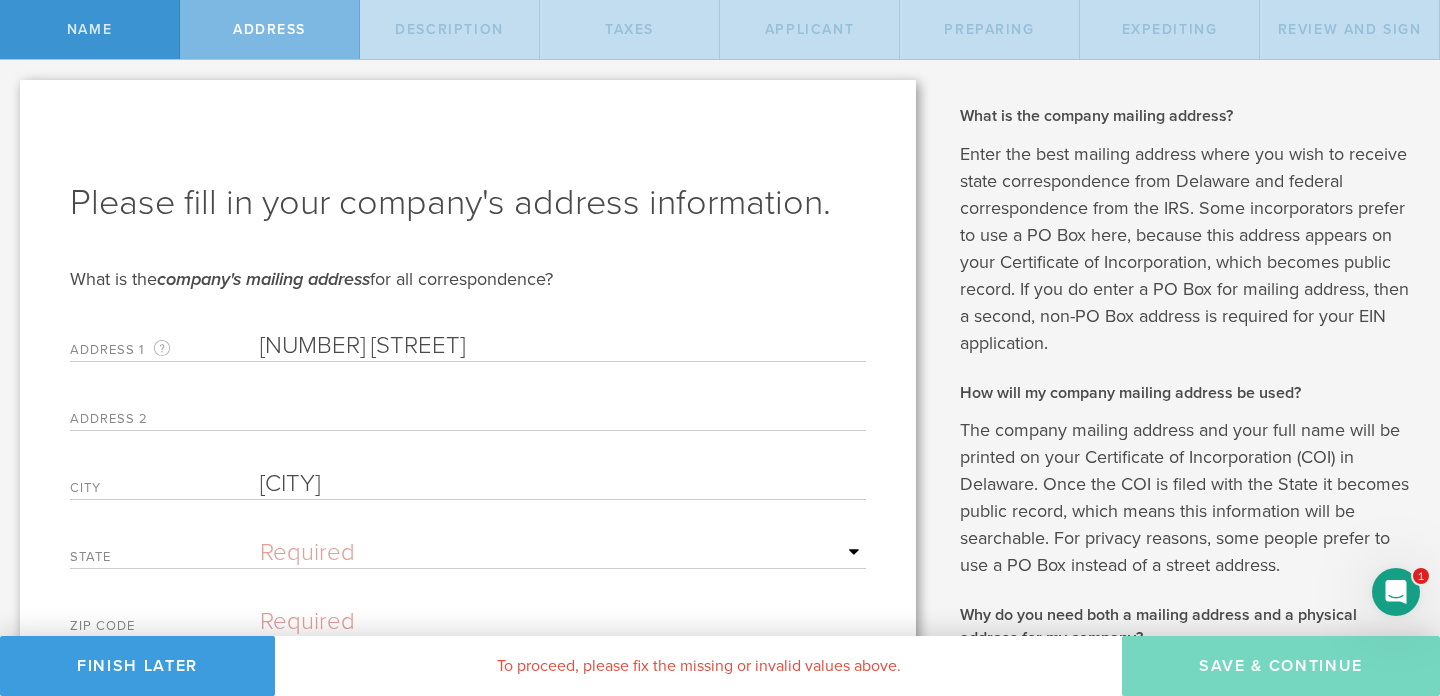 select on "TX" 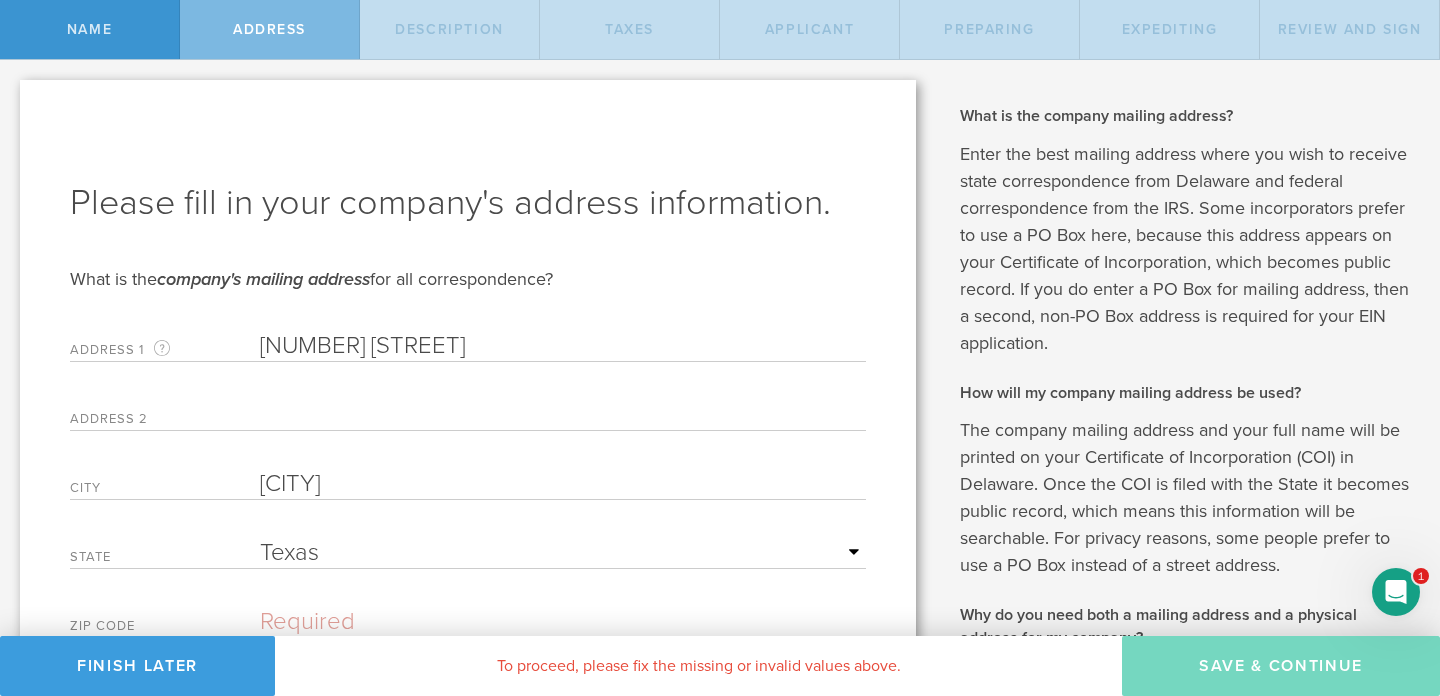 type on "78758" 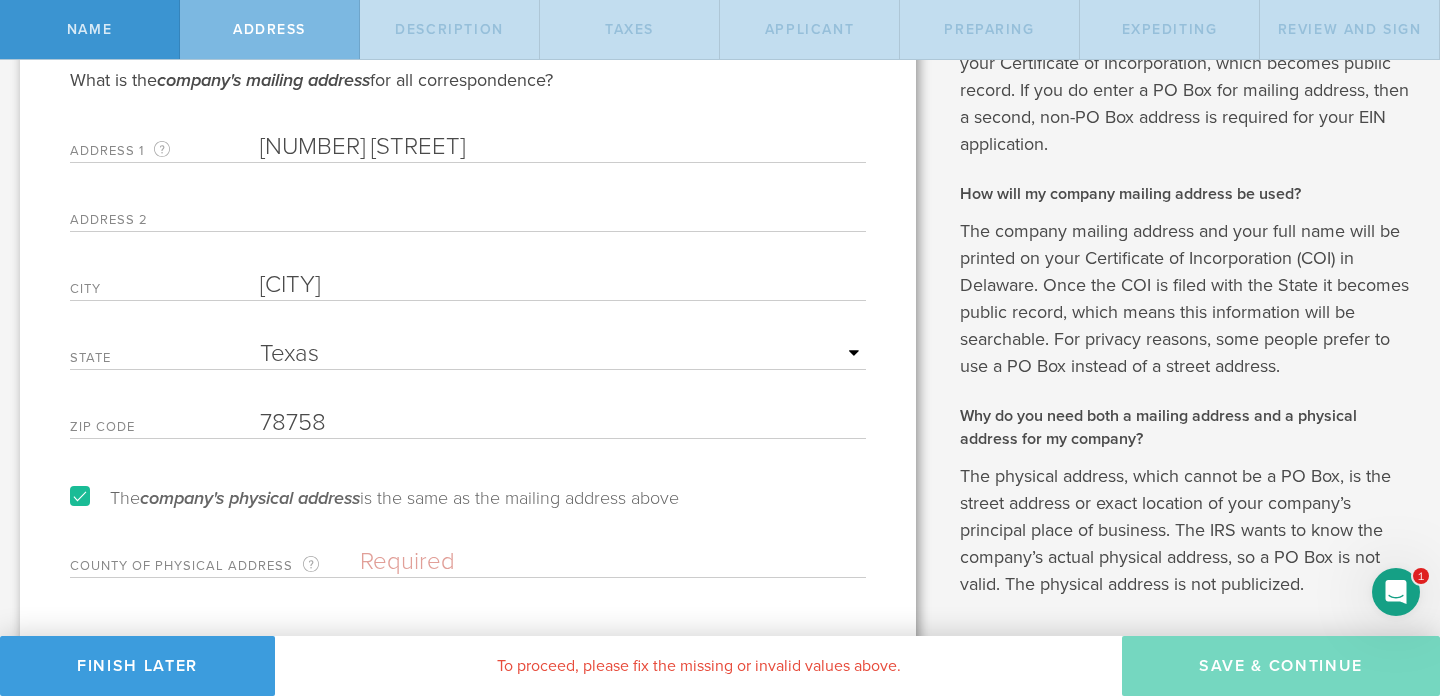 scroll, scrollTop: 206, scrollLeft: 0, axis: vertical 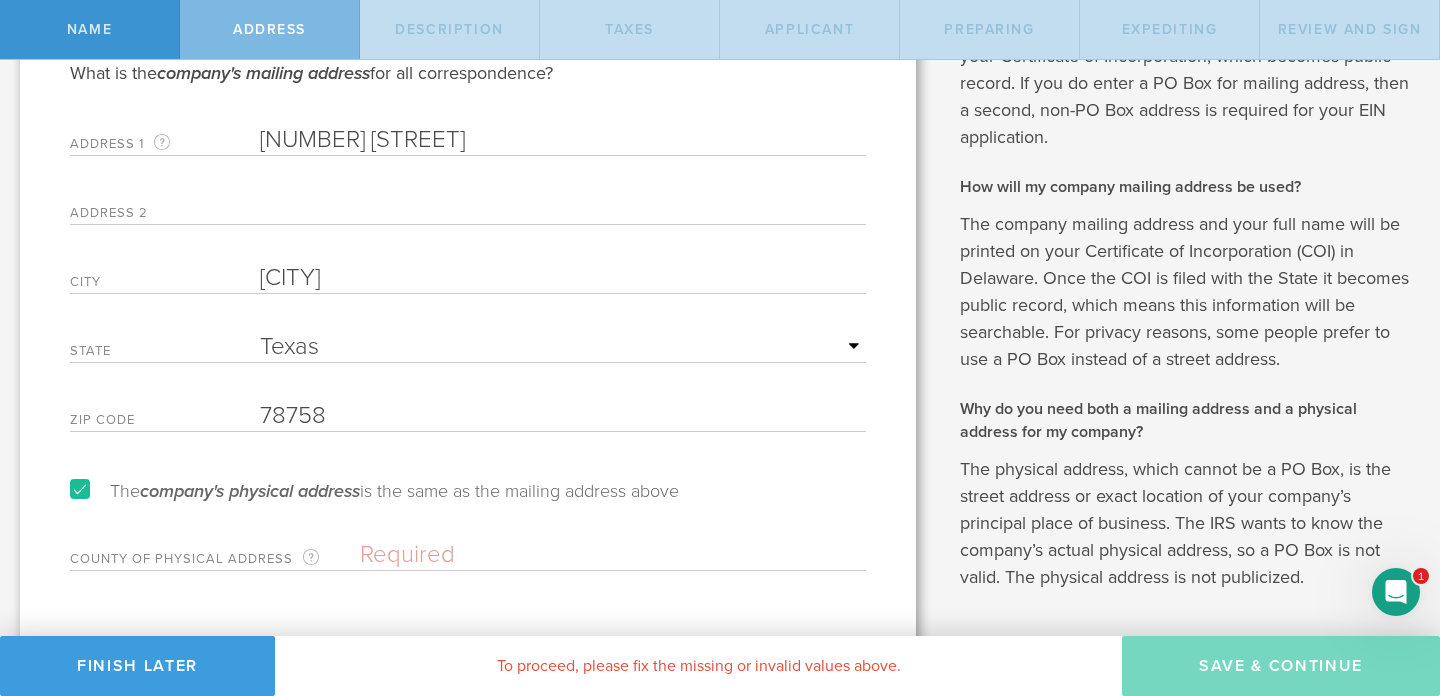 click on "The  company's physical address  is the same as the mailing address above" at bounding box center [374, 491] 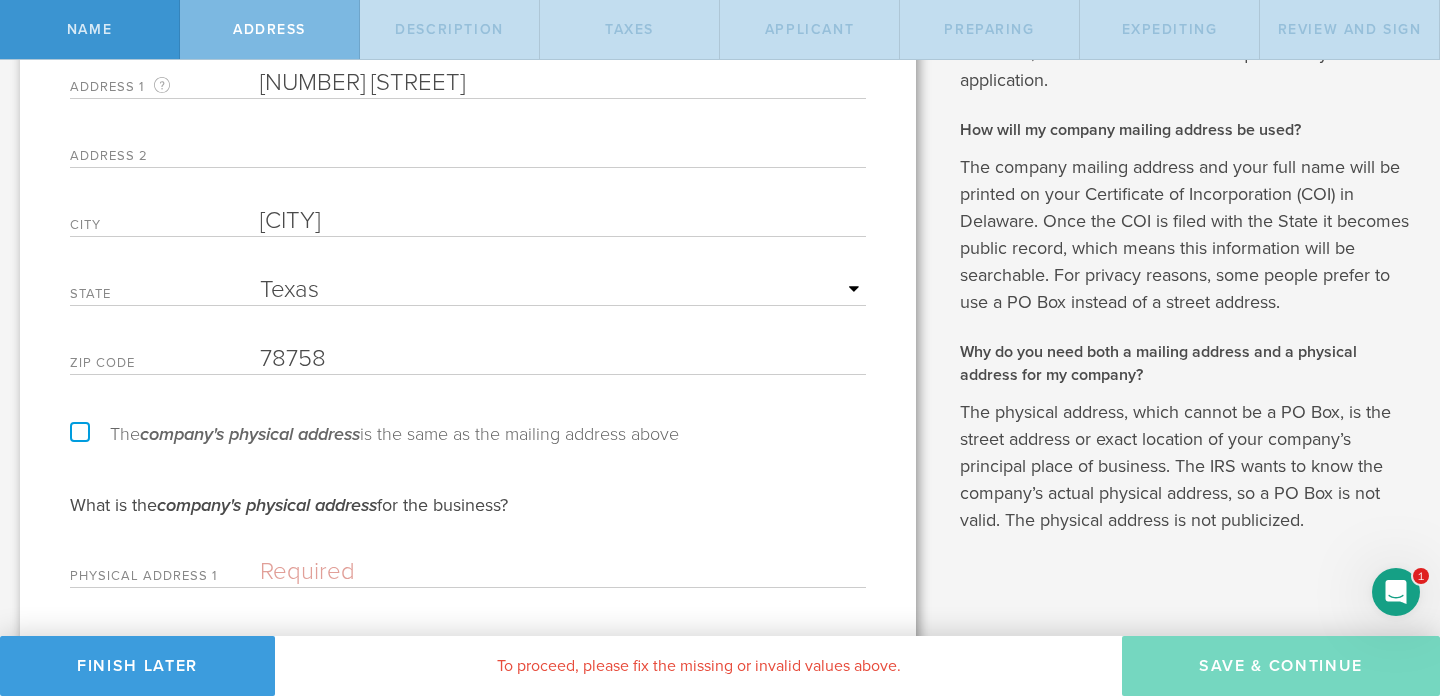 scroll, scrollTop: 267, scrollLeft: 0, axis: vertical 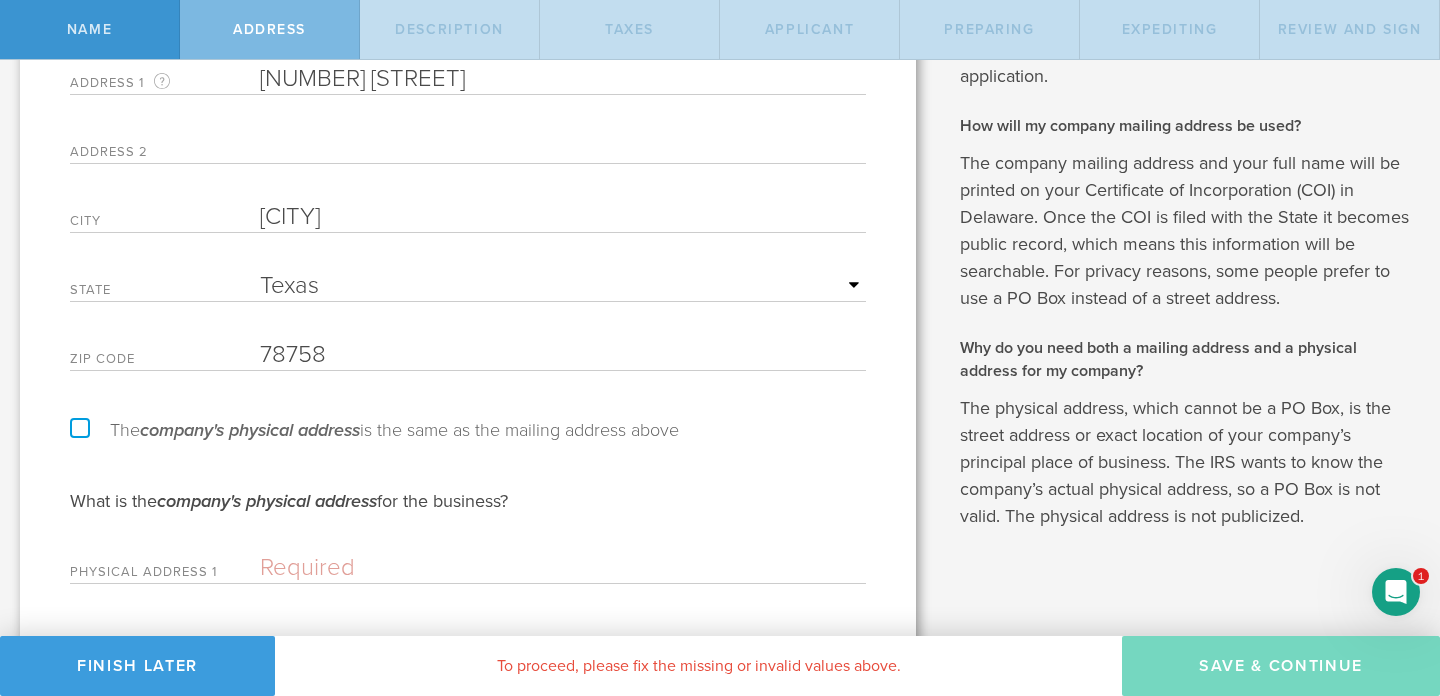 click on "The  company's physical address  is the same as the mailing address above" at bounding box center [374, 430] 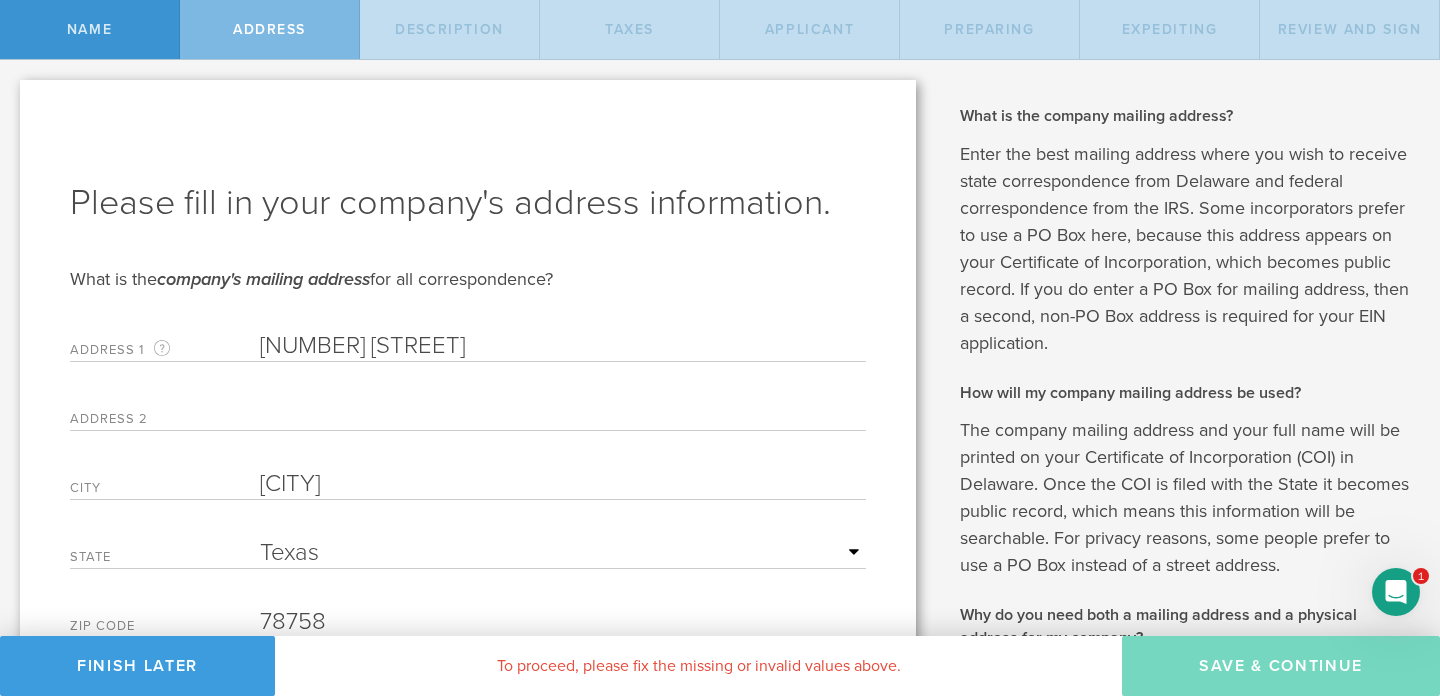scroll, scrollTop: 279, scrollLeft: 0, axis: vertical 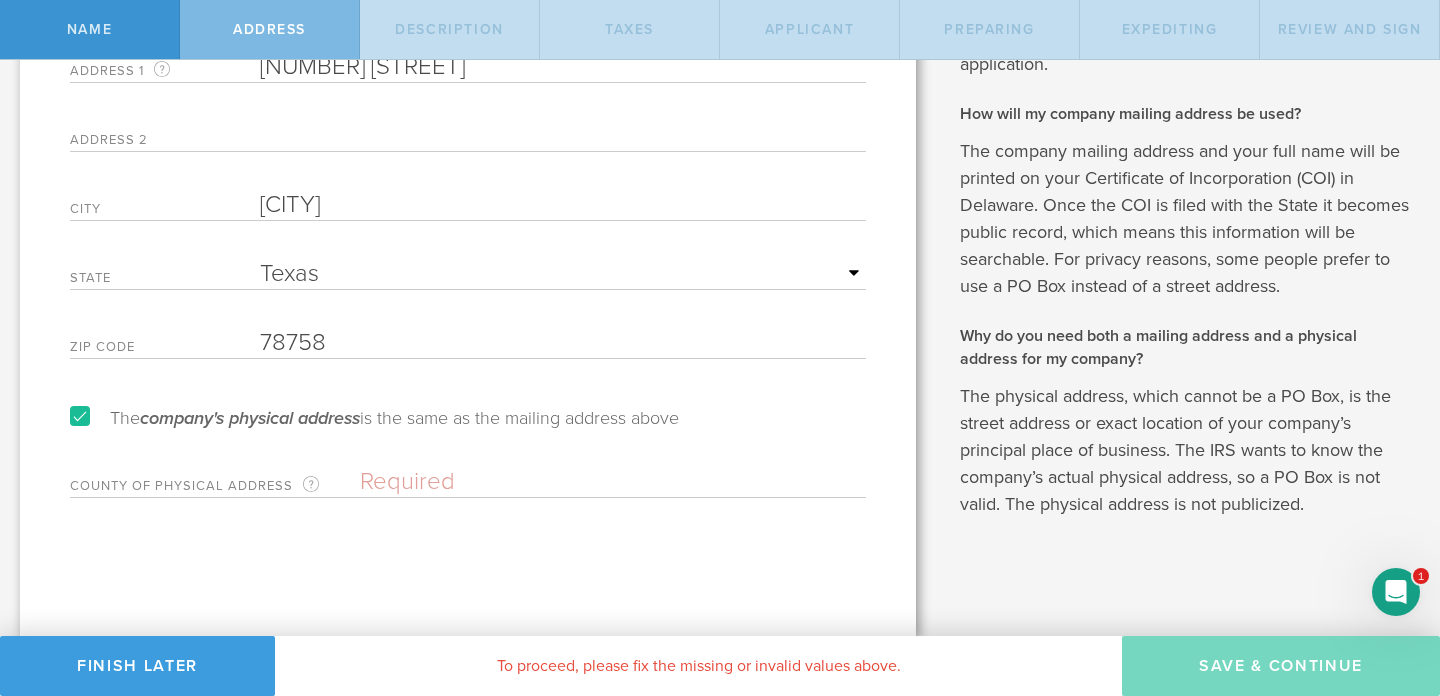 click at bounding box center (613, 482) 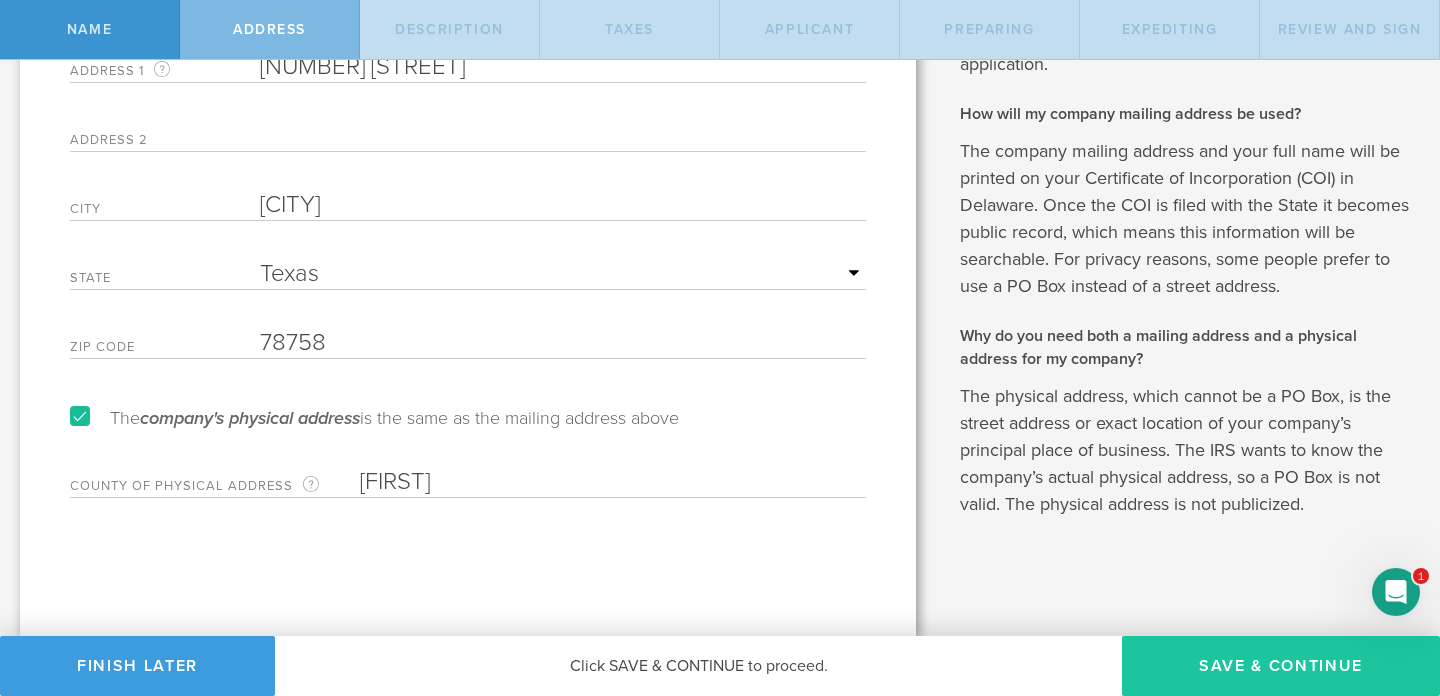type on "Travis" 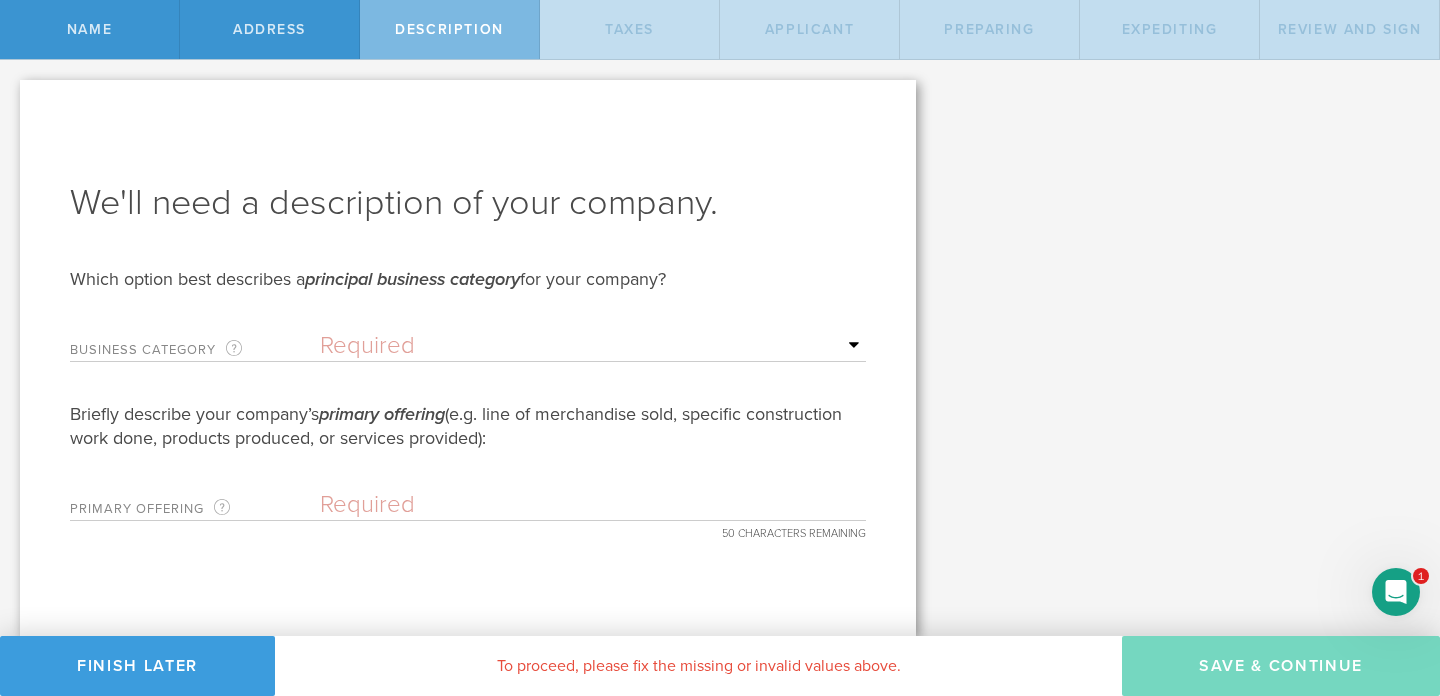 scroll, scrollTop: 0, scrollLeft: 0, axis: both 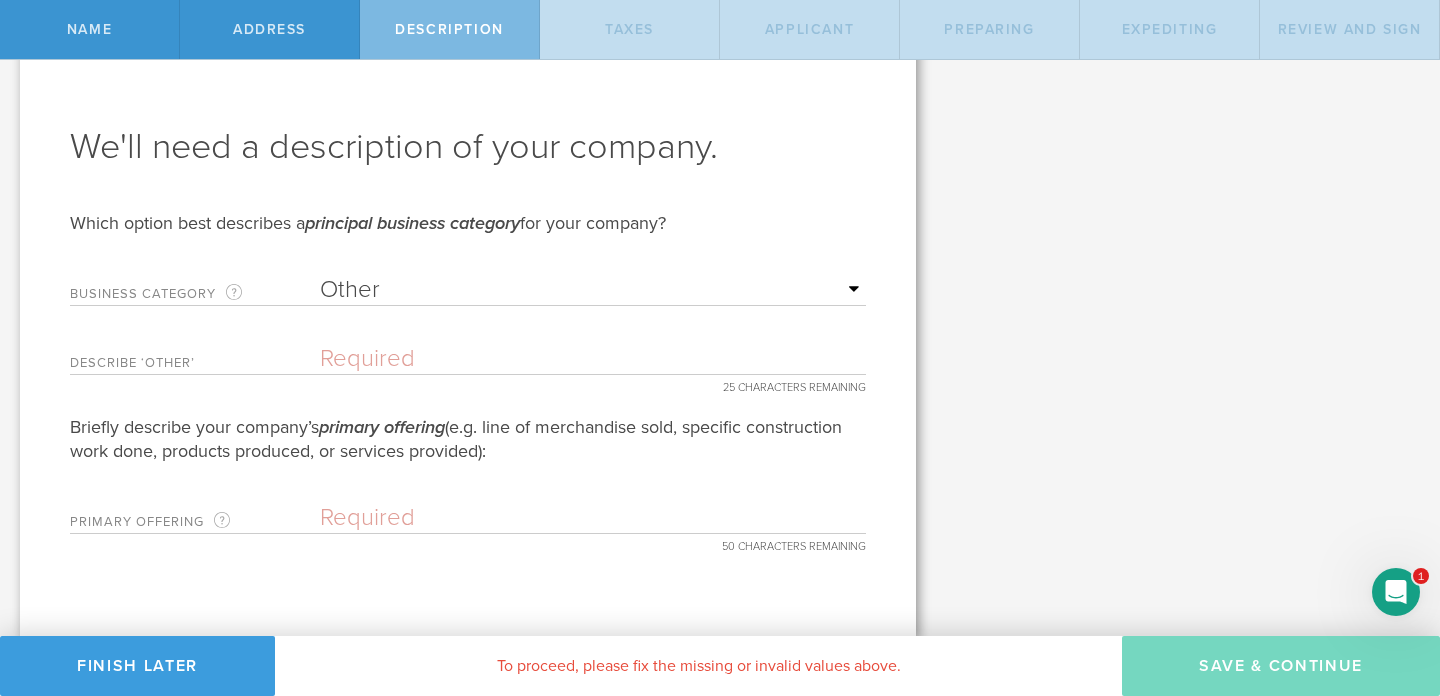 click at bounding box center (593, 359) 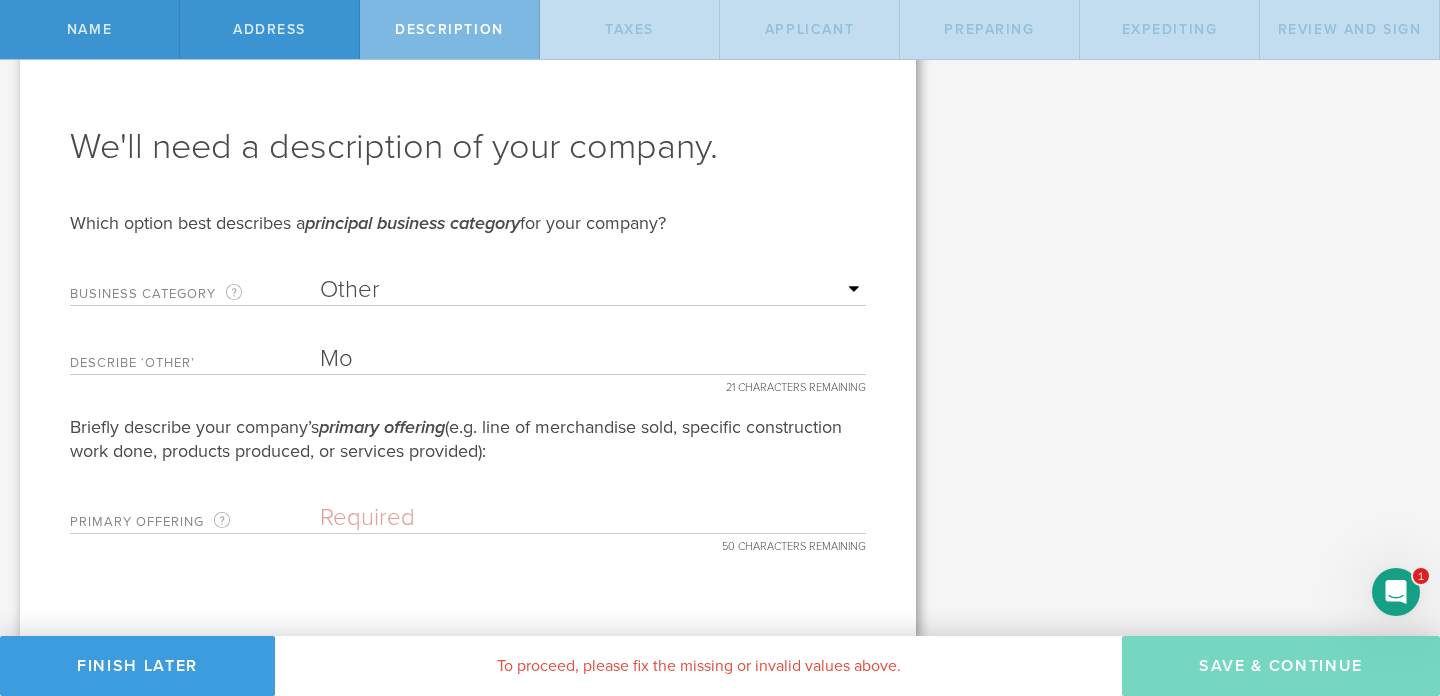 type on "M" 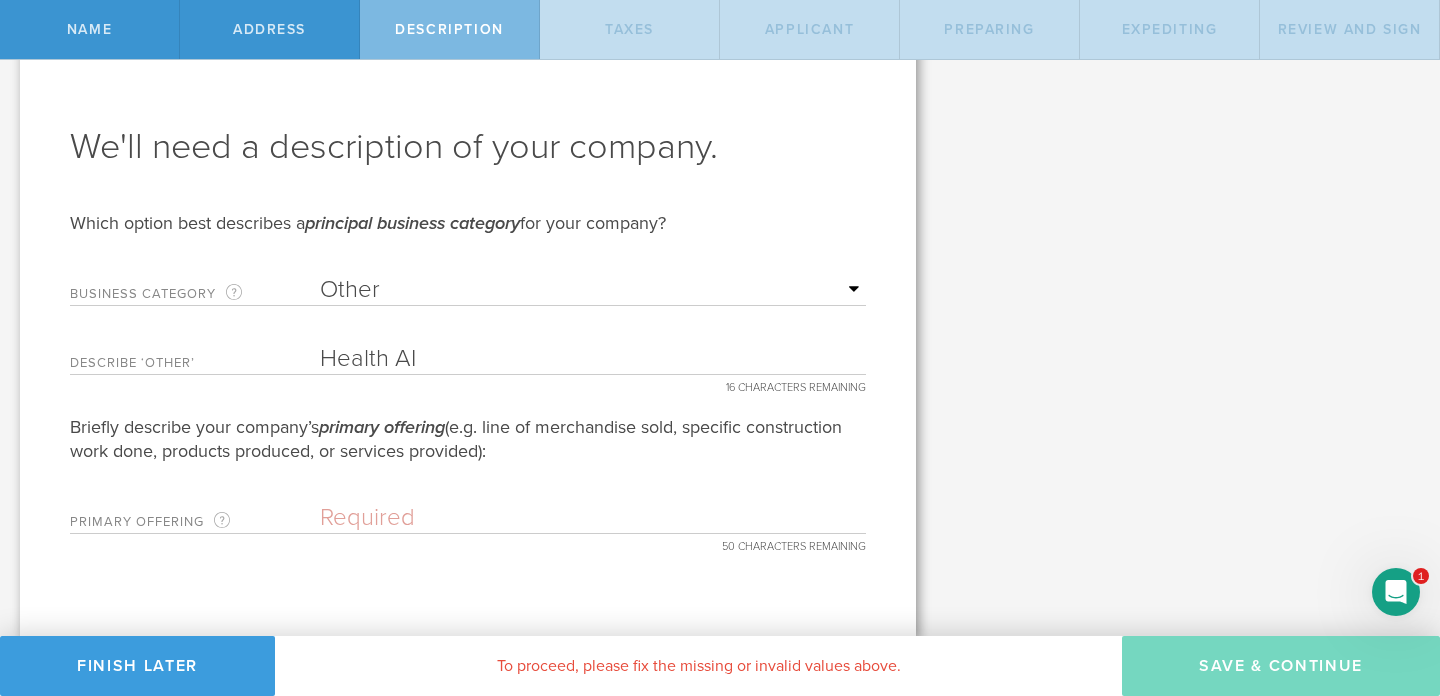 type on "Health AI" 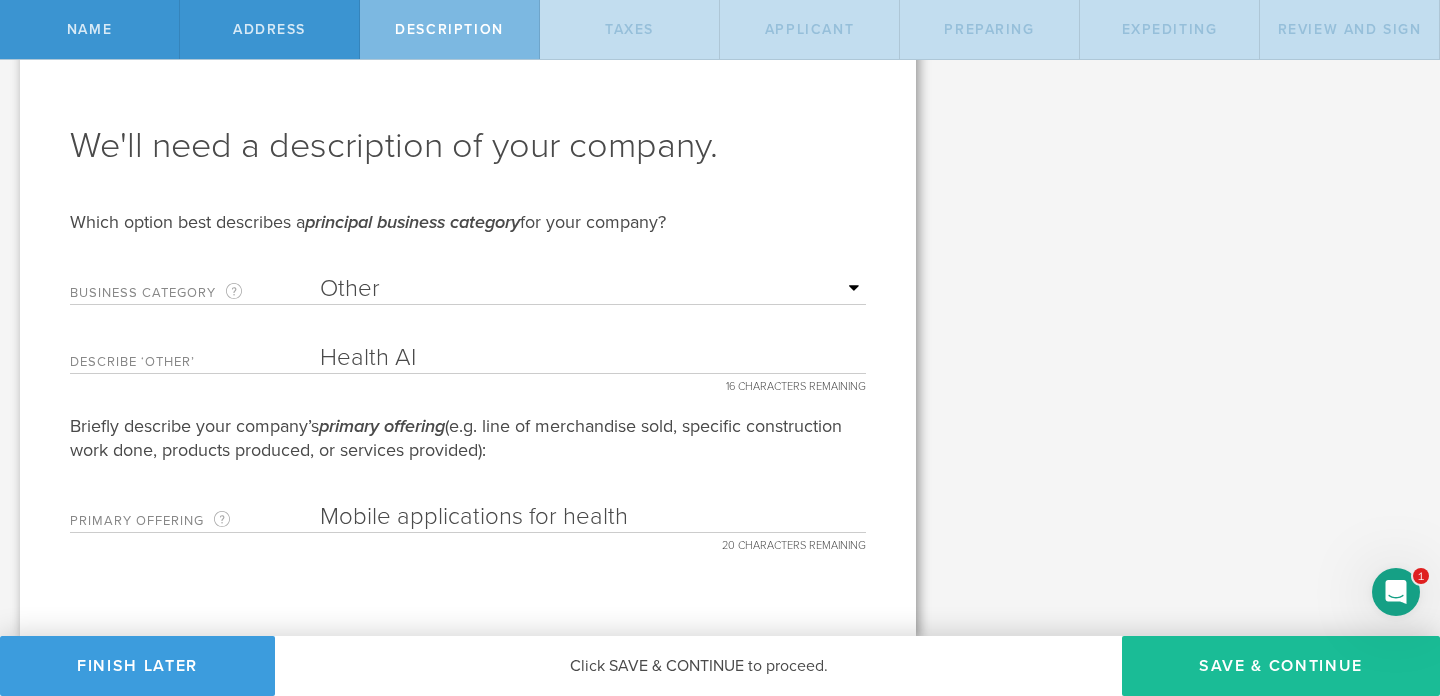 click on "Mobile applications for health" at bounding box center [593, 517] 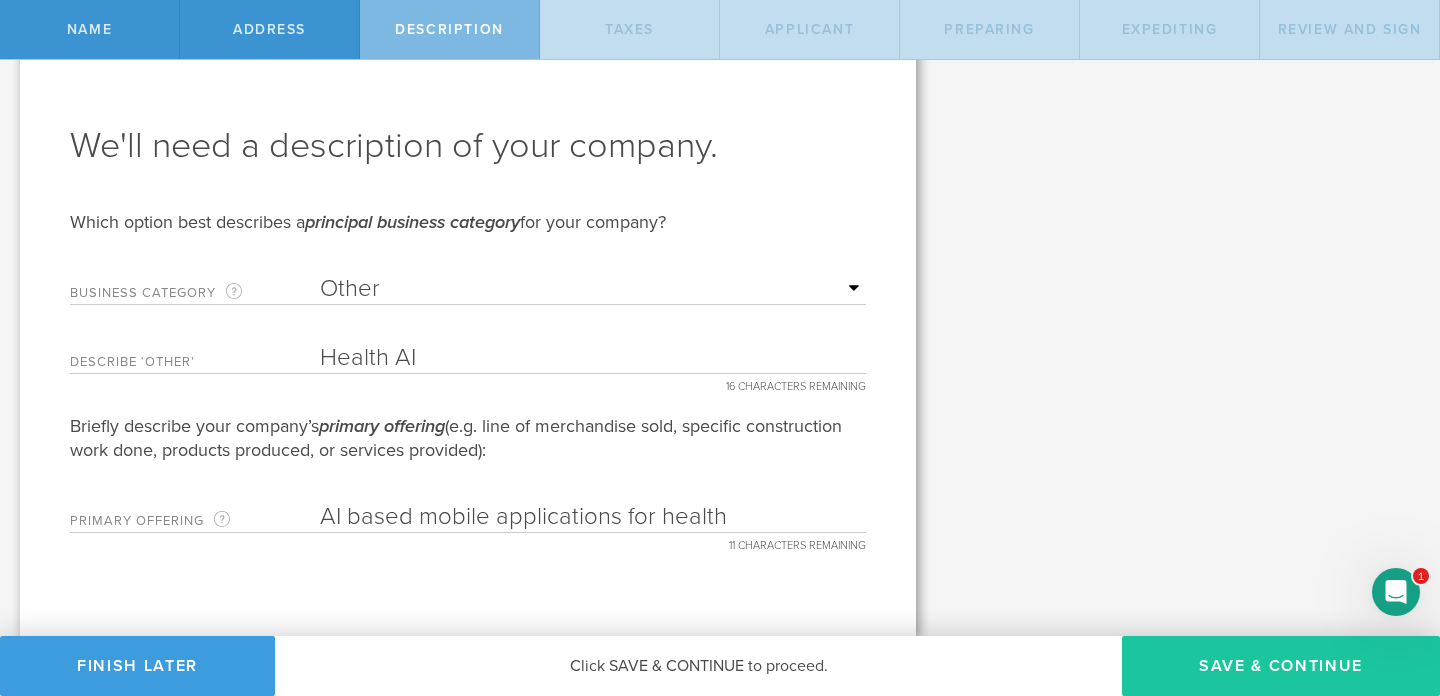 type on "AI based mobile applications for health" 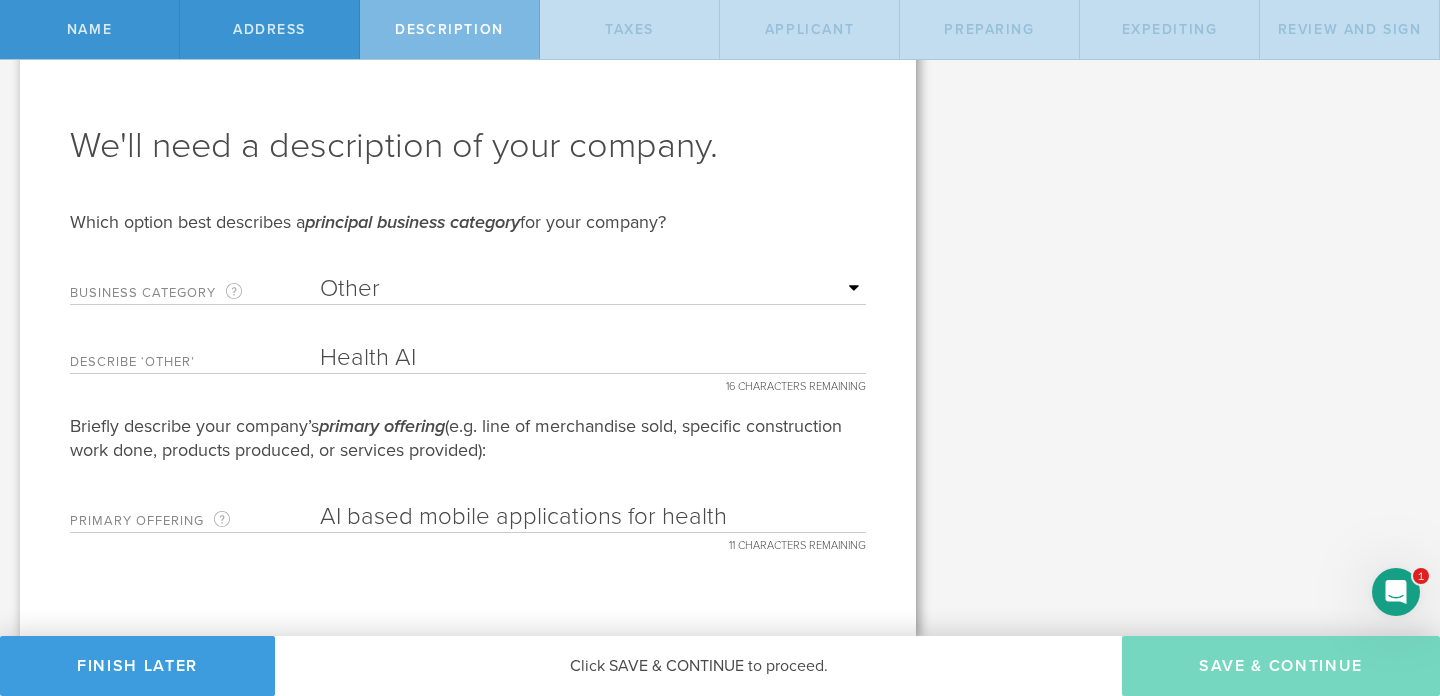 type on "0" 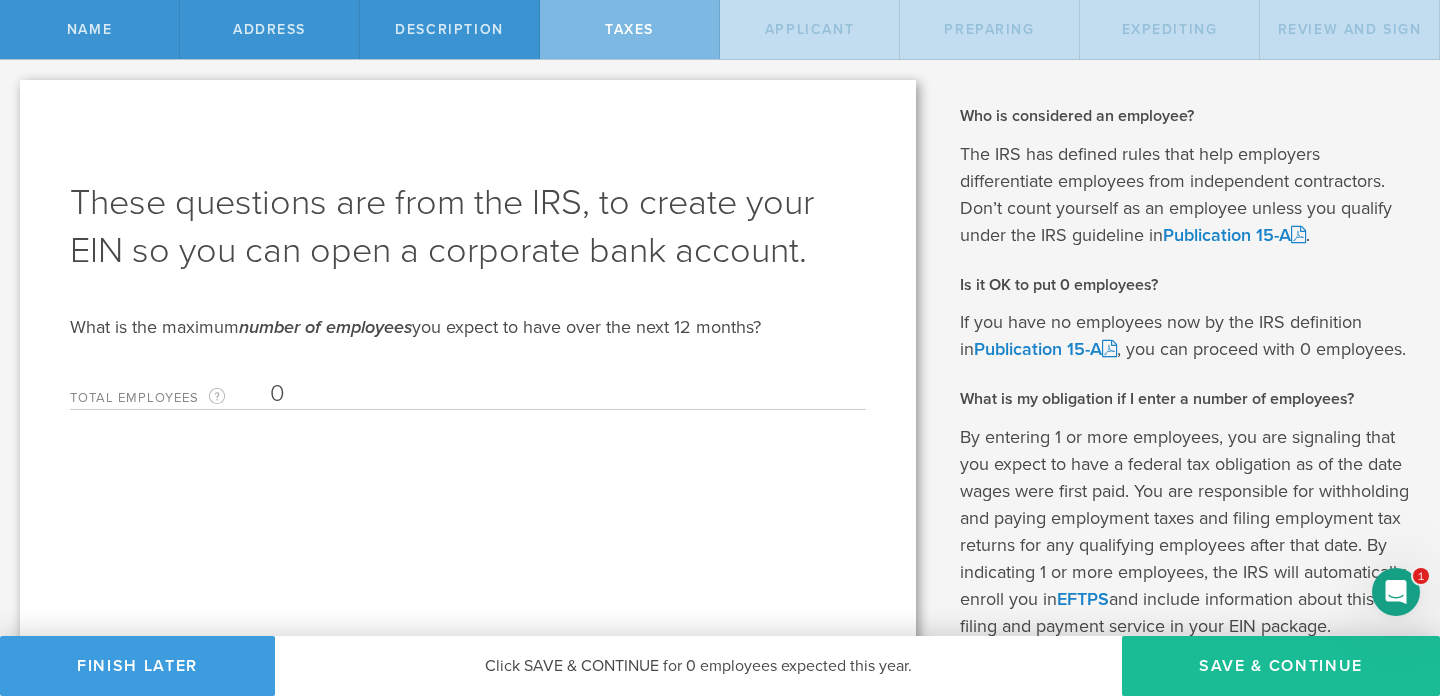 click on "0" at bounding box center (563, 394) 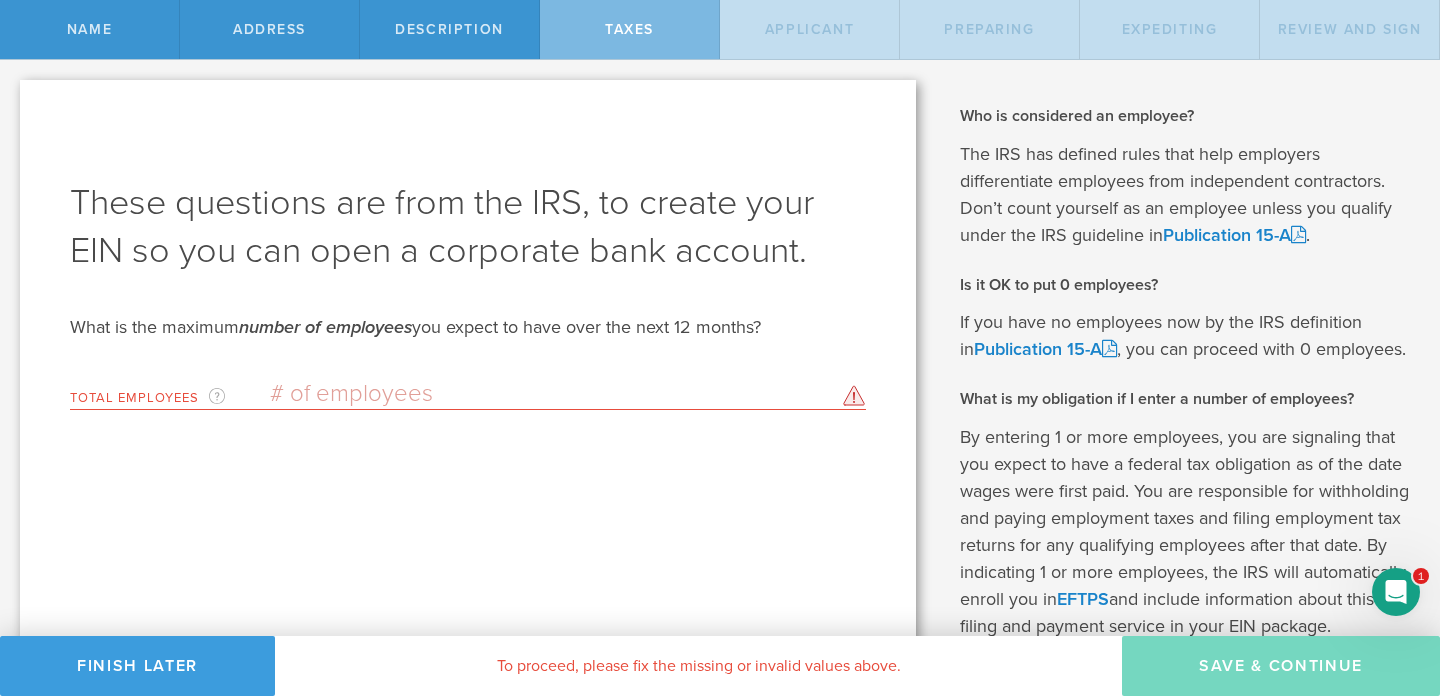 type on "5" 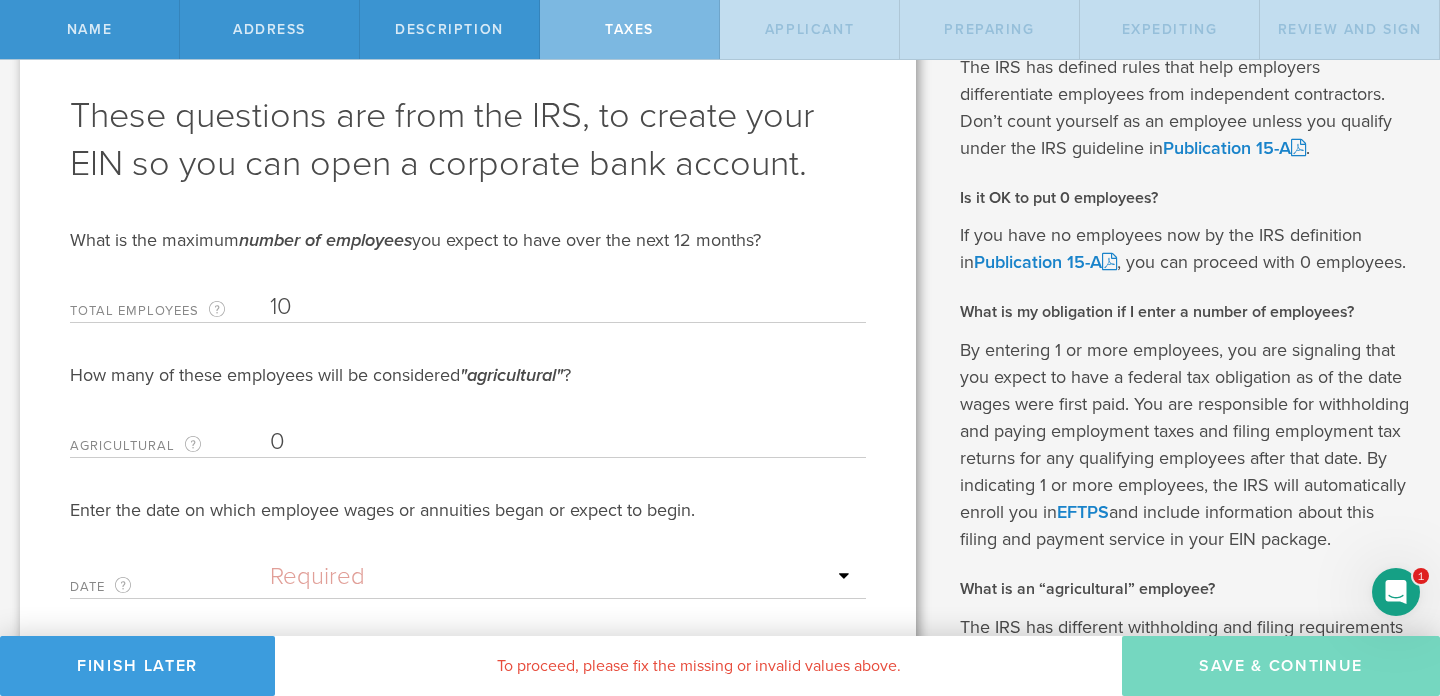 scroll, scrollTop: 113, scrollLeft: 0, axis: vertical 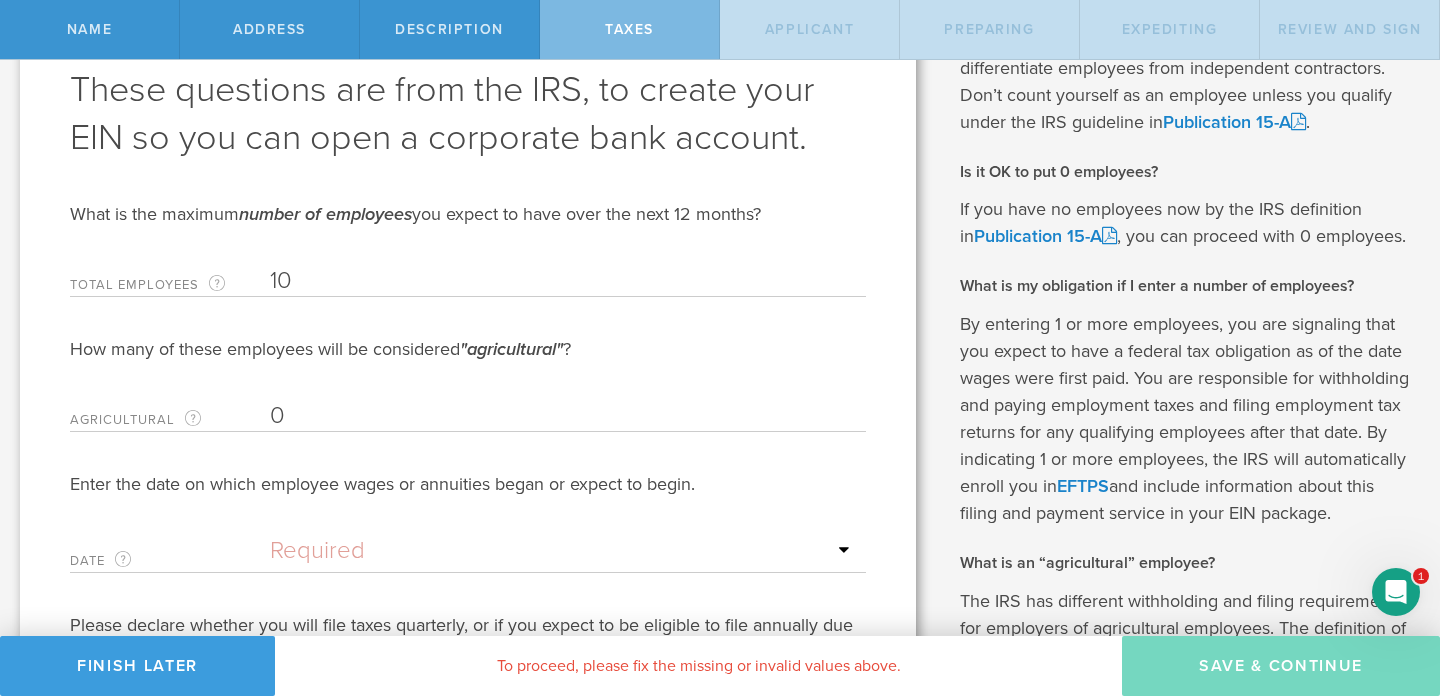 type on "10" 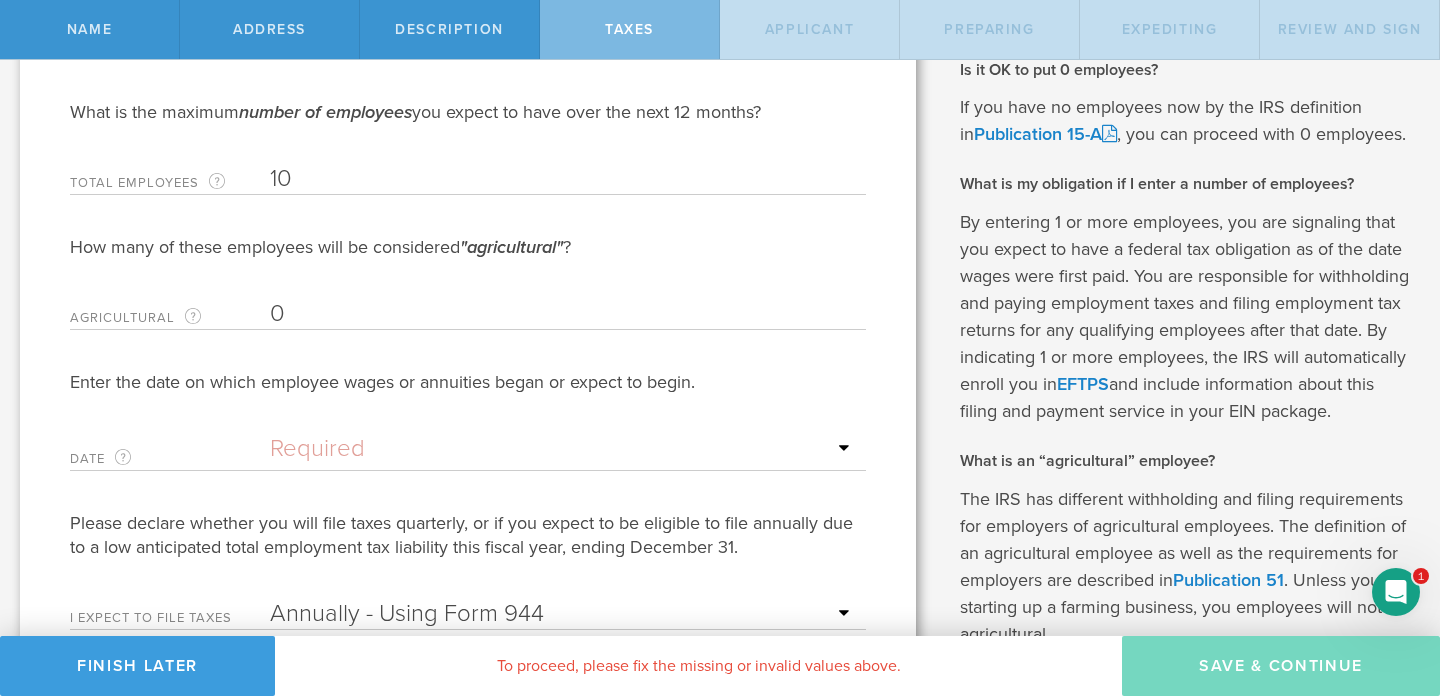 scroll, scrollTop: 247, scrollLeft: 0, axis: vertical 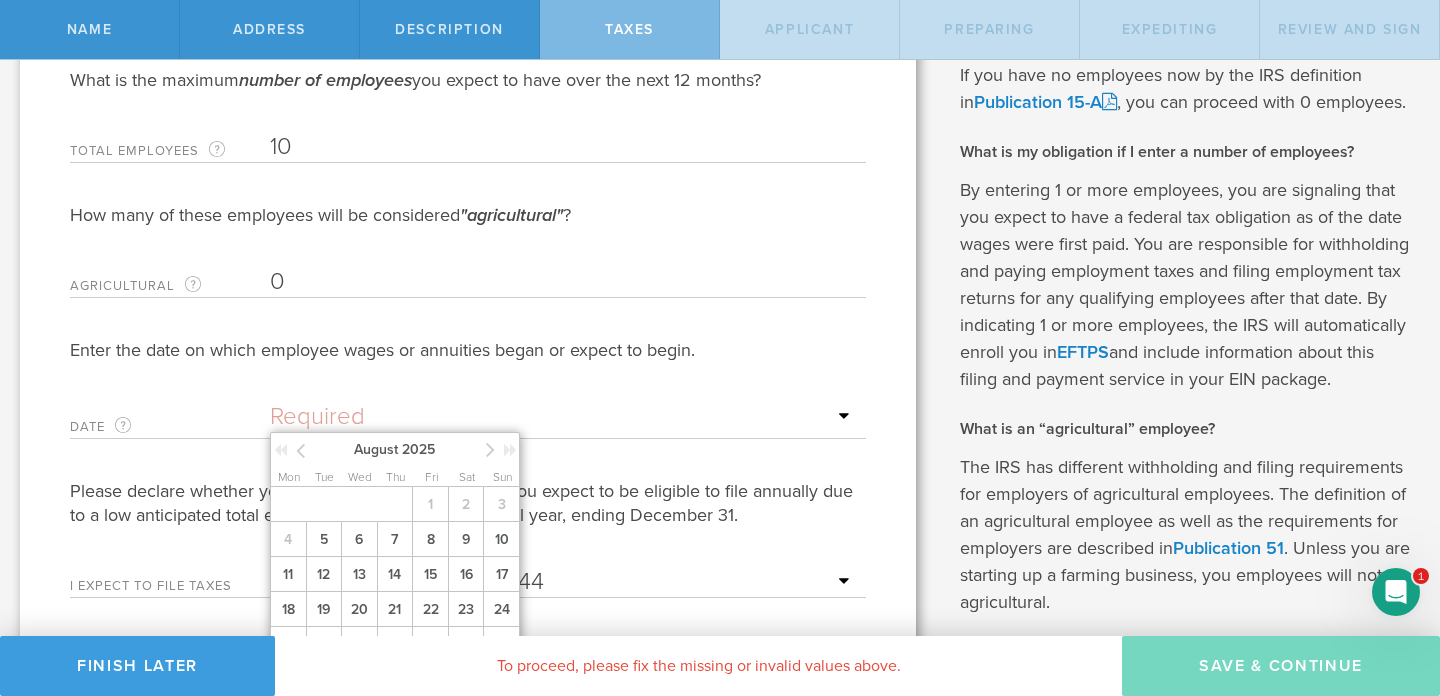click at bounding box center [563, 417] 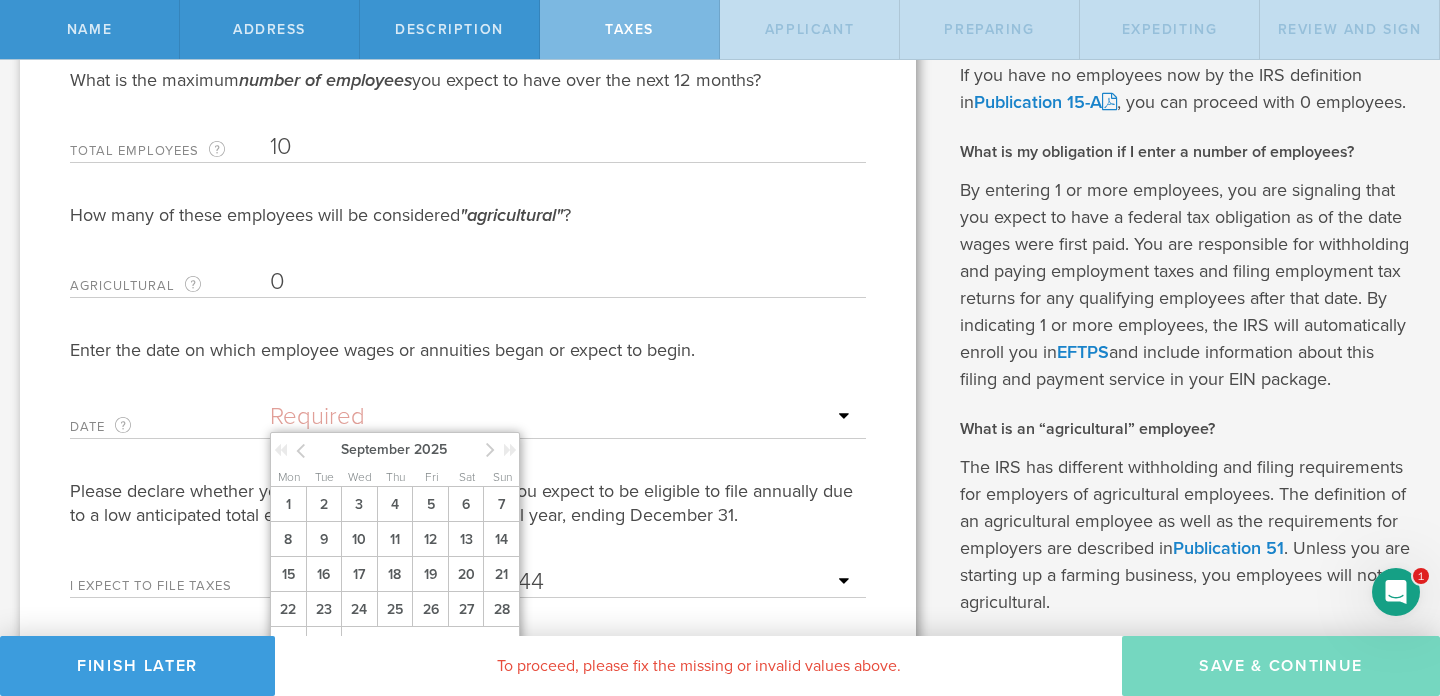 click at bounding box center [490, 449] 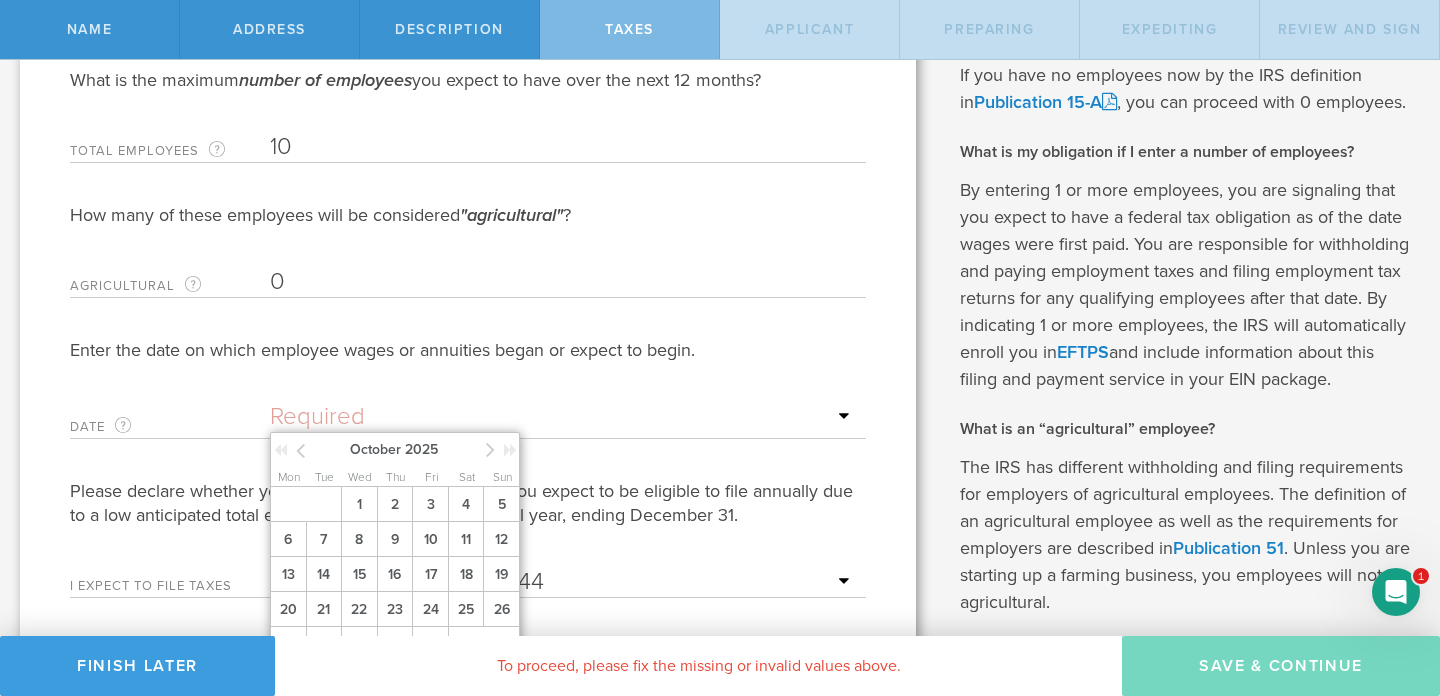 click at bounding box center (490, 449) 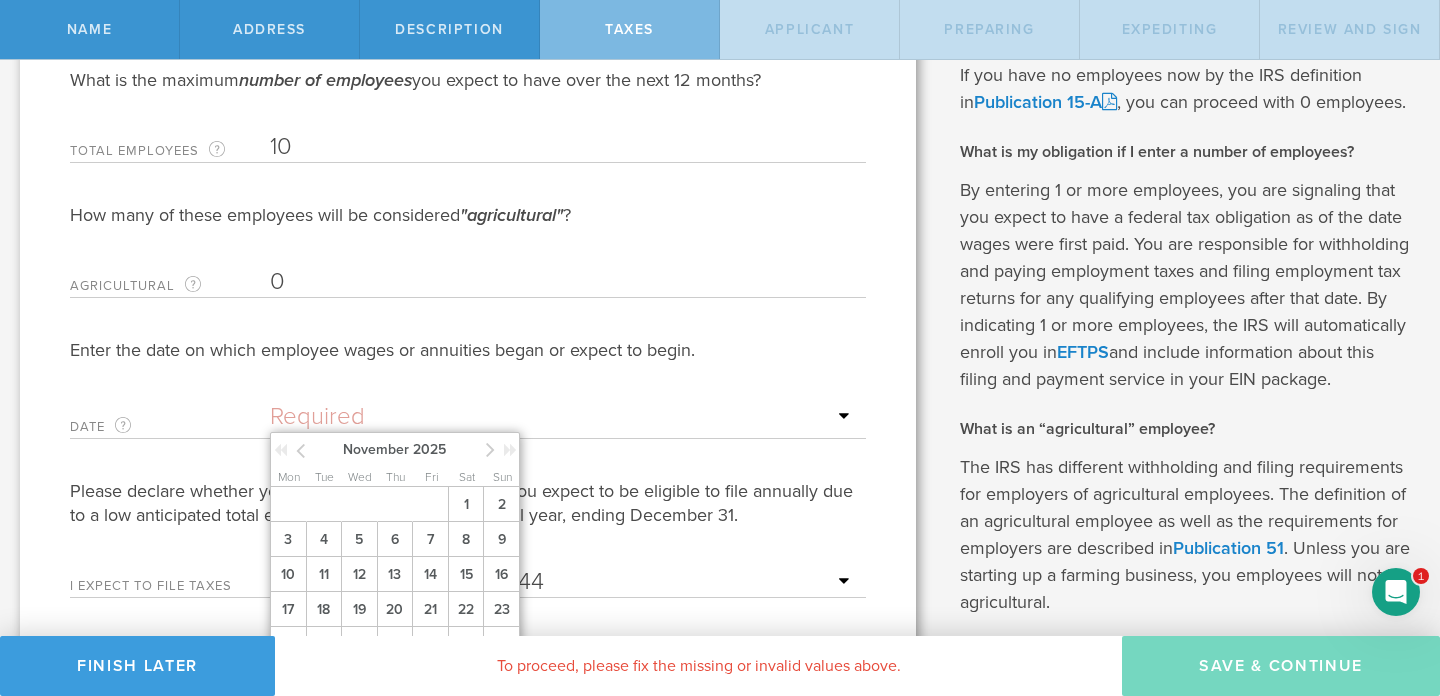 click at bounding box center (490, 449) 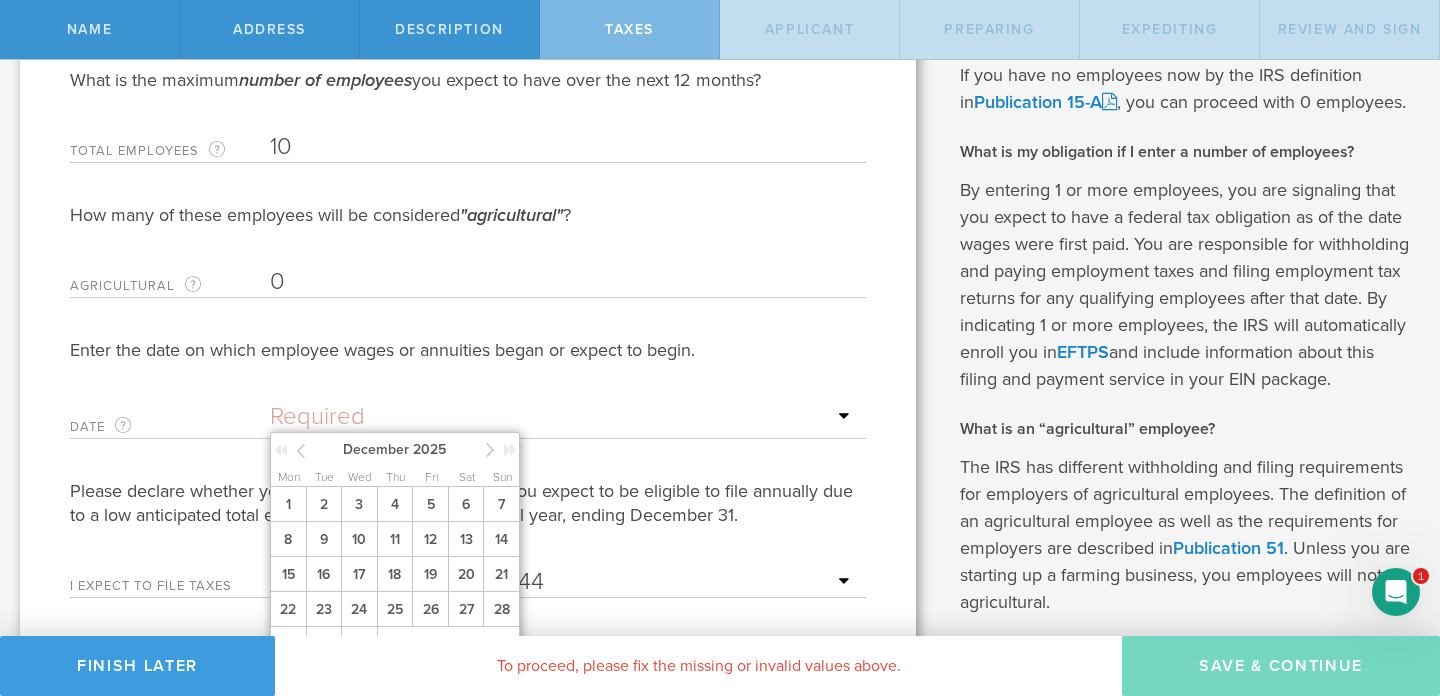 click at bounding box center [490, 449] 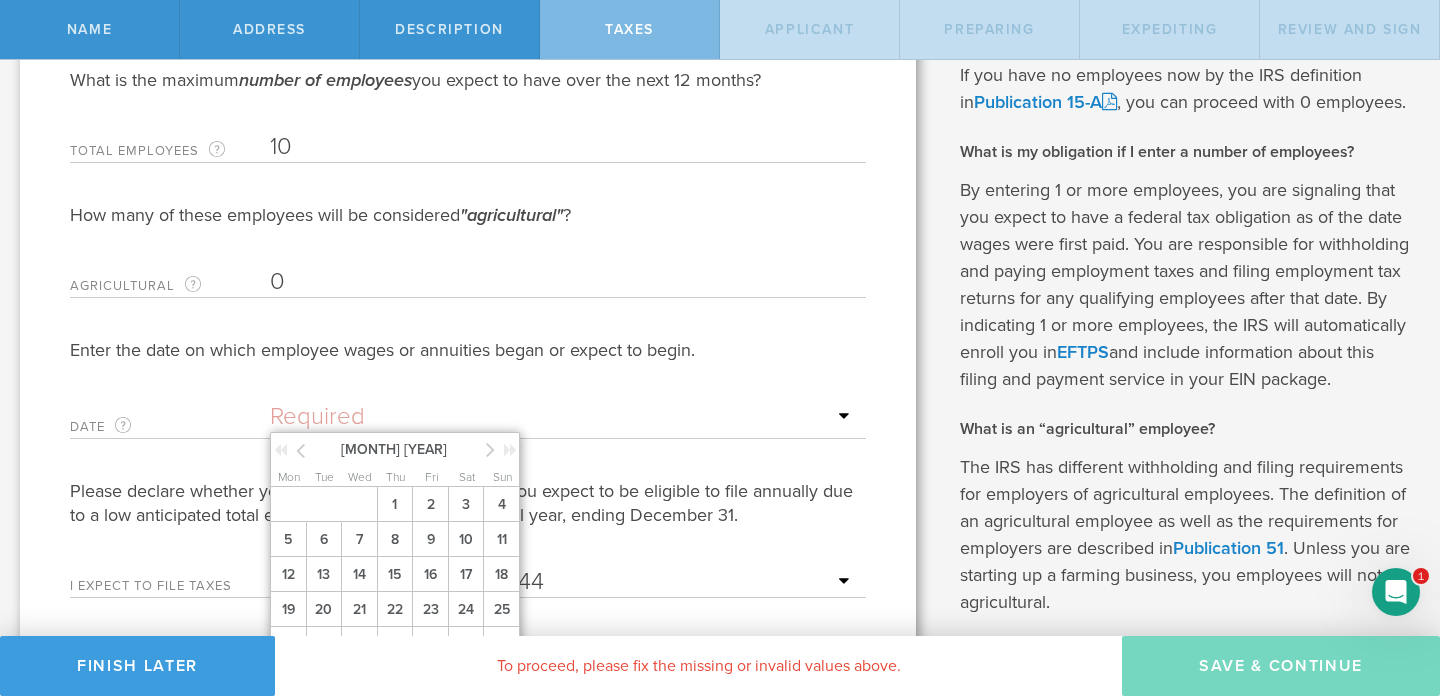 click at bounding box center [490, 449] 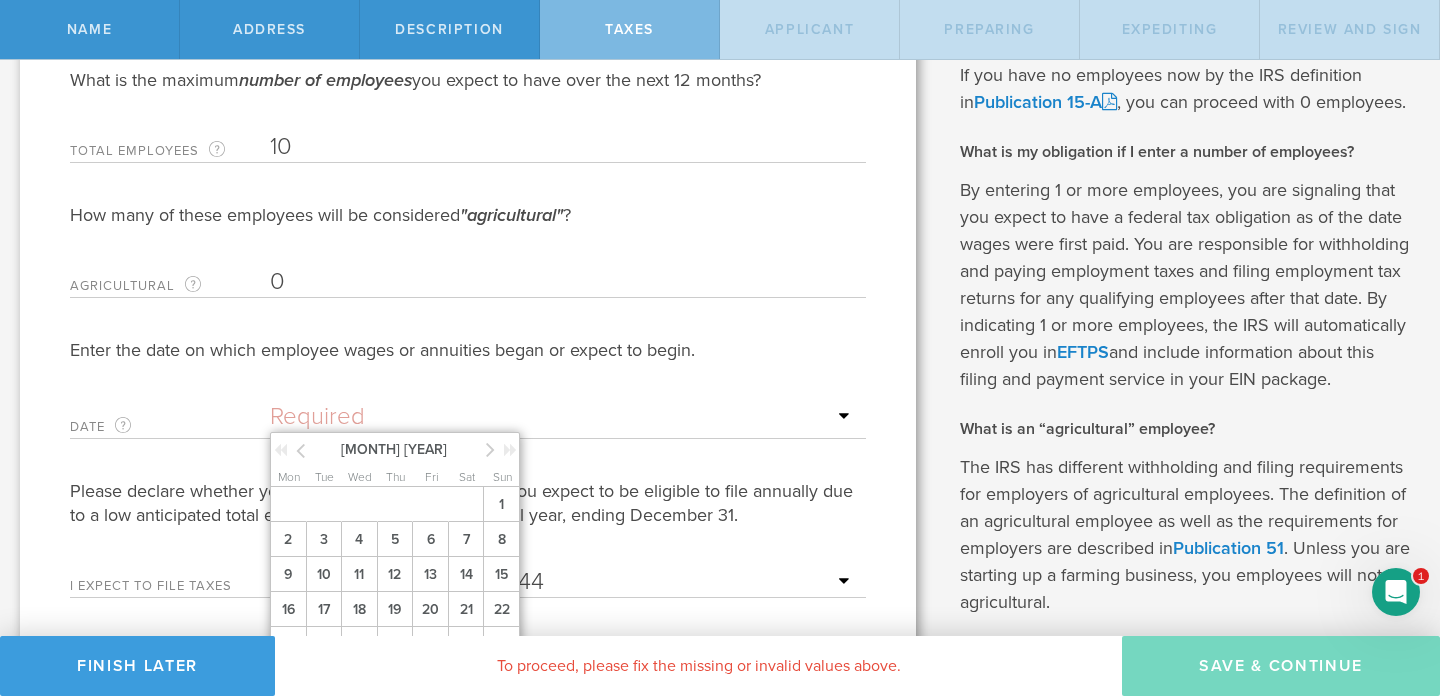 click at bounding box center (490, 449) 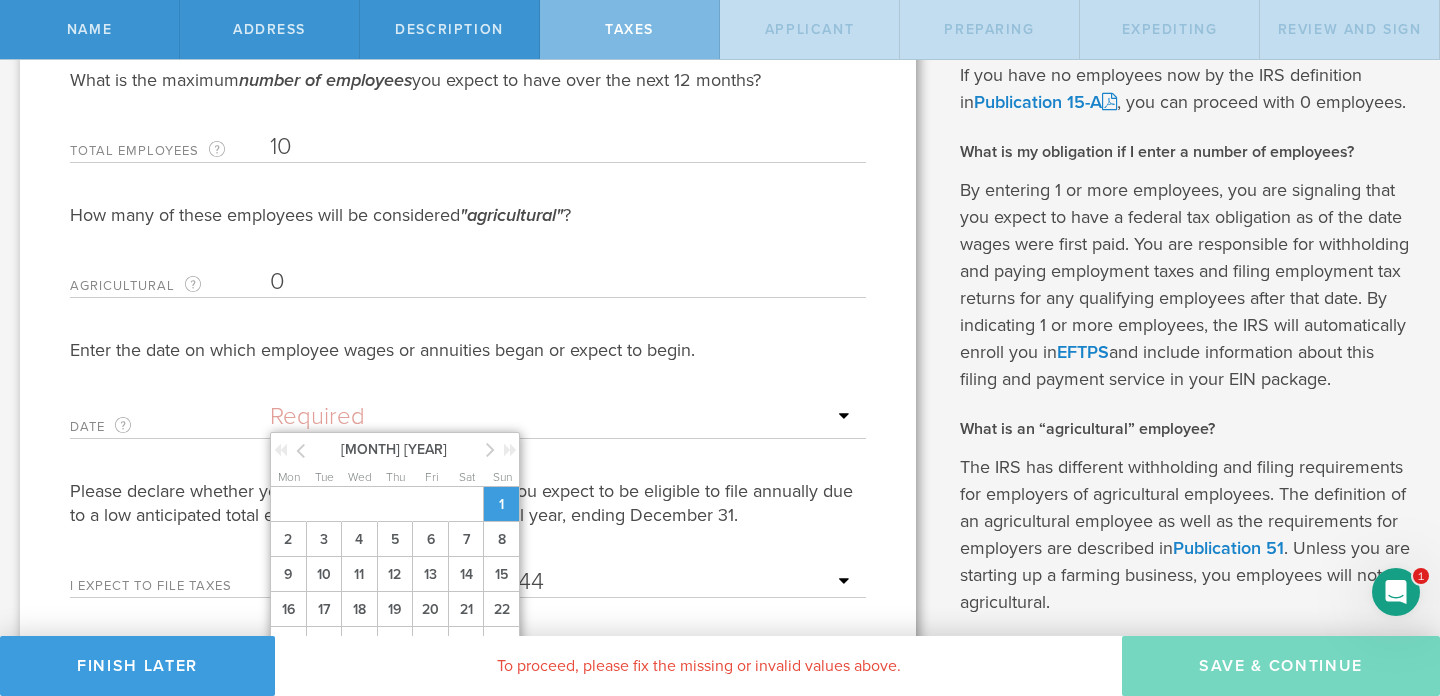 click on "1" at bounding box center [501, 504] 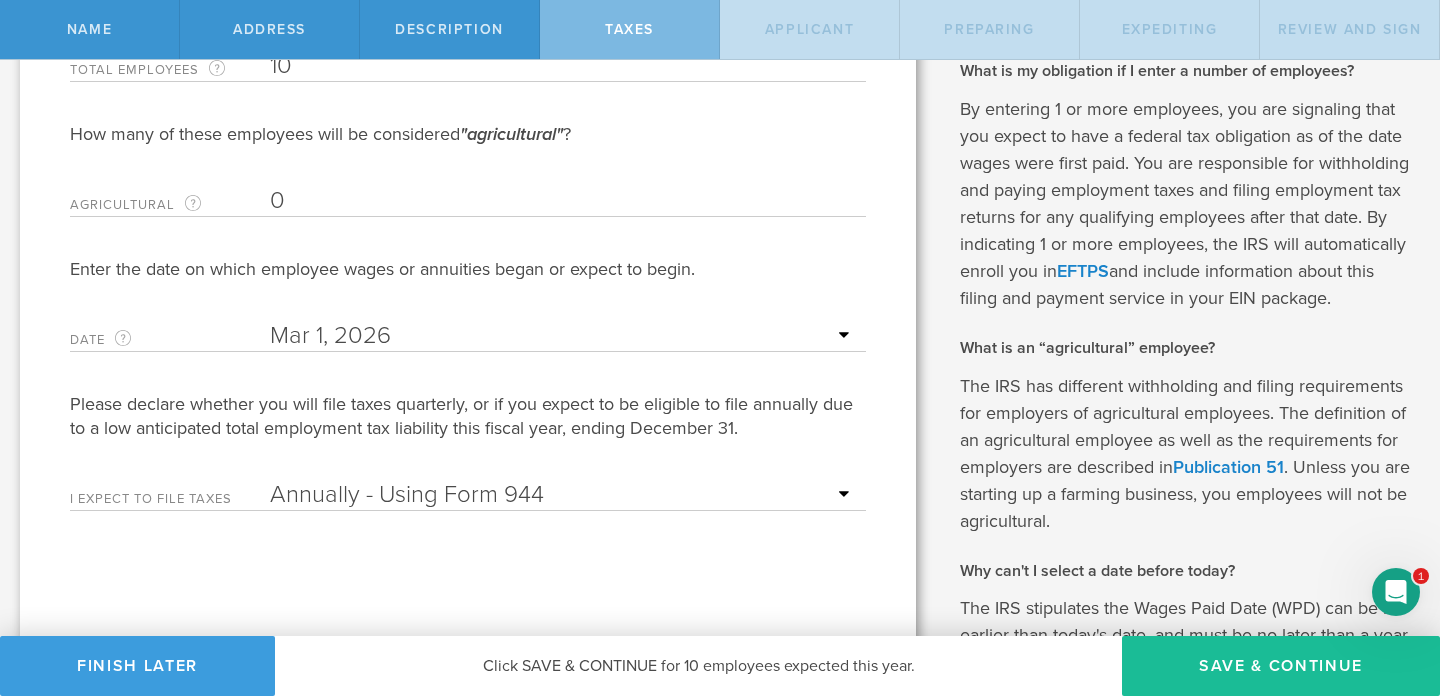 scroll, scrollTop: 330, scrollLeft: 0, axis: vertical 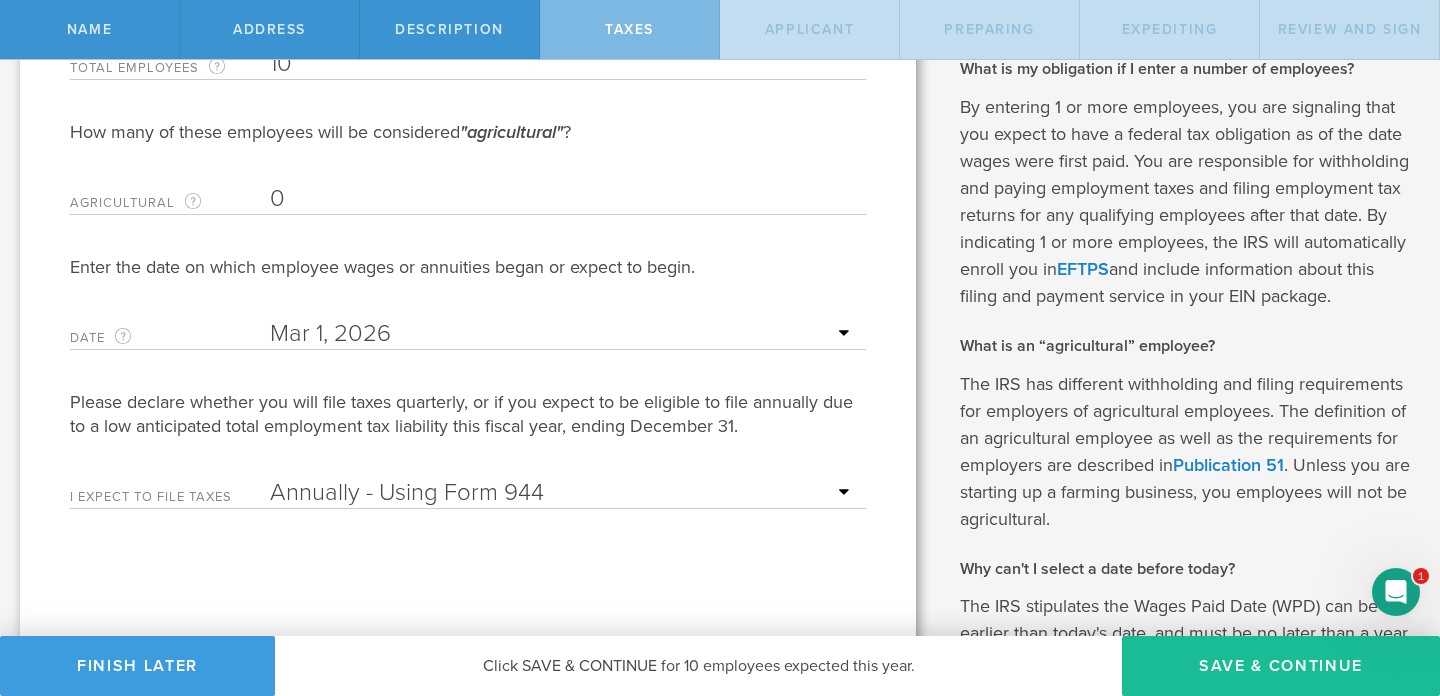 click on "Annually - Using Form 944 Quarterly - Using Form 941" at bounding box center [563, 493] 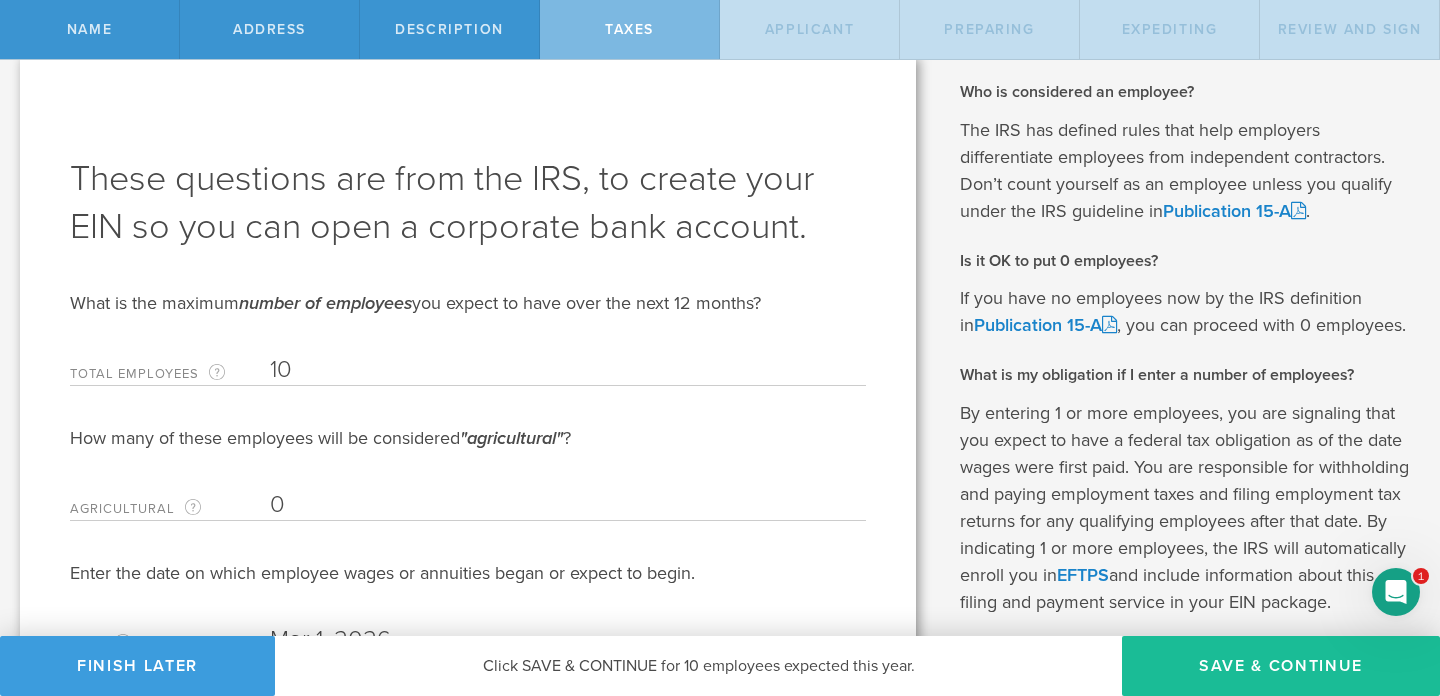 scroll, scrollTop: 0, scrollLeft: 0, axis: both 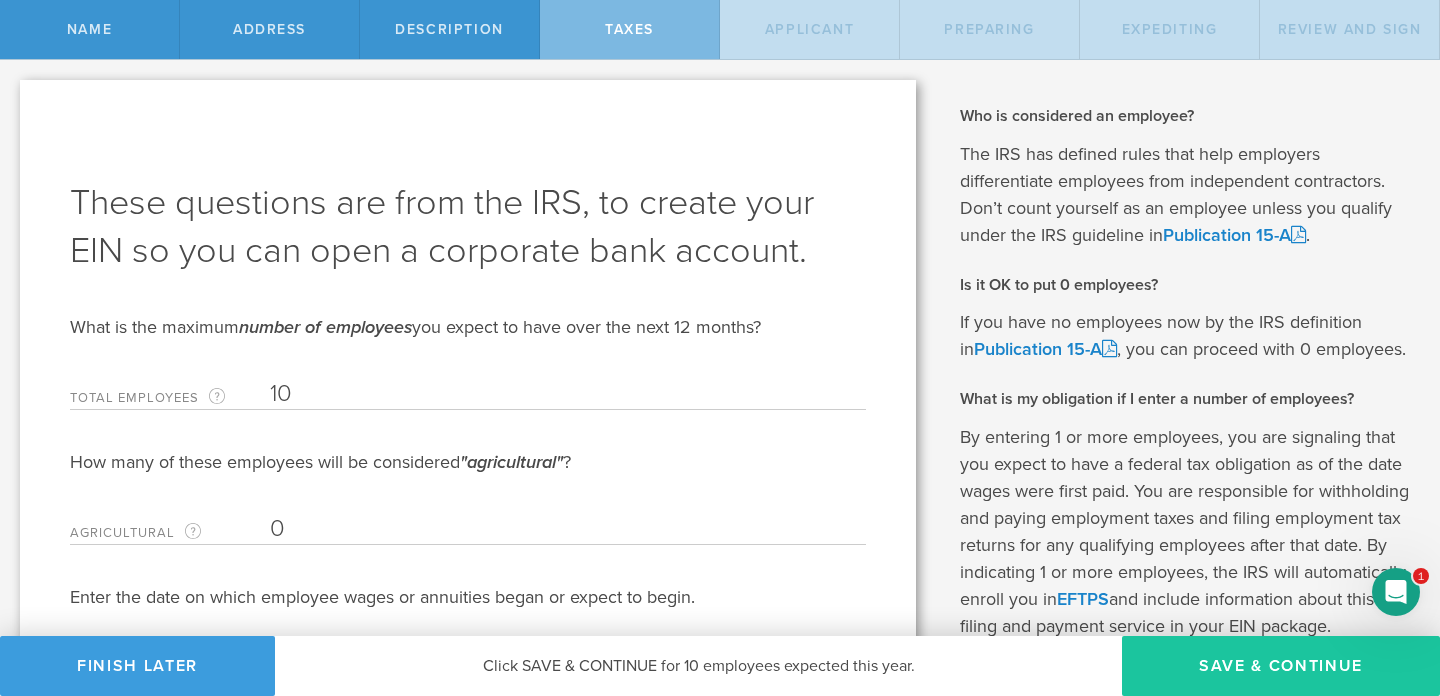 click on "Save & Continue" at bounding box center [1281, 666] 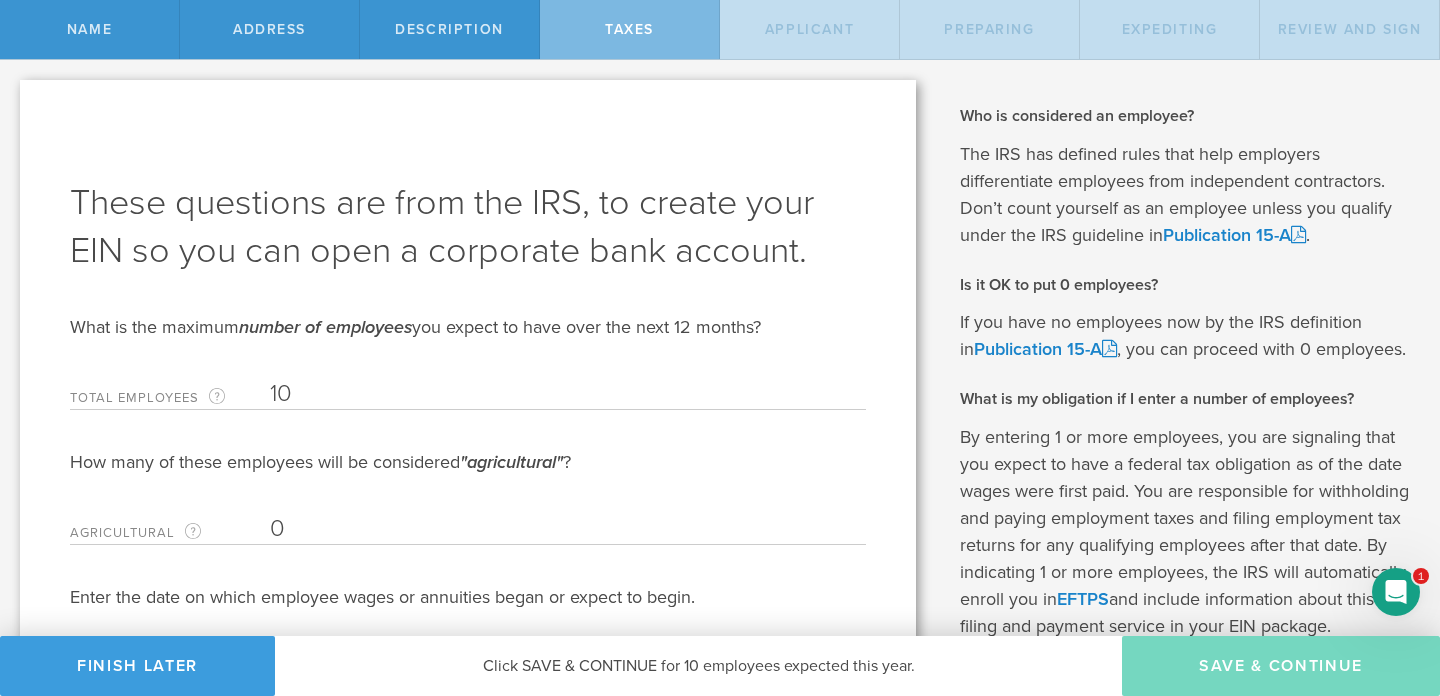 type on "CEO" 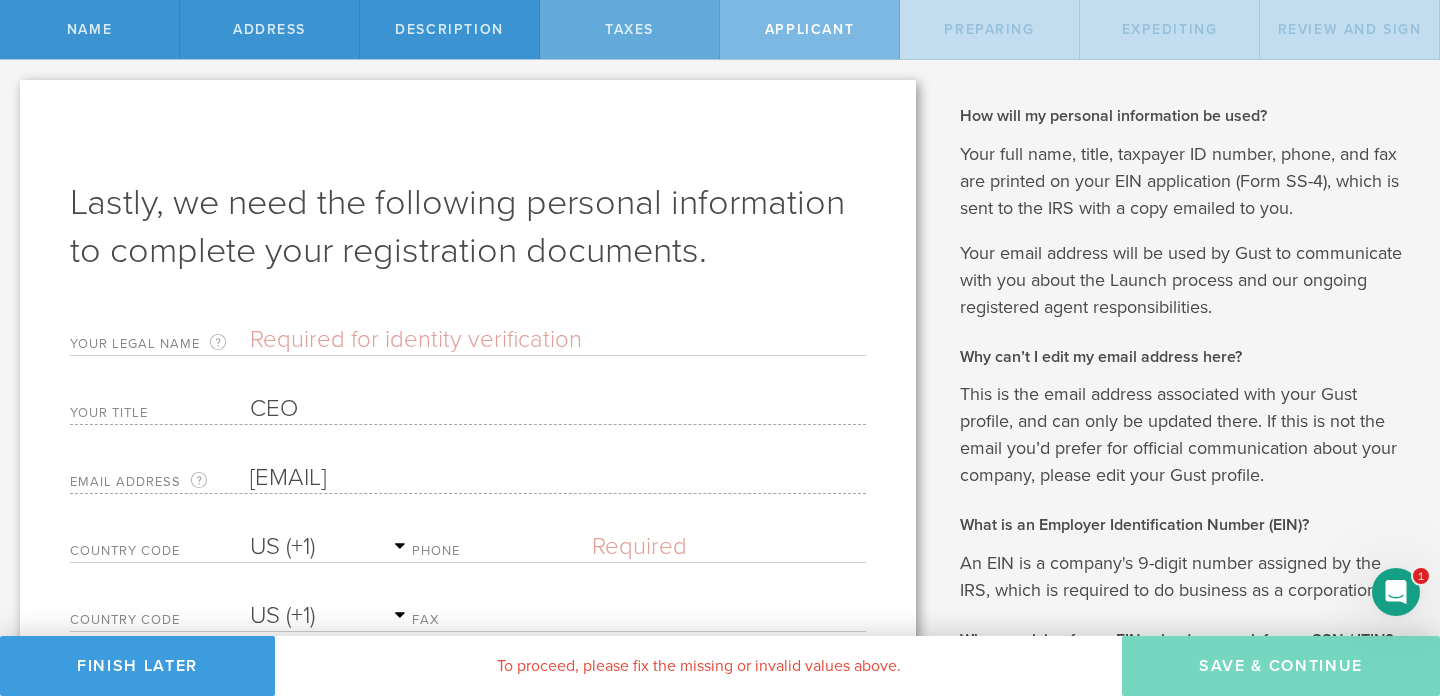 click on "Taxes" at bounding box center [630, 29] 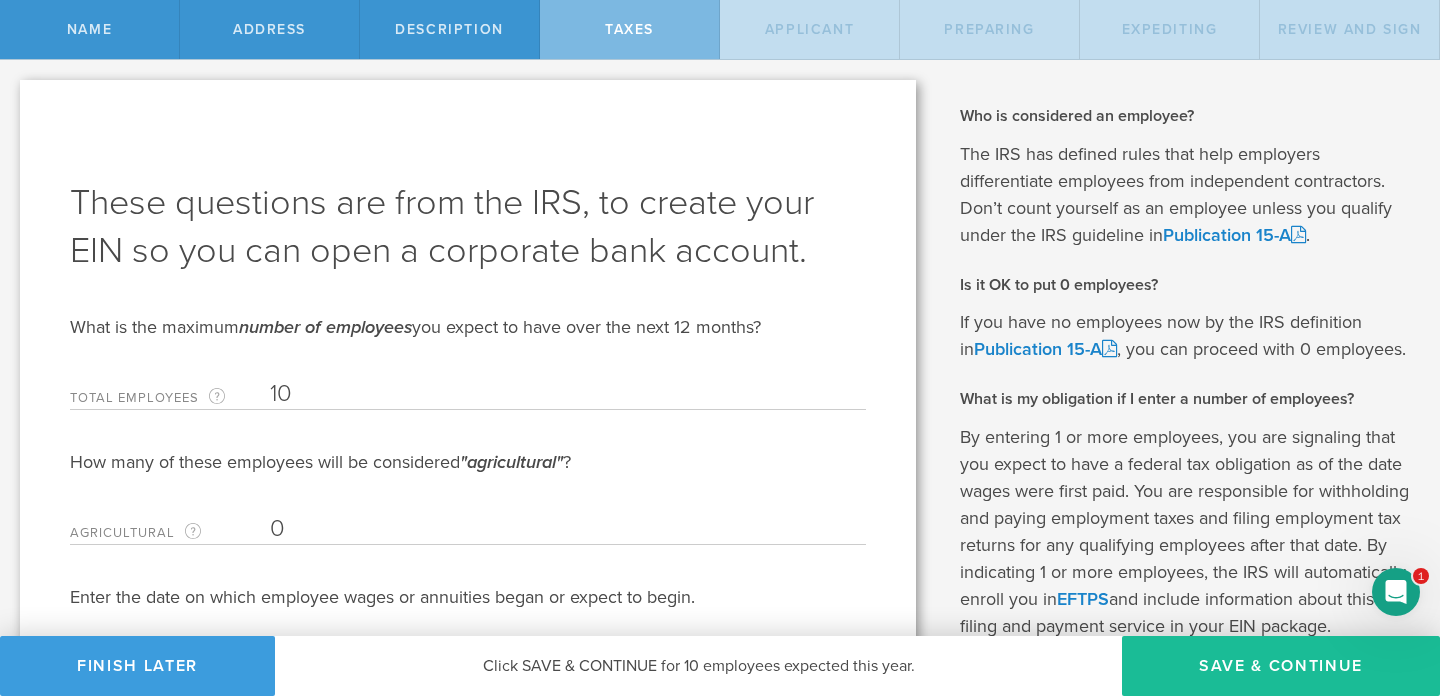 click on "Taxes" at bounding box center (630, 29) 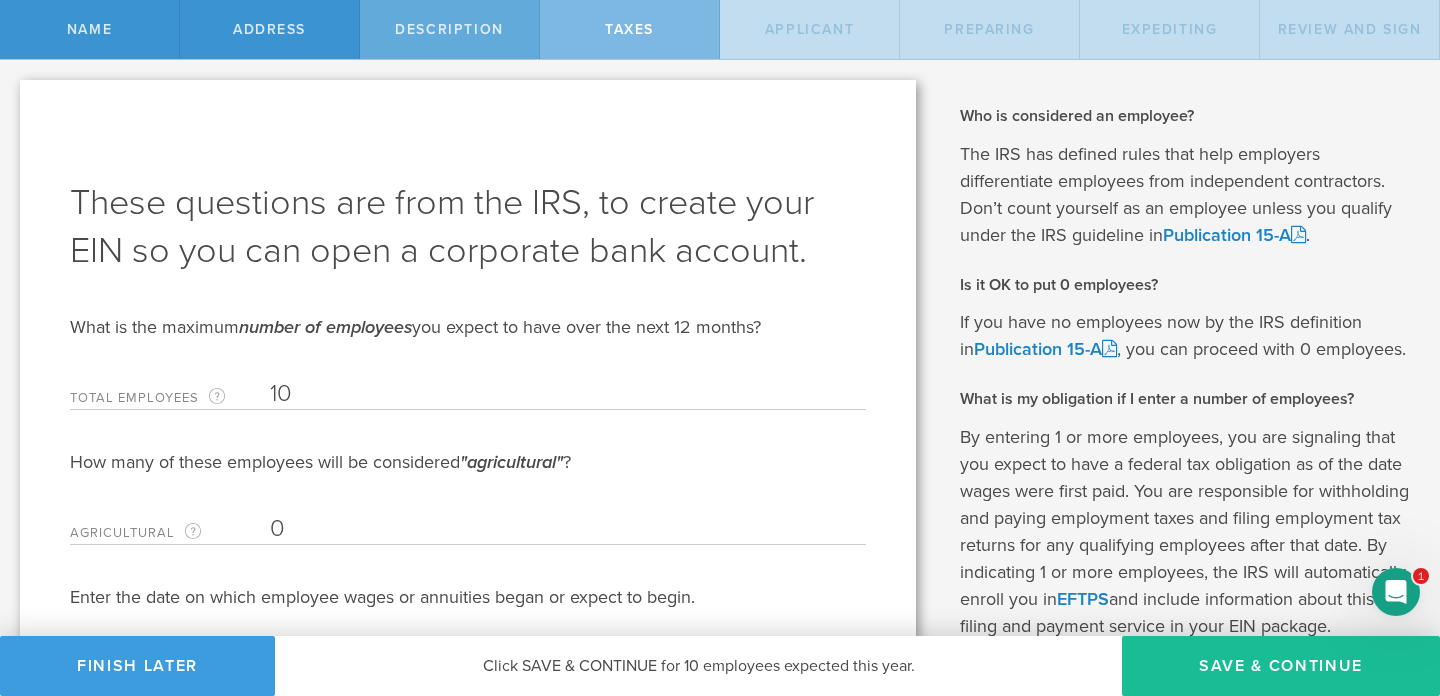 click on "Description" at bounding box center [450, 29] 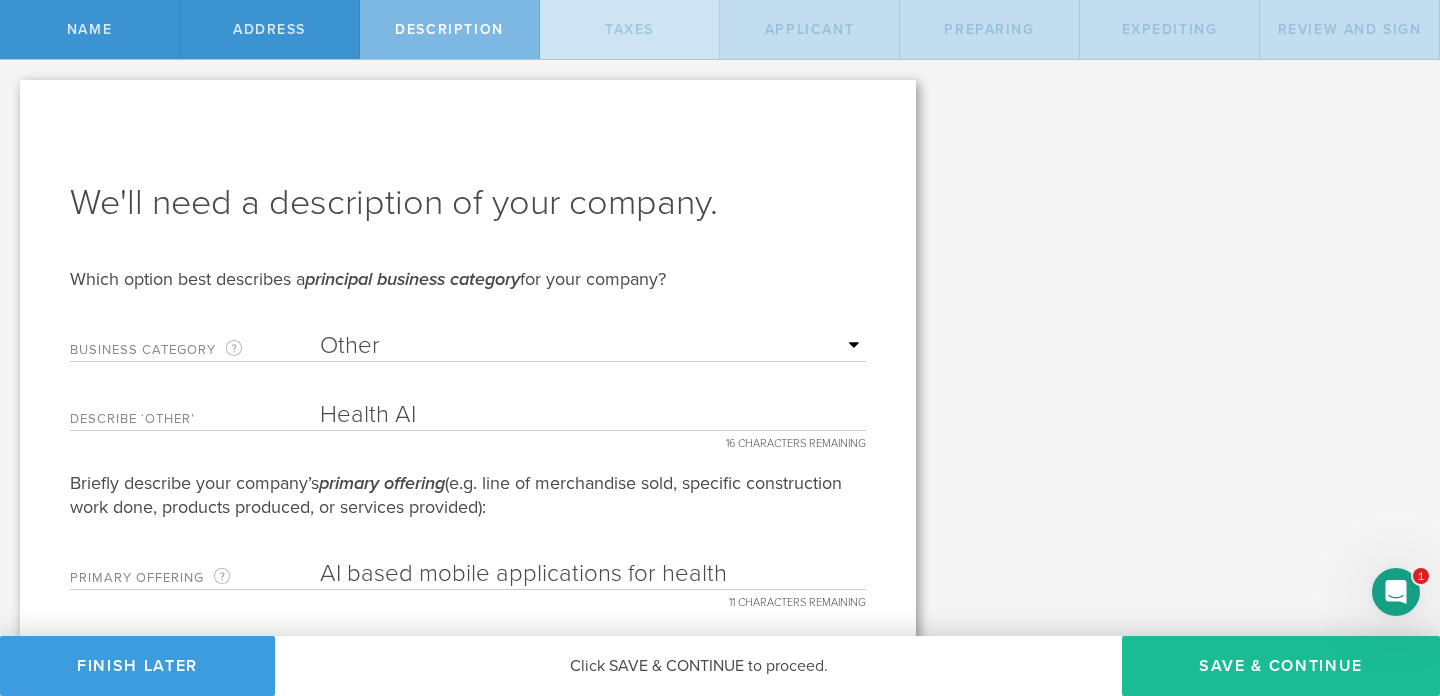 click on "Taxes" at bounding box center (629, 29) 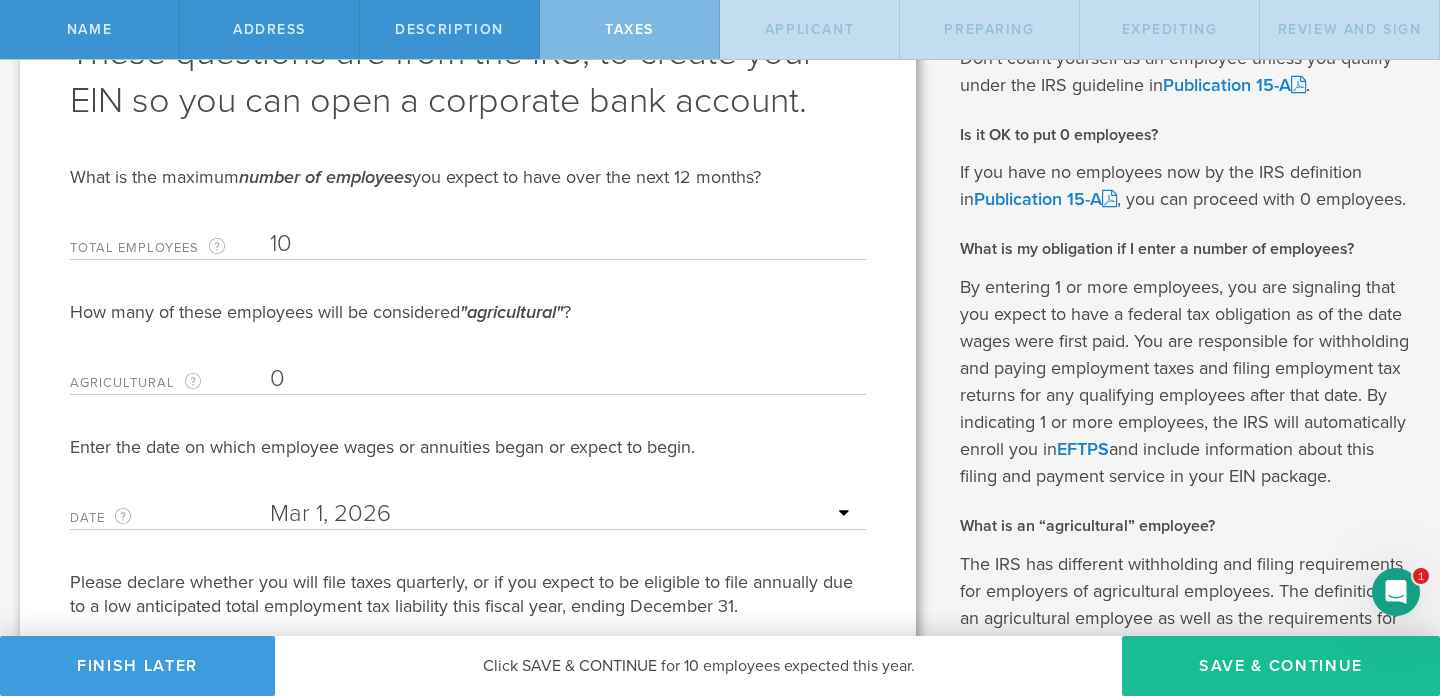 scroll, scrollTop: 151, scrollLeft: 0, axis: vertical 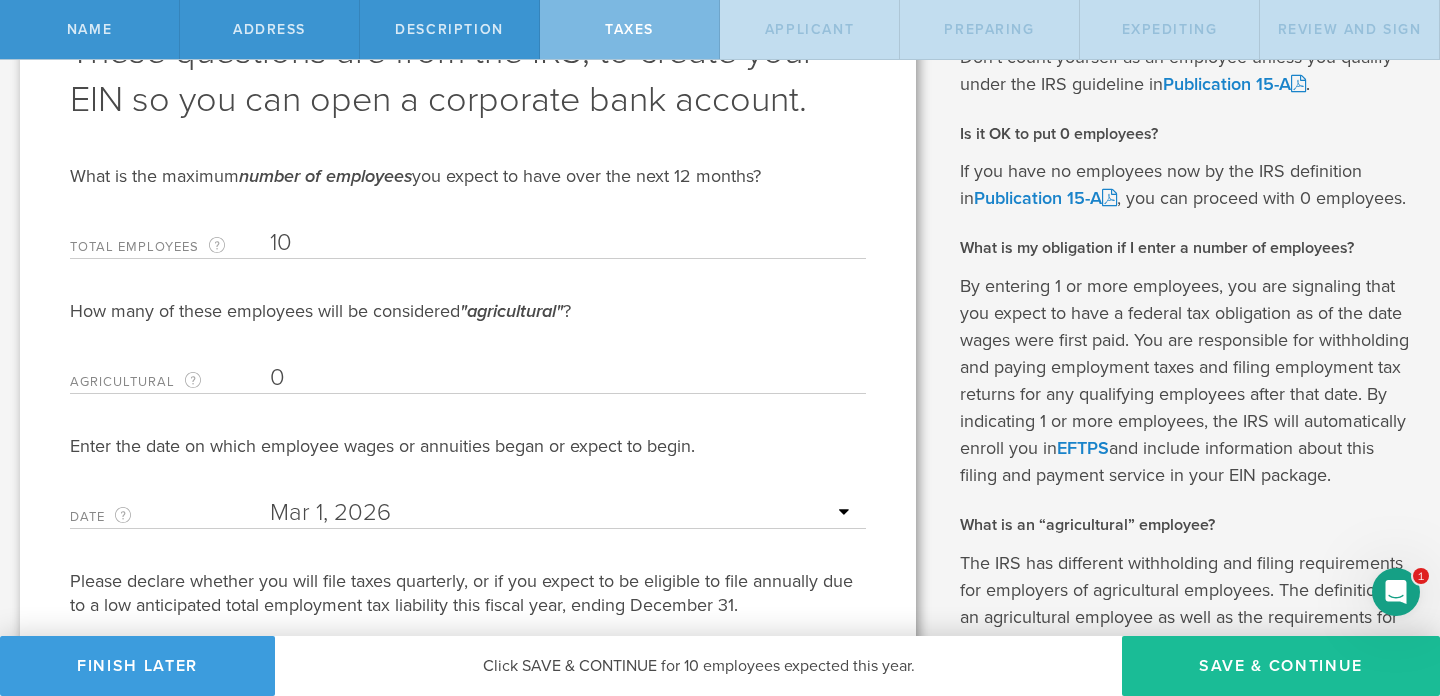 click on "10" at bounding box center (563, 243) 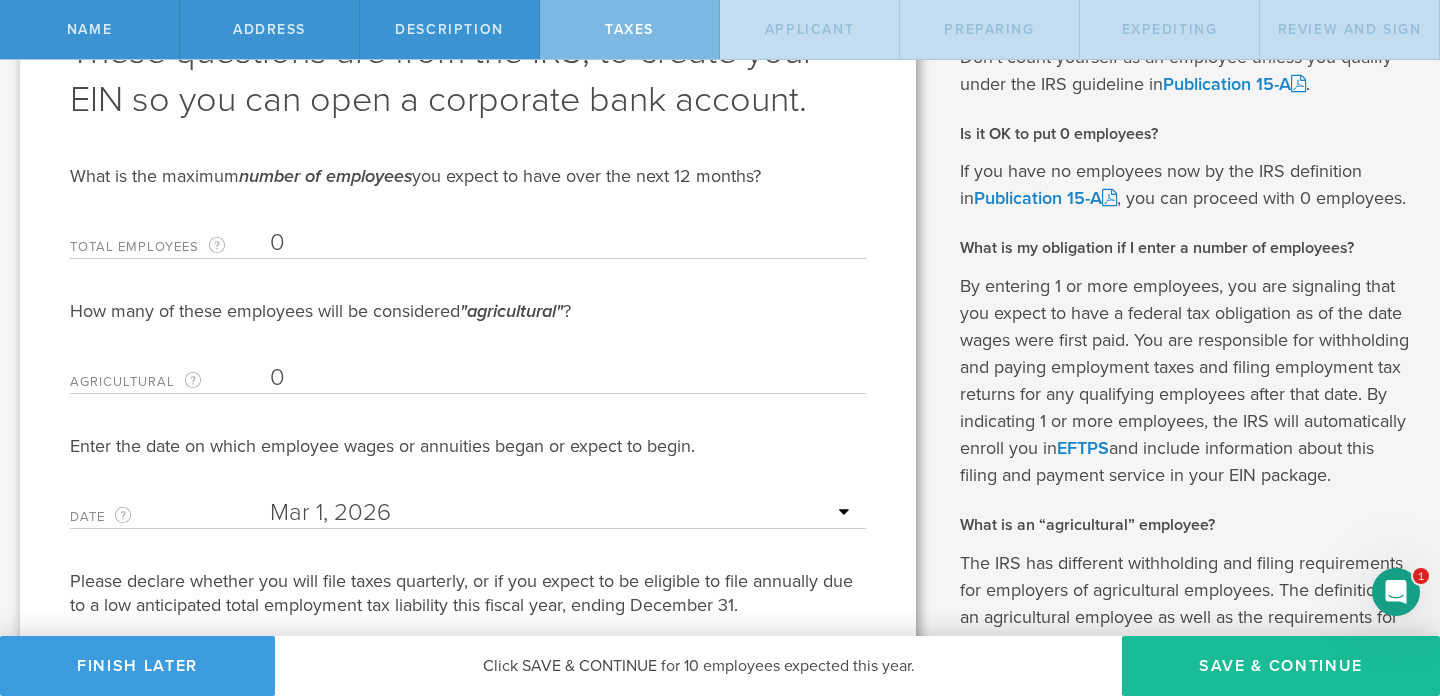 scroll, scrollTop: 149, scrollLeft: 0, axis: vertical 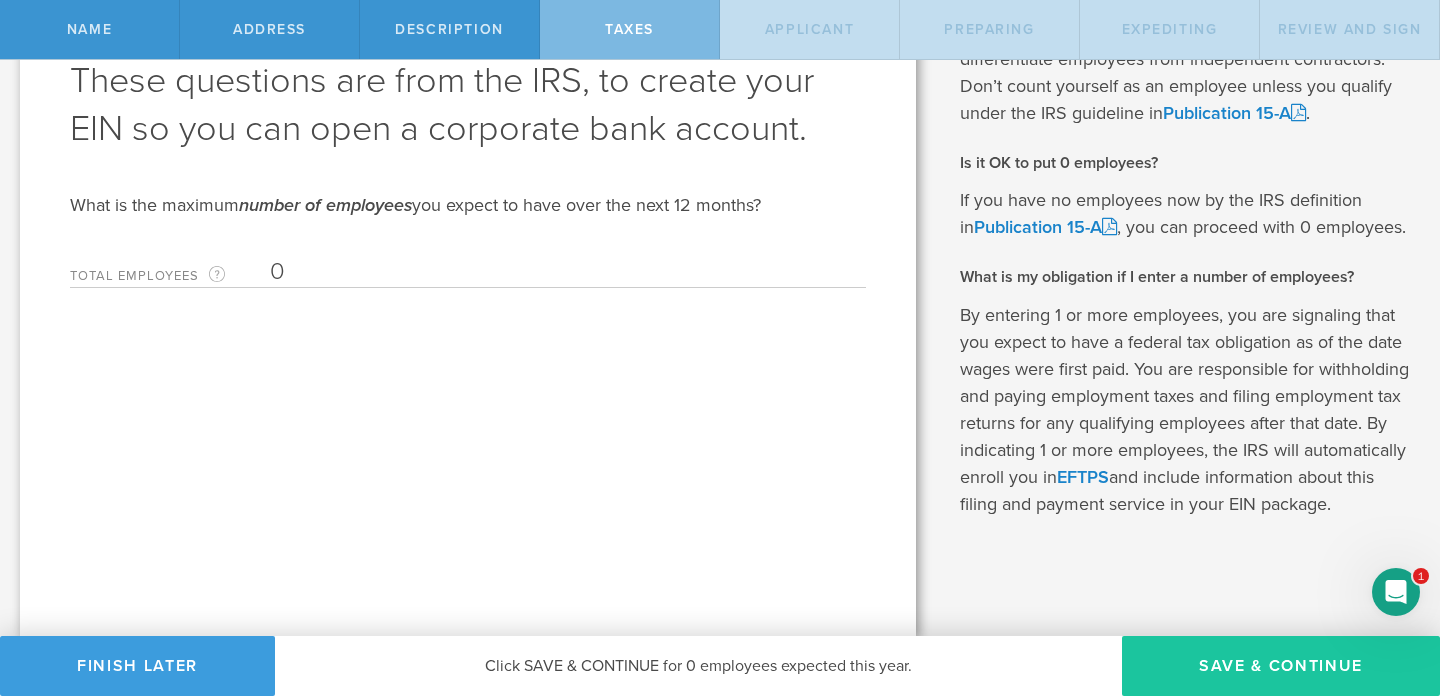 type on "0" 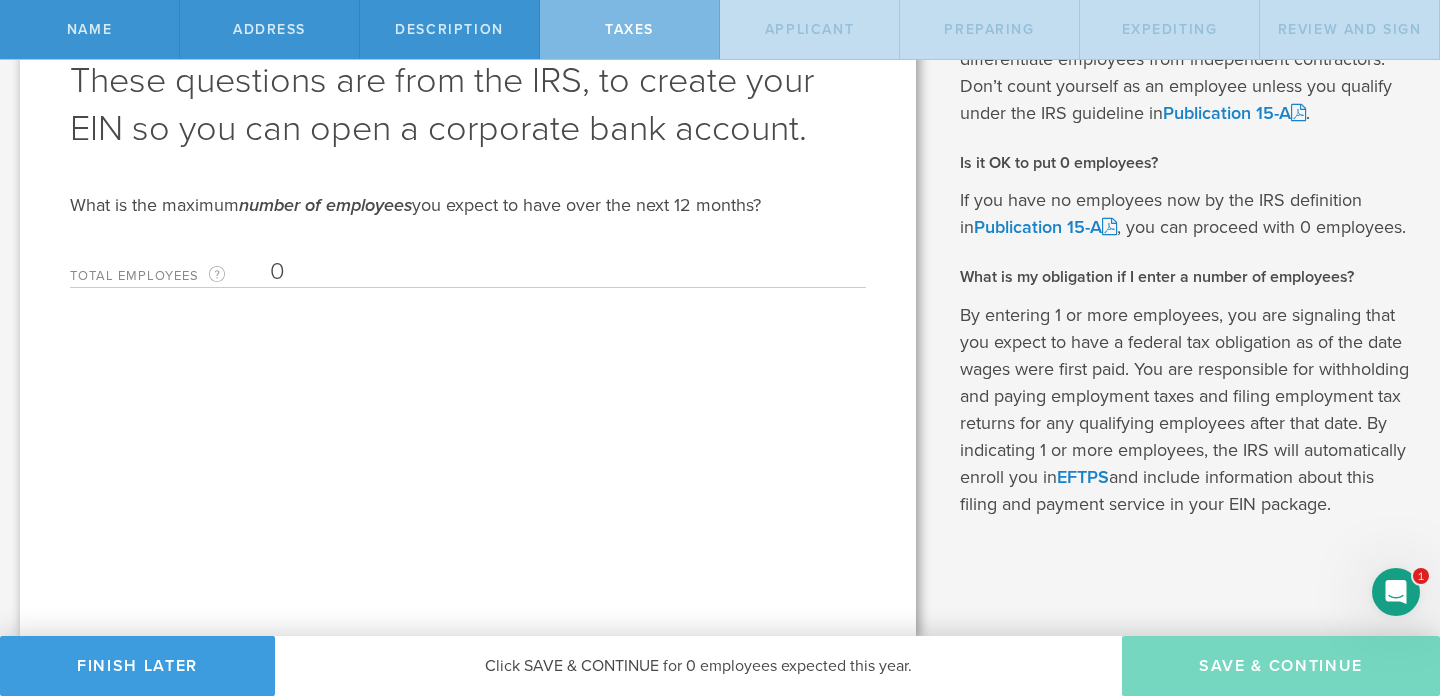 scroll, scrollTop: 0, scrollLeft: 0, axis: both 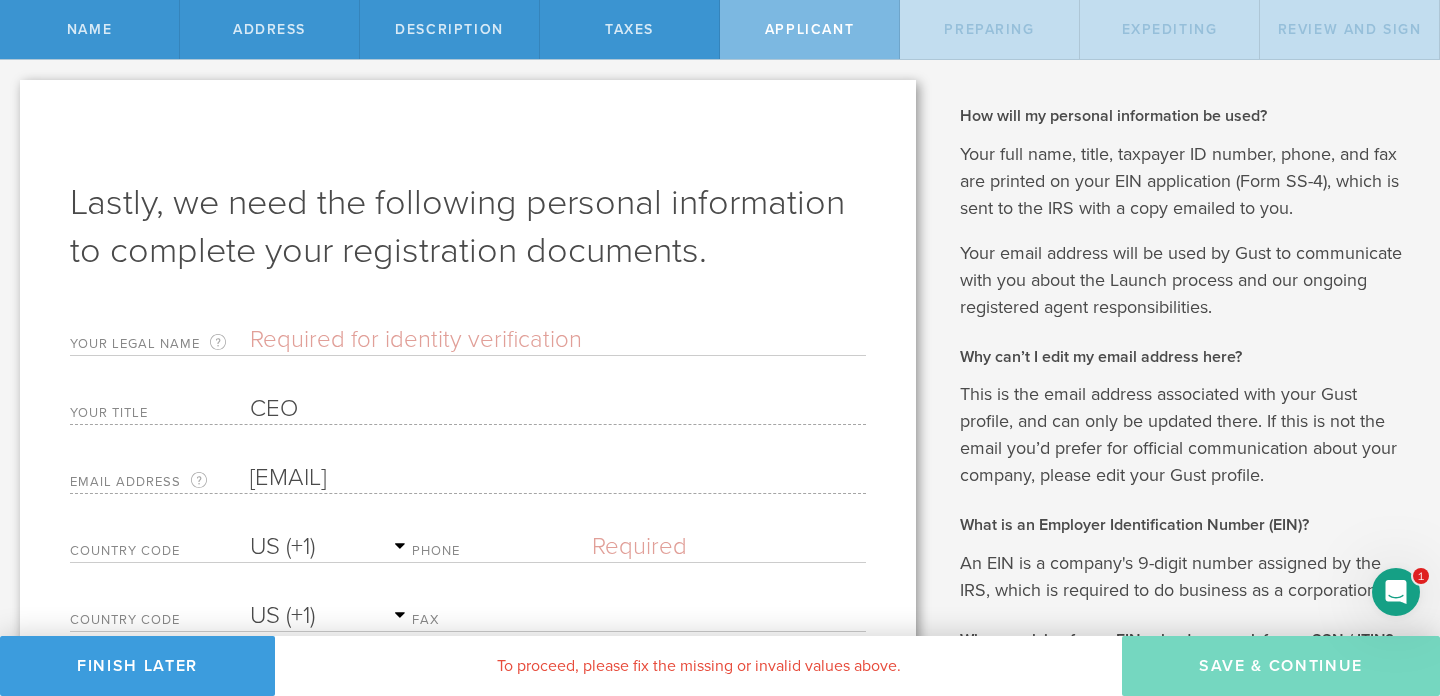 click at bounding box center (558, 340) 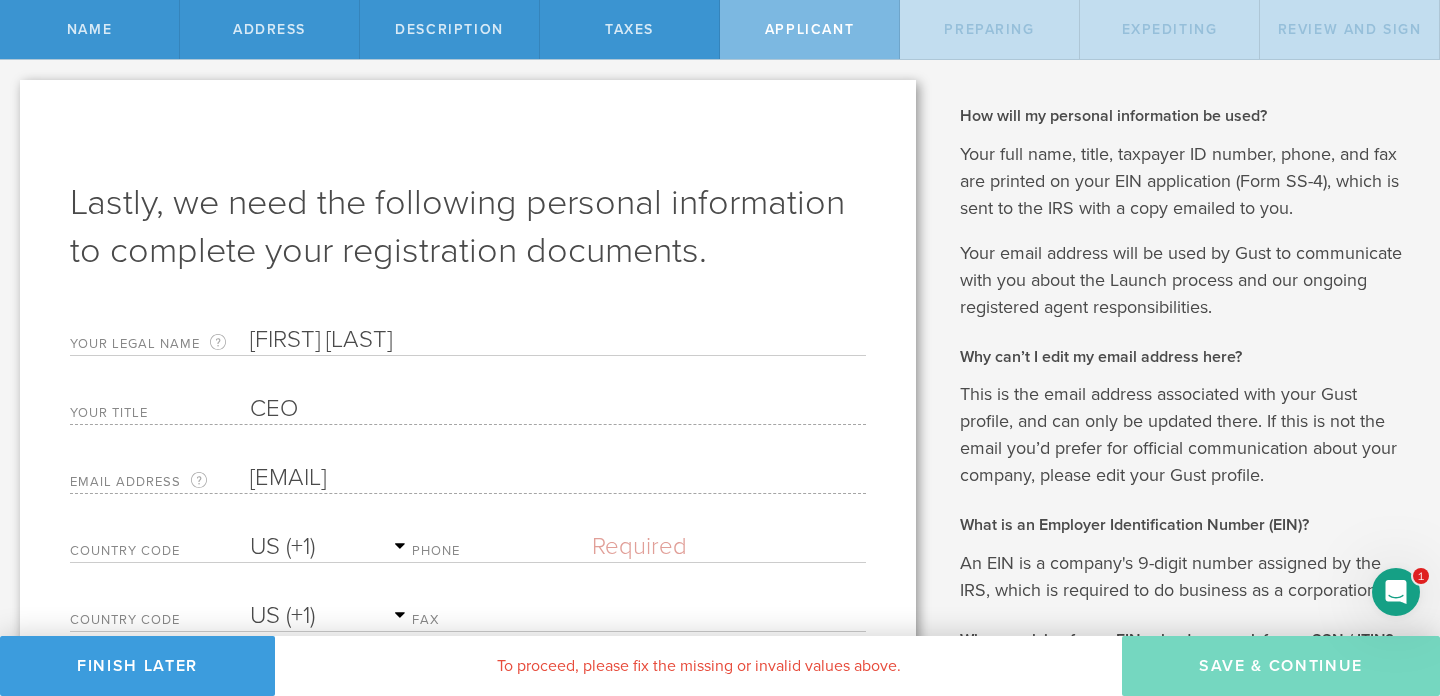 type on "Jacob Hay" 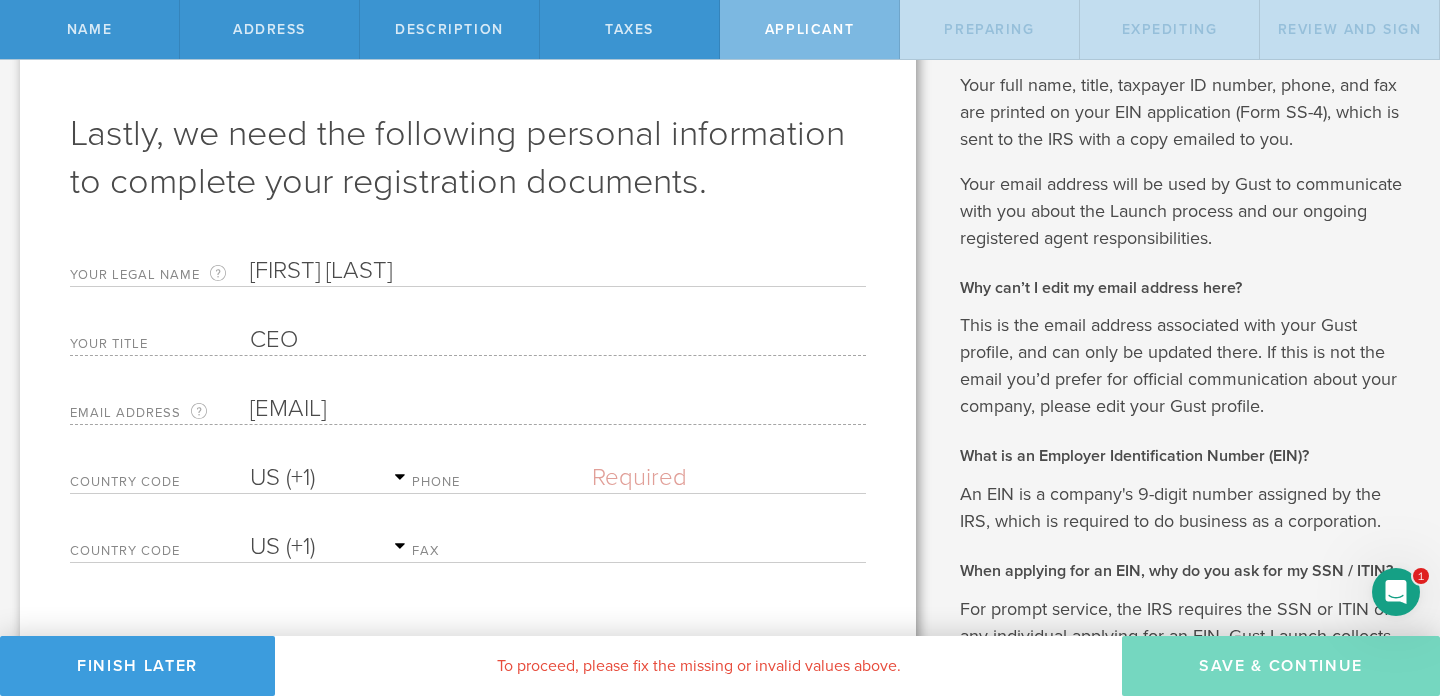 scroll, scrollTop: 70, scrollLeft: 0, axis: vertical 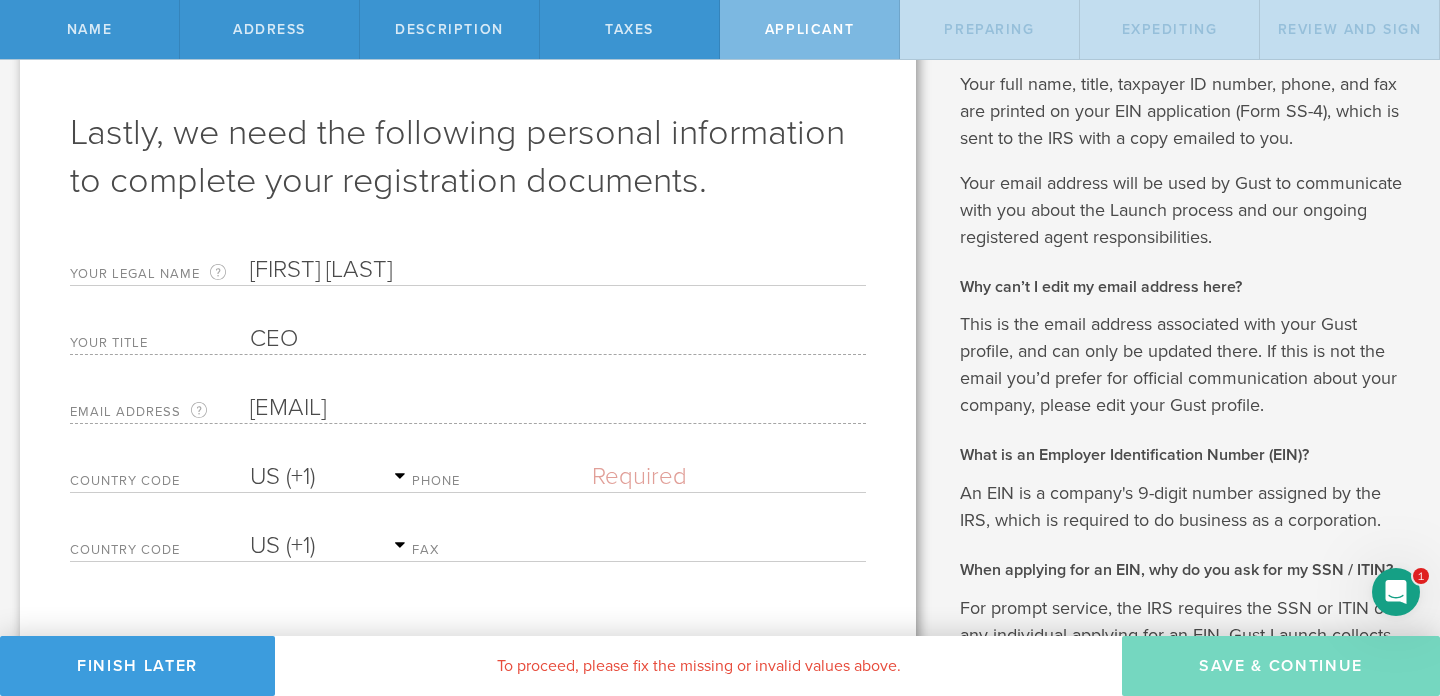 click at bounding box center (729, 477) 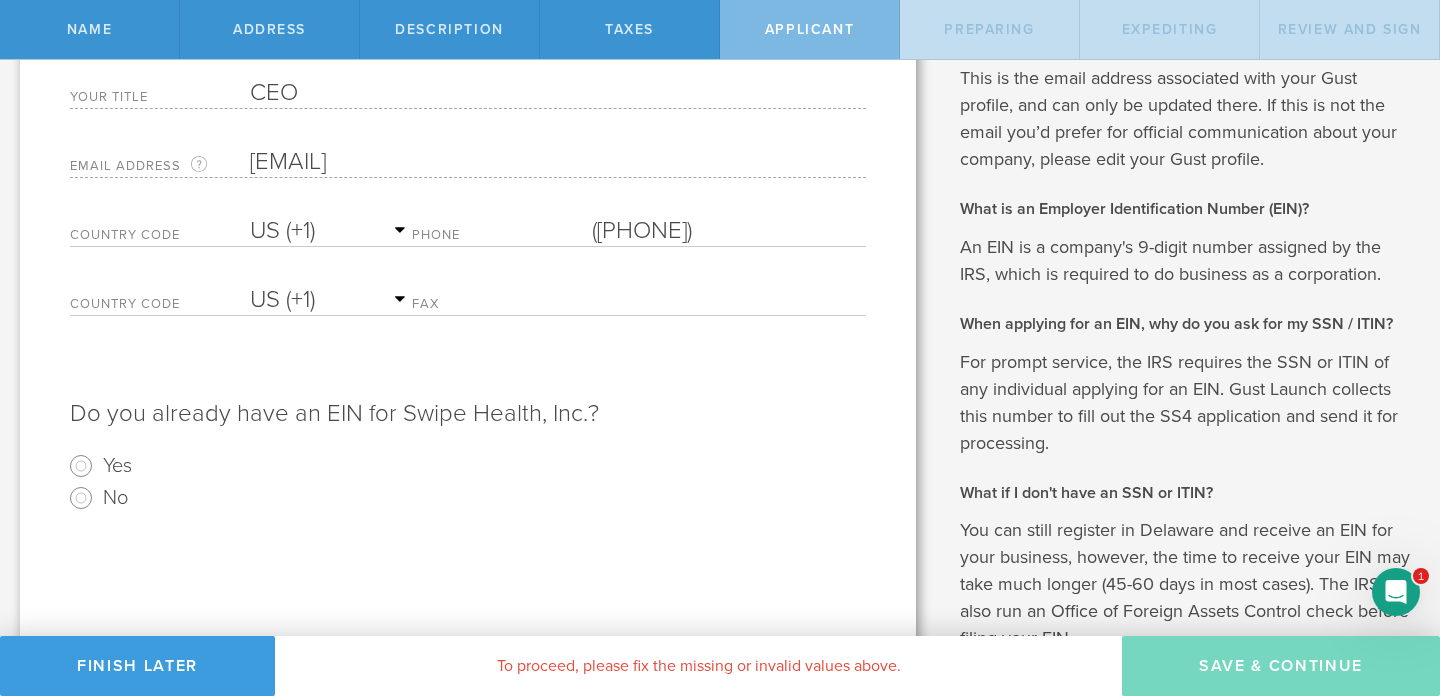 scroll, scrollTop: 365, scrollLeft: 0, axis: vertical 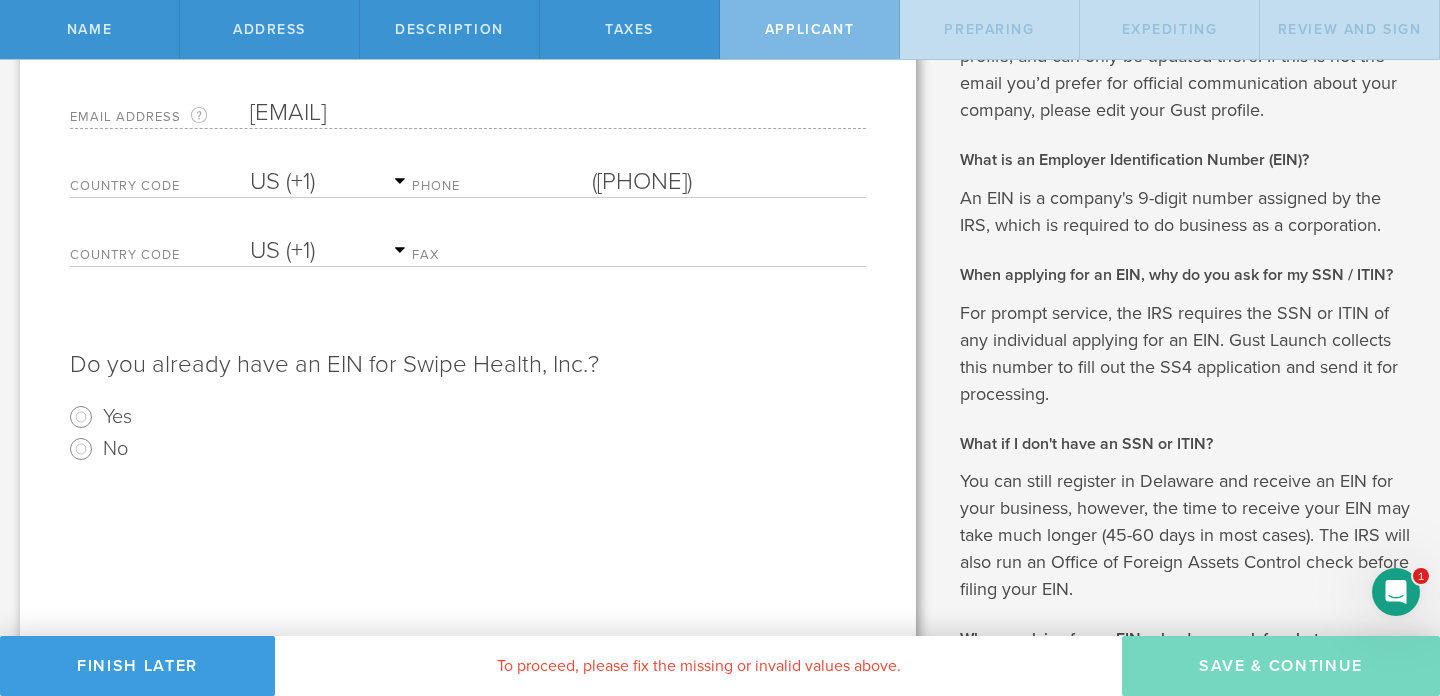 type on "(916) 673-8373" 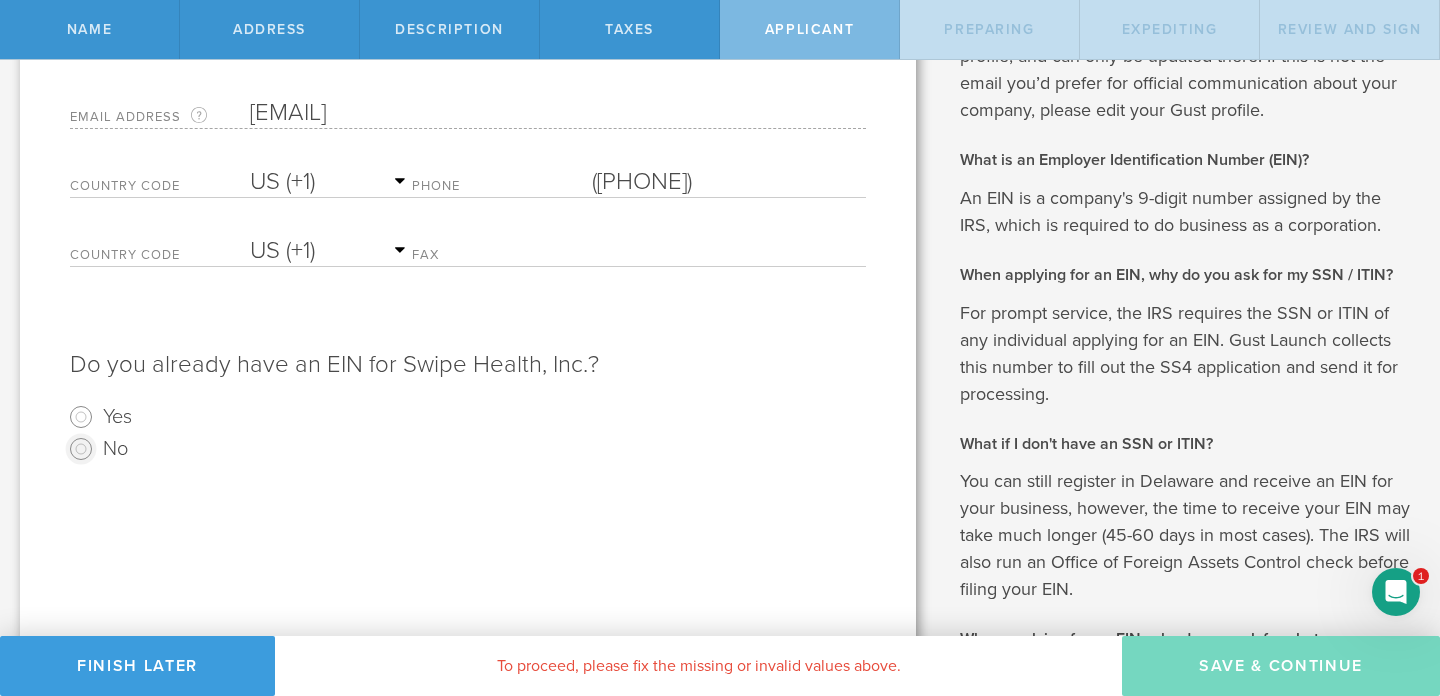 click on "No" at bounding box center (81, 449) 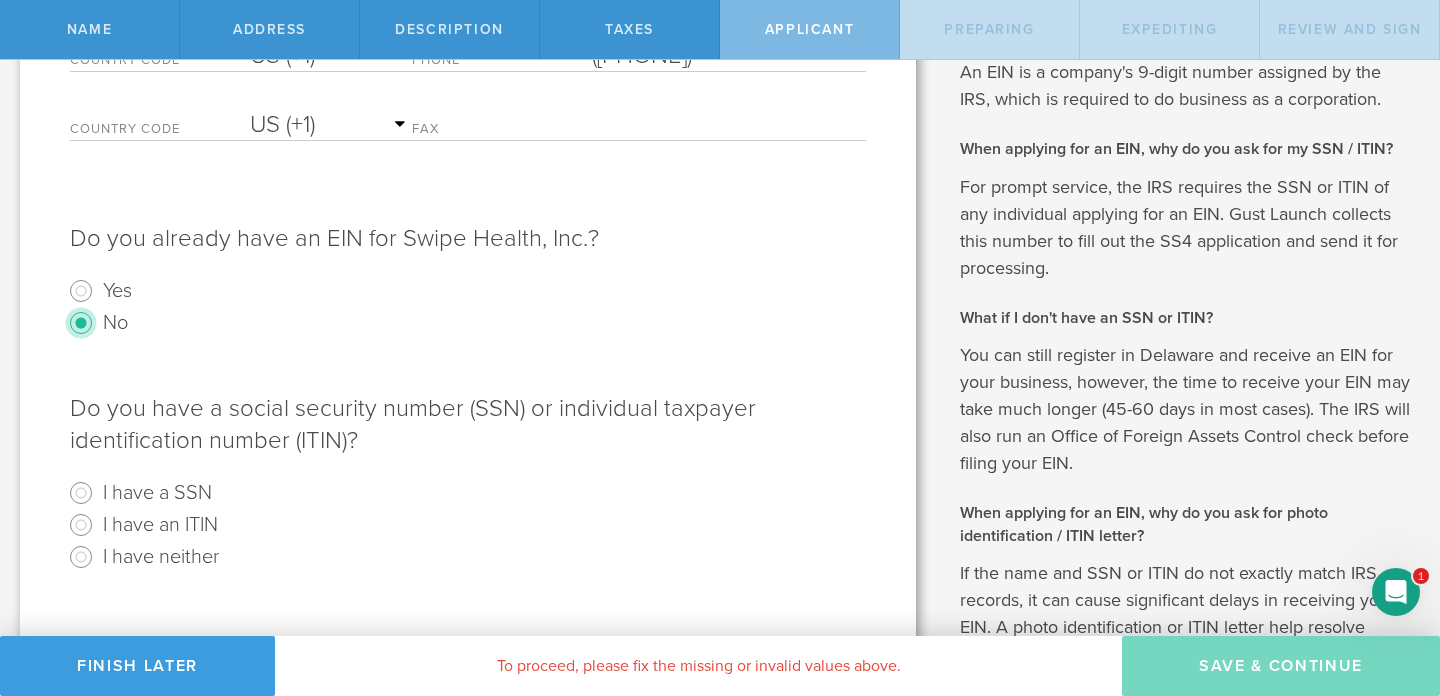 scroll, scrollTop: 512, scrollLeft: 0, axis: vertical 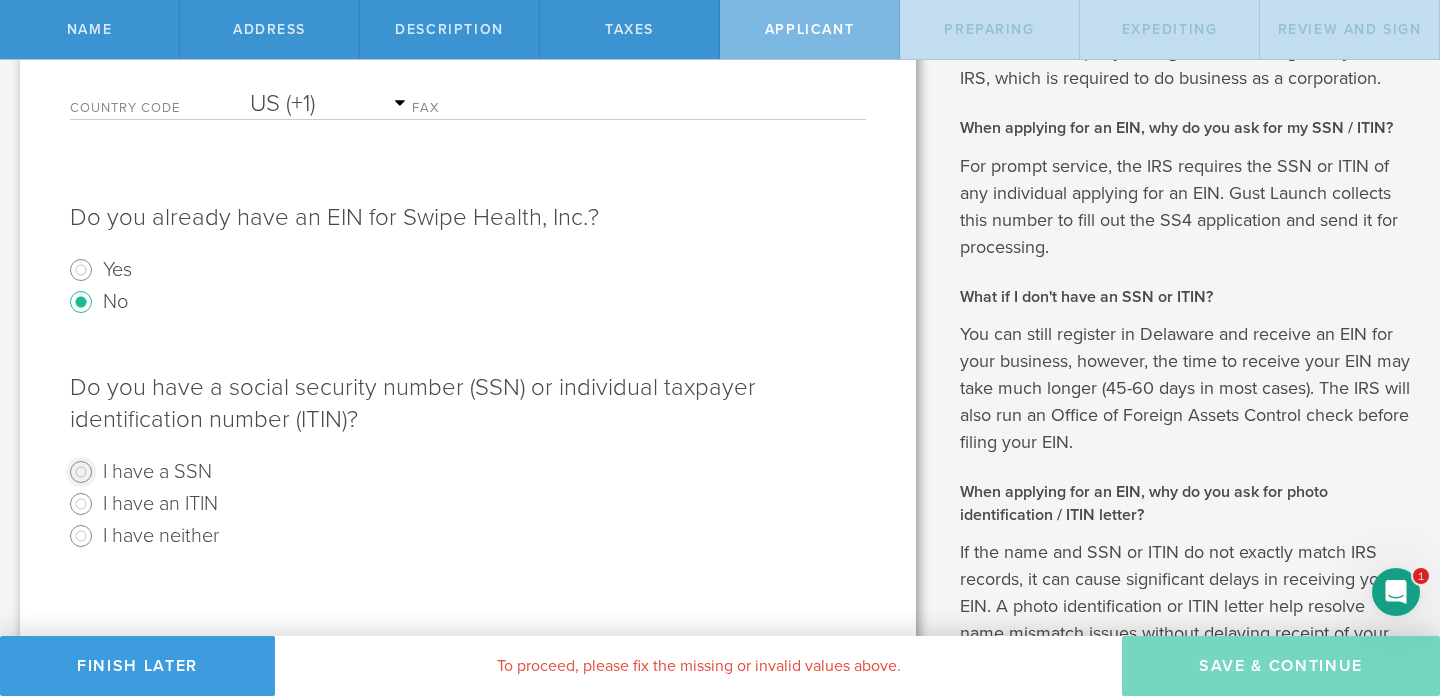 click on "I have a SSN" at bounding box center (81, 472) 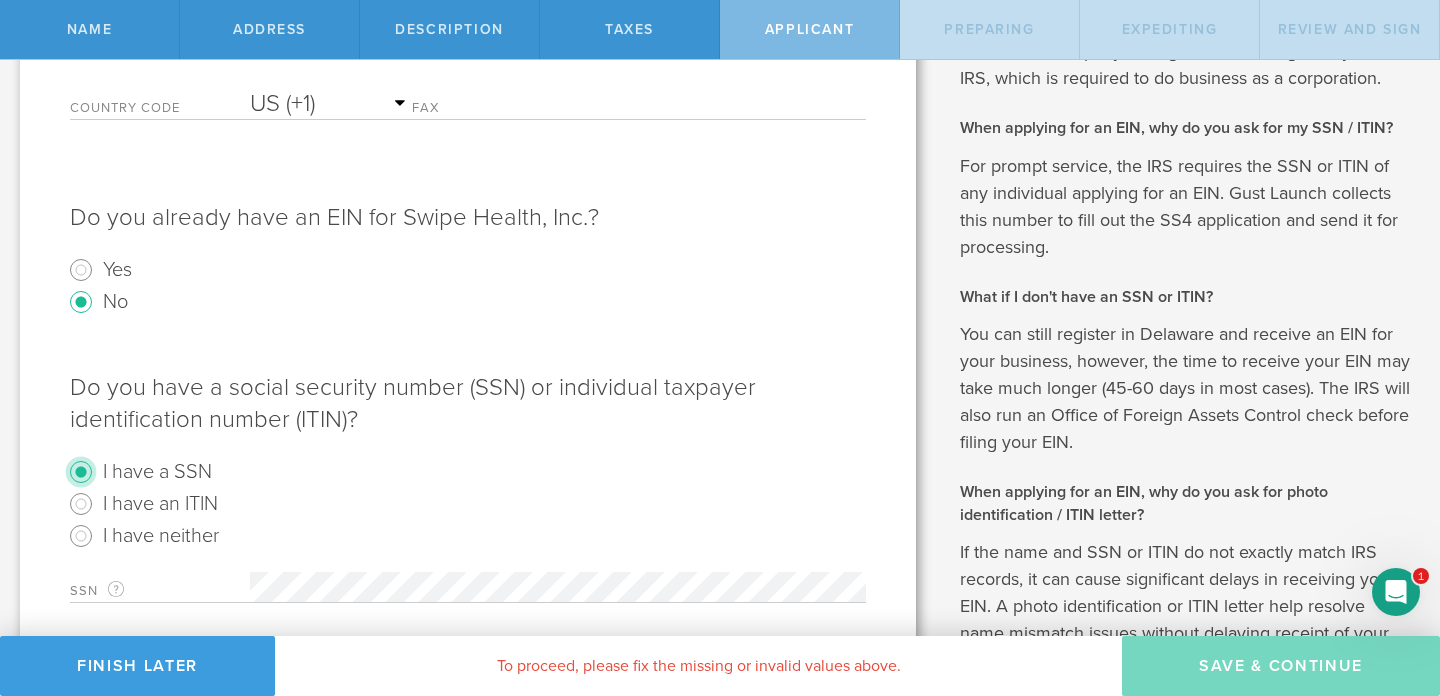 scroll, scrollTop: 644, scrollLeft: 0, axis: vertical 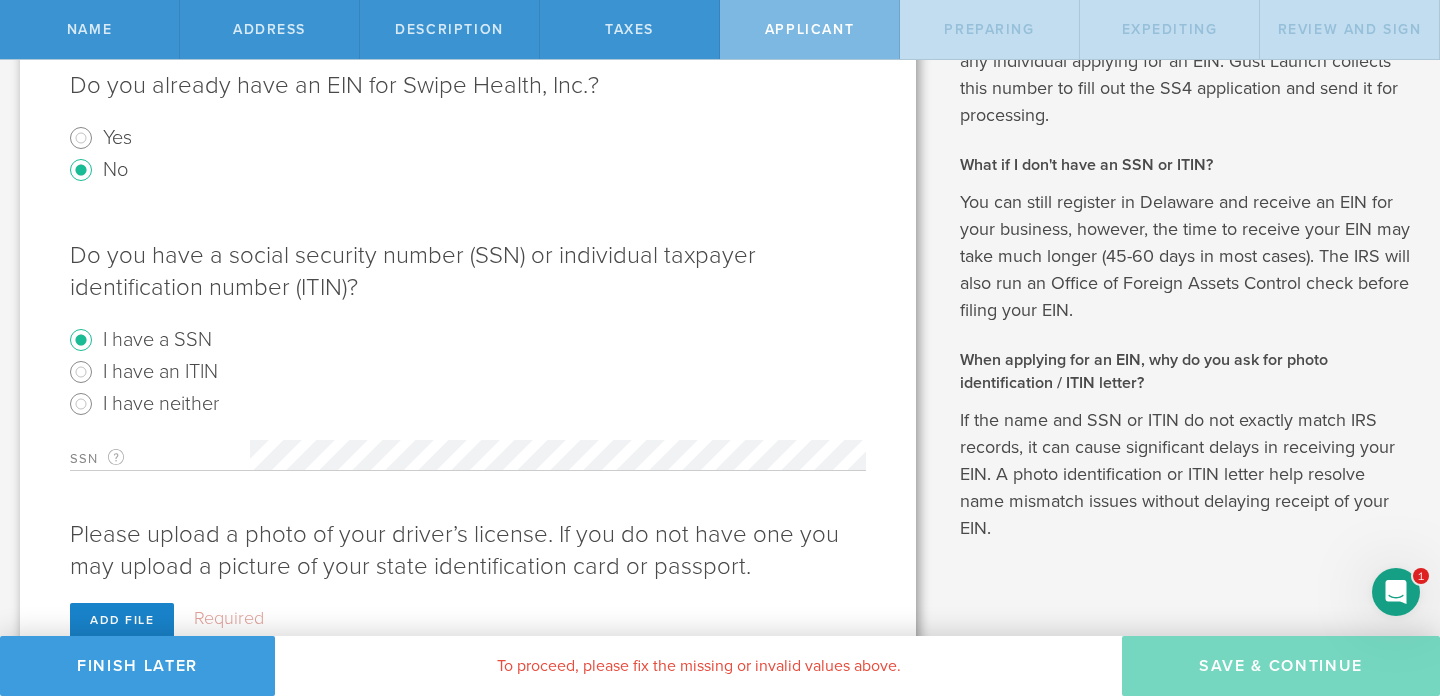 click on "SSN For your EIN application, this is your own 9-digit social security number as required by the IRS. Your own 9-digit social security number is required. Please enter a valid value." at bounding box center [468, 450] 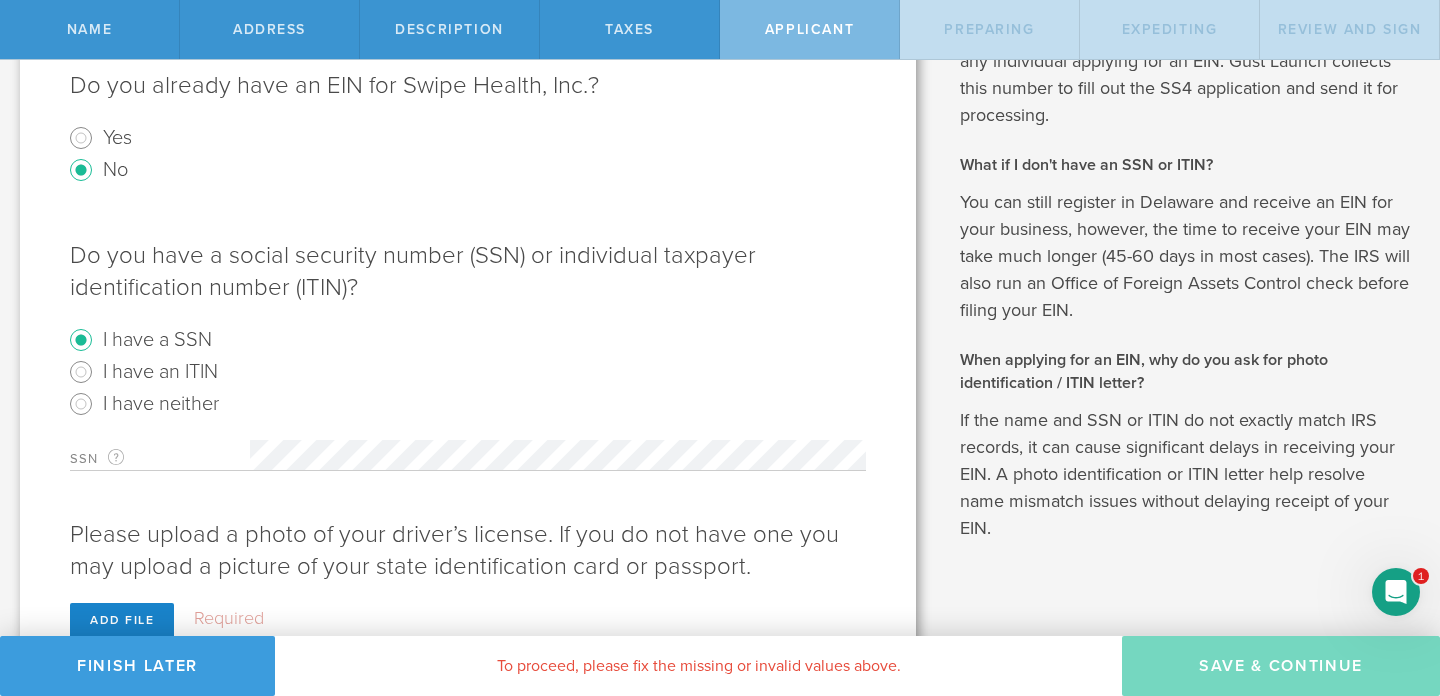 scroll, scrollTop: 721, scrollLeft: 0, axis: vertical 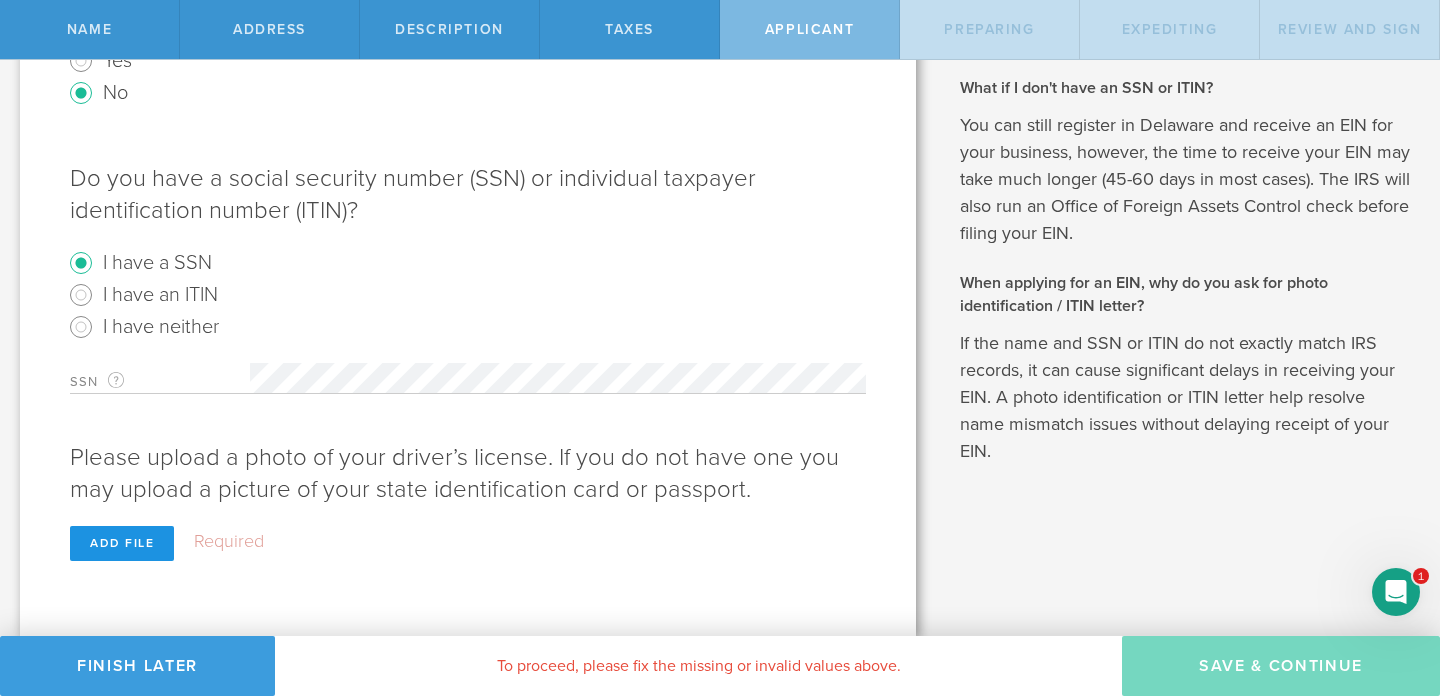 click on "Add file" at bounding box center (122, 543) 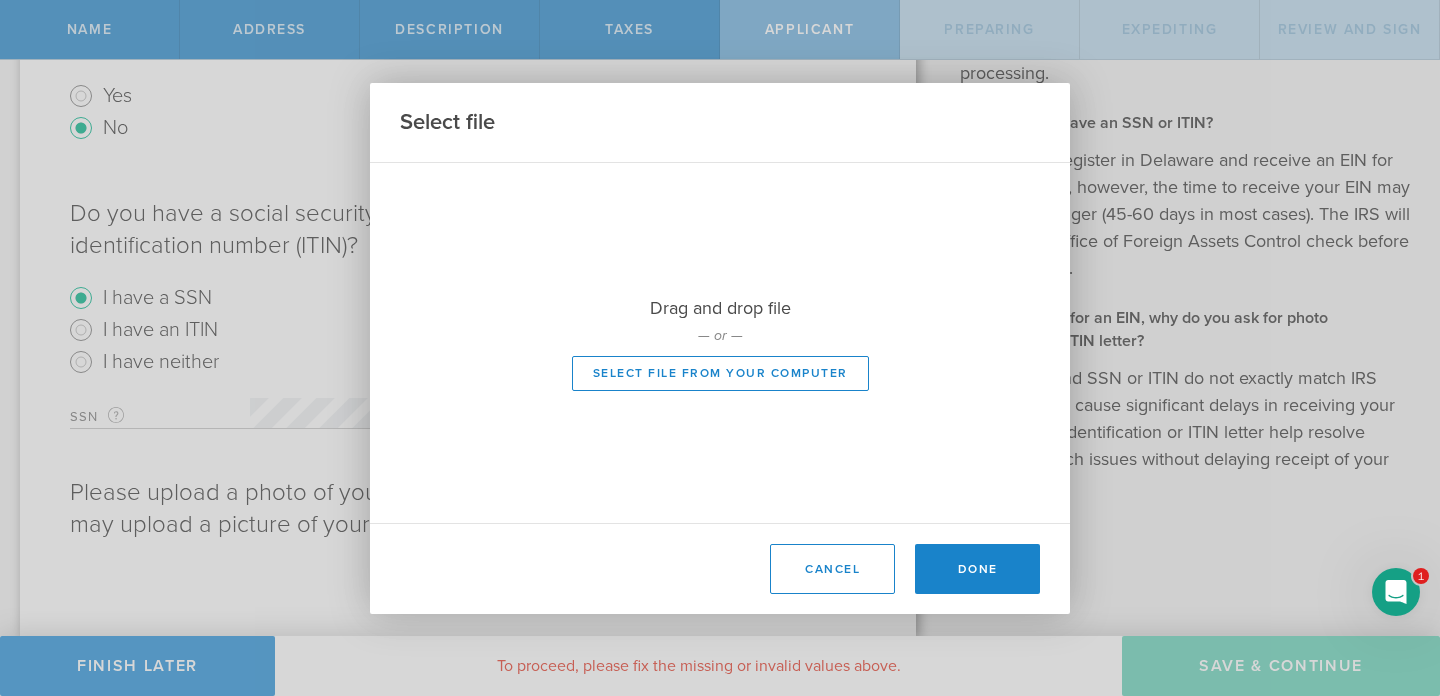 scroll, scrollTop: 686, scrollLeft: 0, axis: vertical 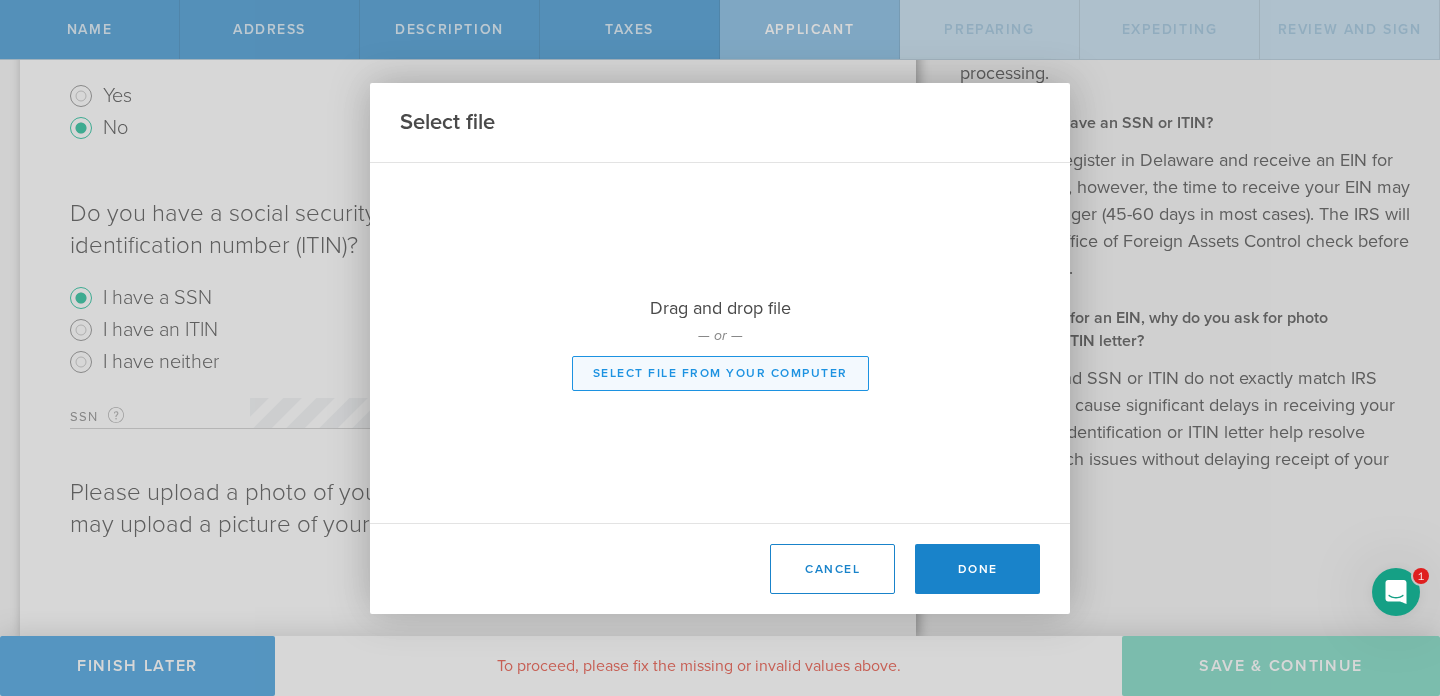 click on "Select file from your computer" at bounding box center (720, 373) 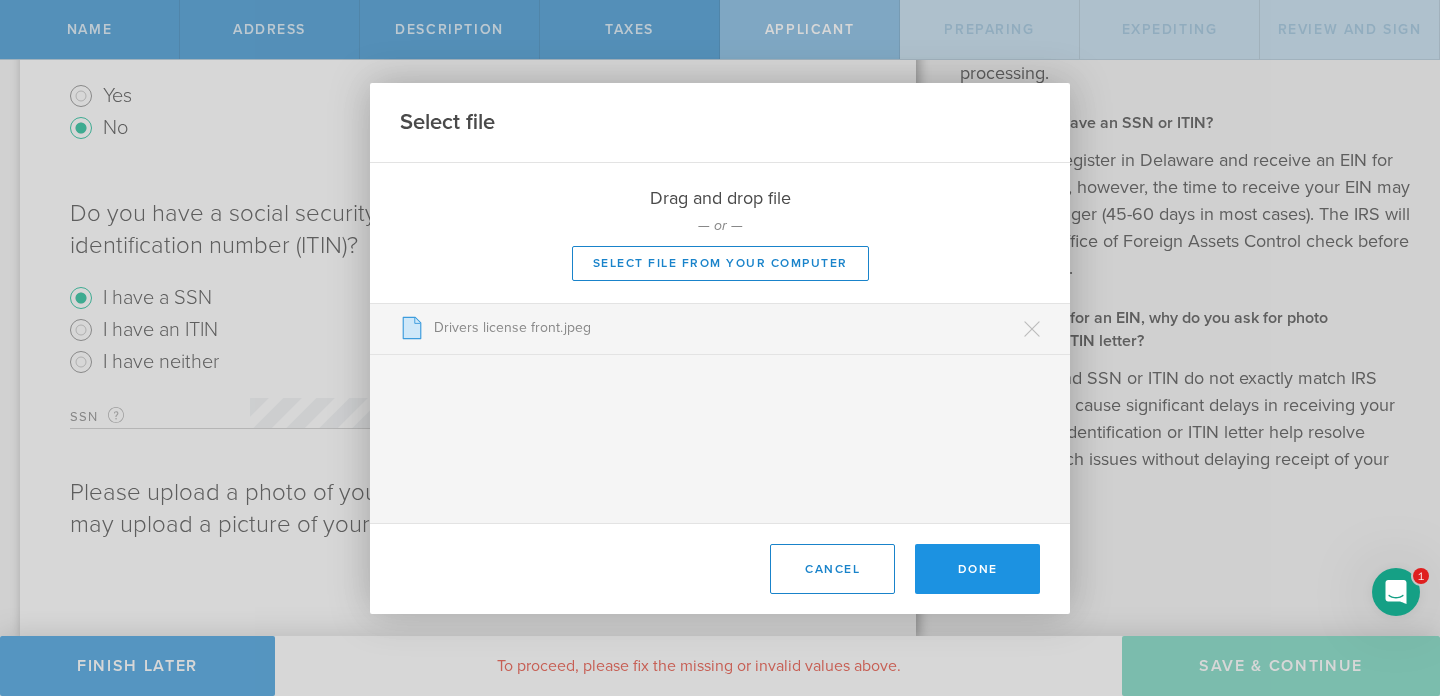 click on "Done" at bounding box center (977, 569) 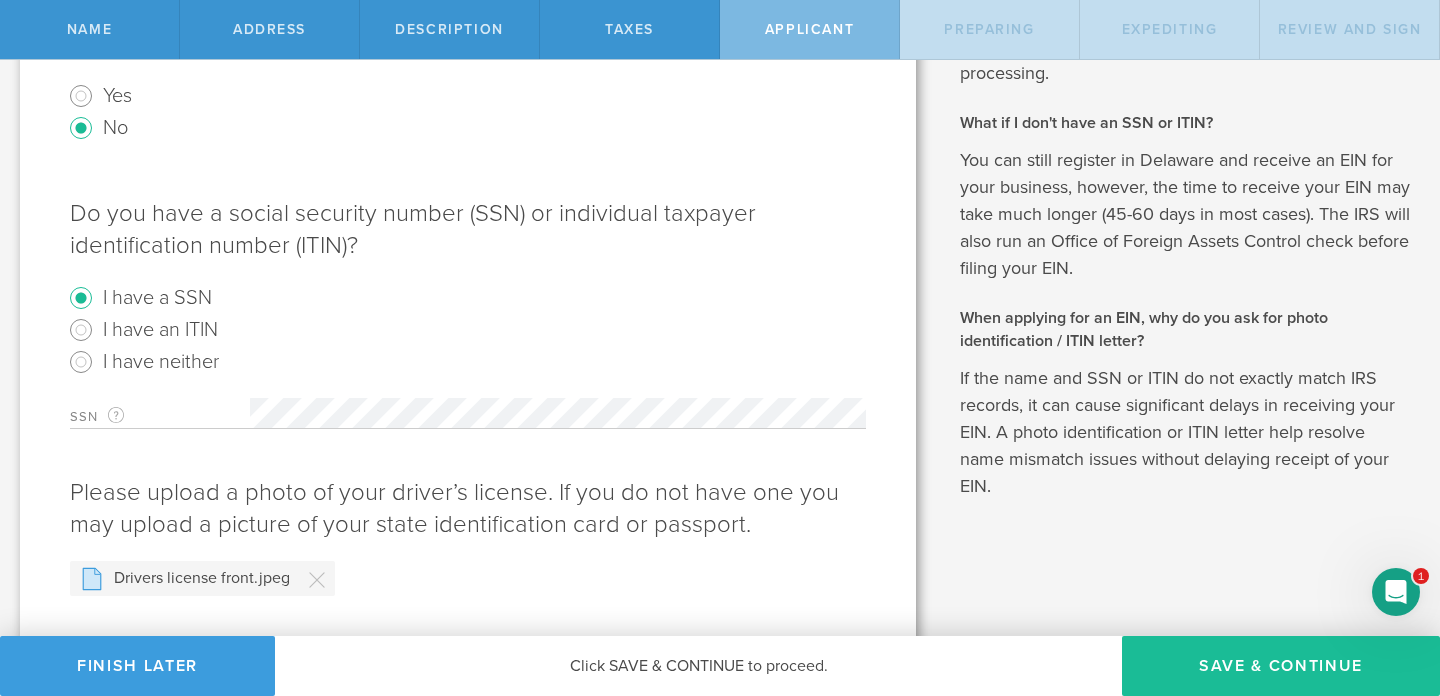 scroll, scrollTop: 731, scrollLeft: 0, axis: vertical 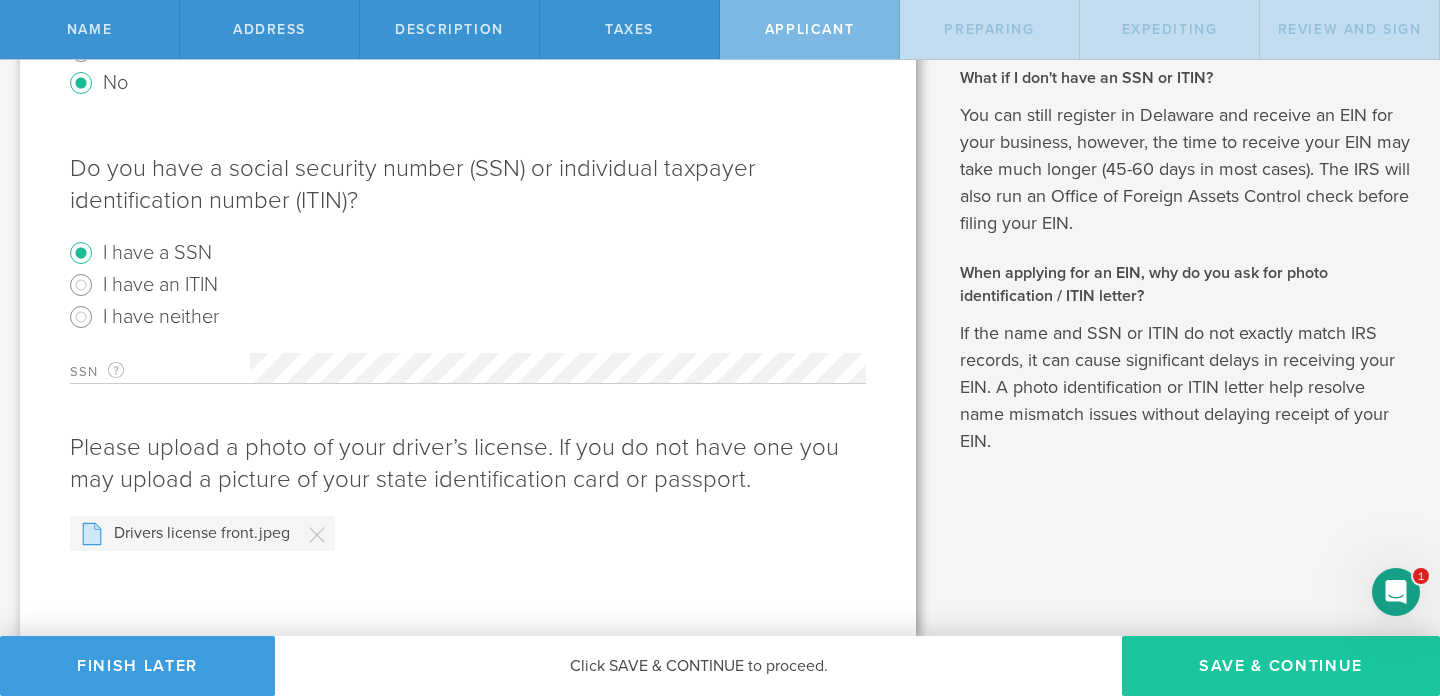 click on "Save & Continue" at bounding box center [1281, 666] 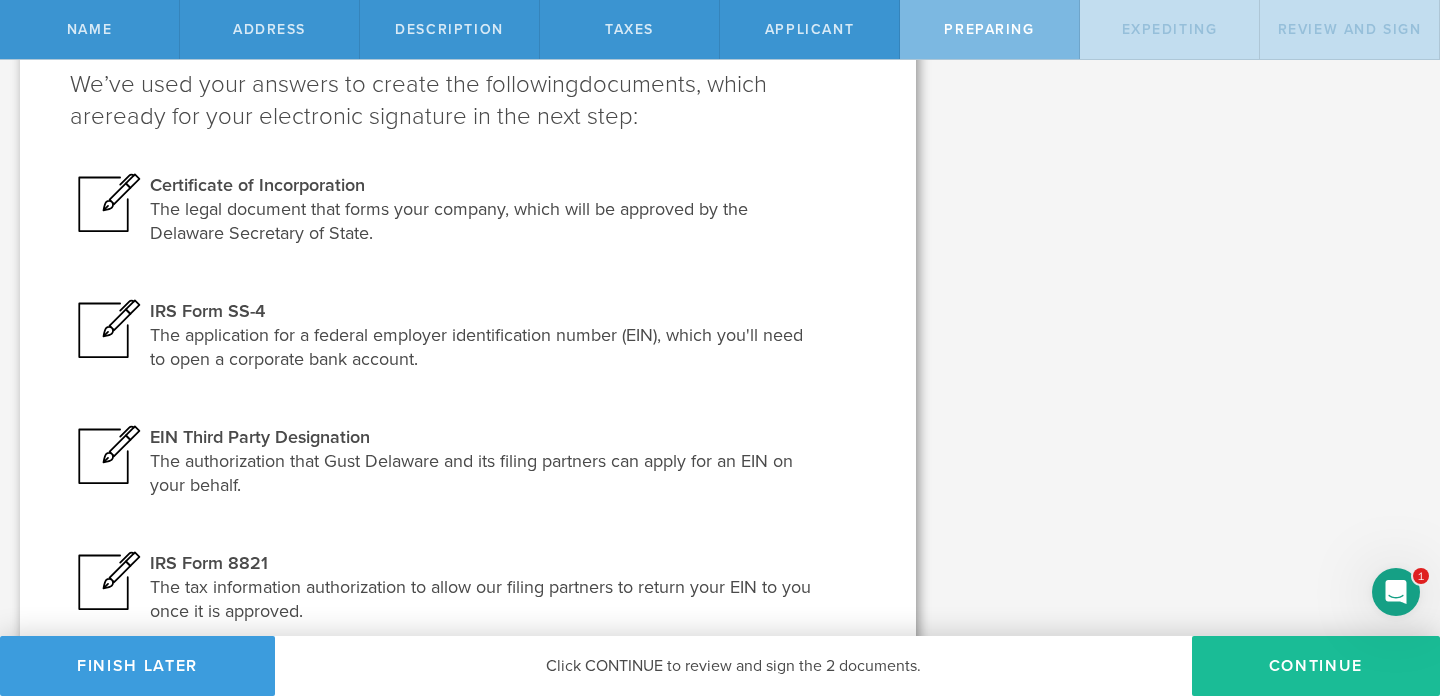 scroll, scrollTop: 338, scrollLeft: 0, axis: vertical 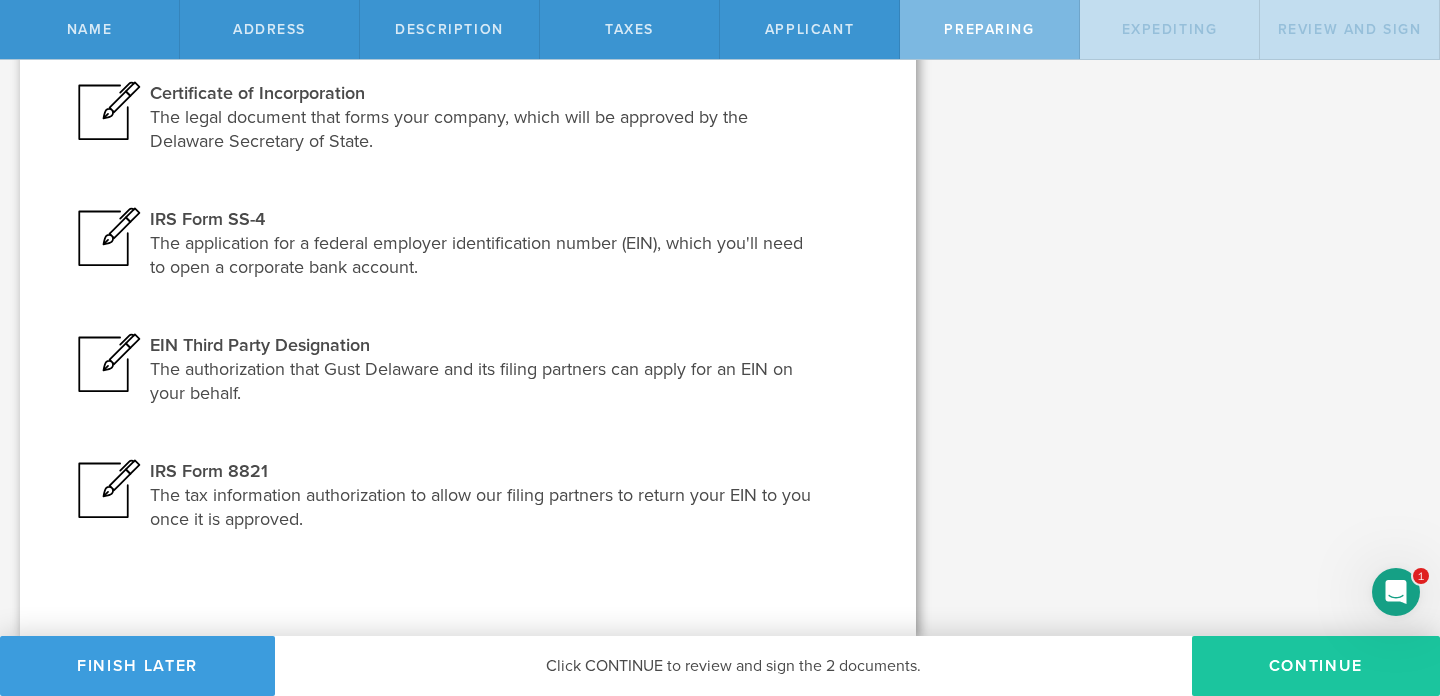click on "Continue" at bounding box center (1316, 666) 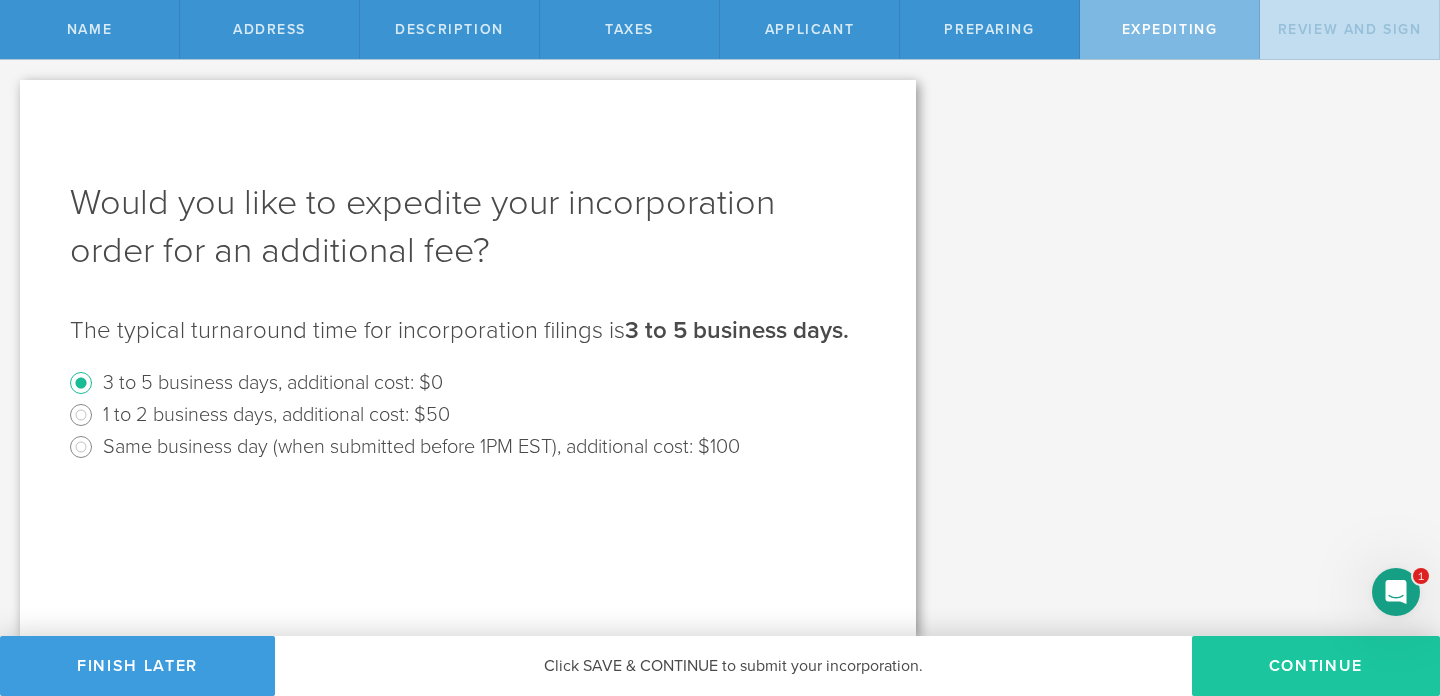 scroll, scrollTop: 0, scrollLeft: 0, axis: both 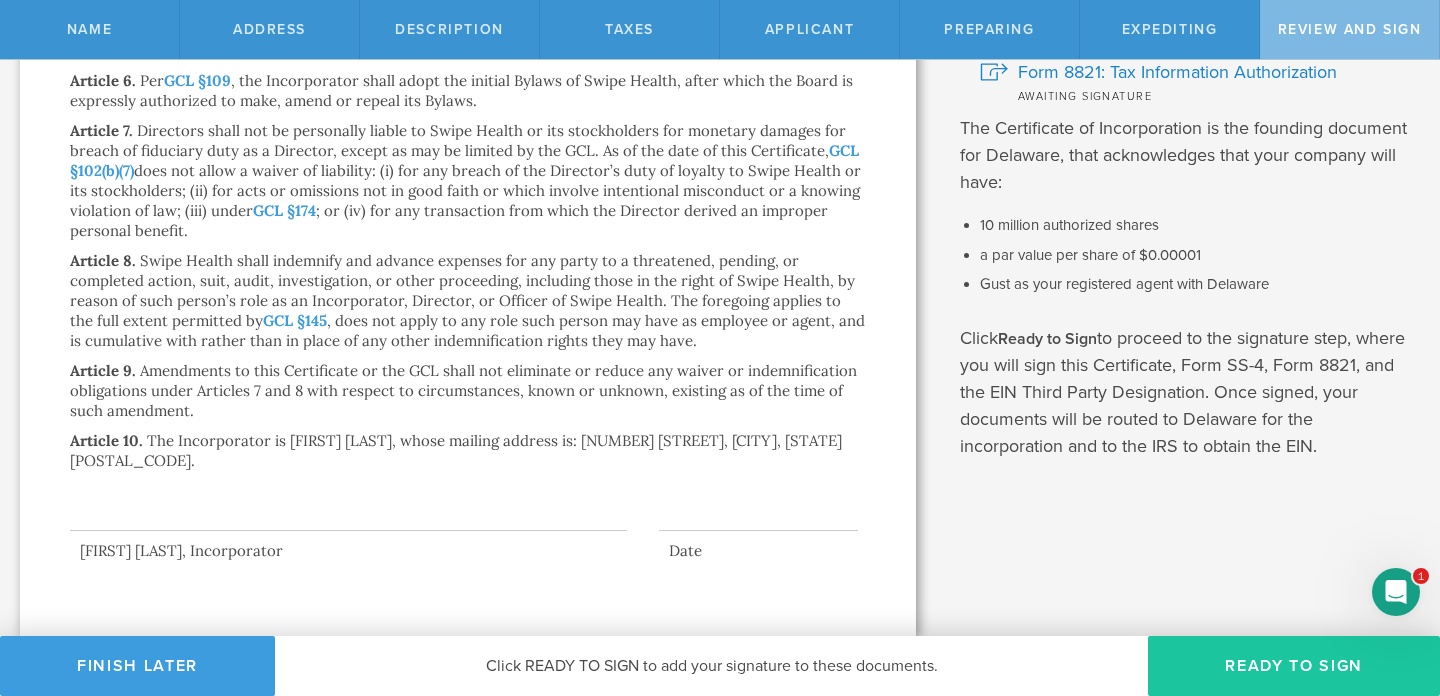click on "Ready to Sign" at bounding box center (1294, 666) 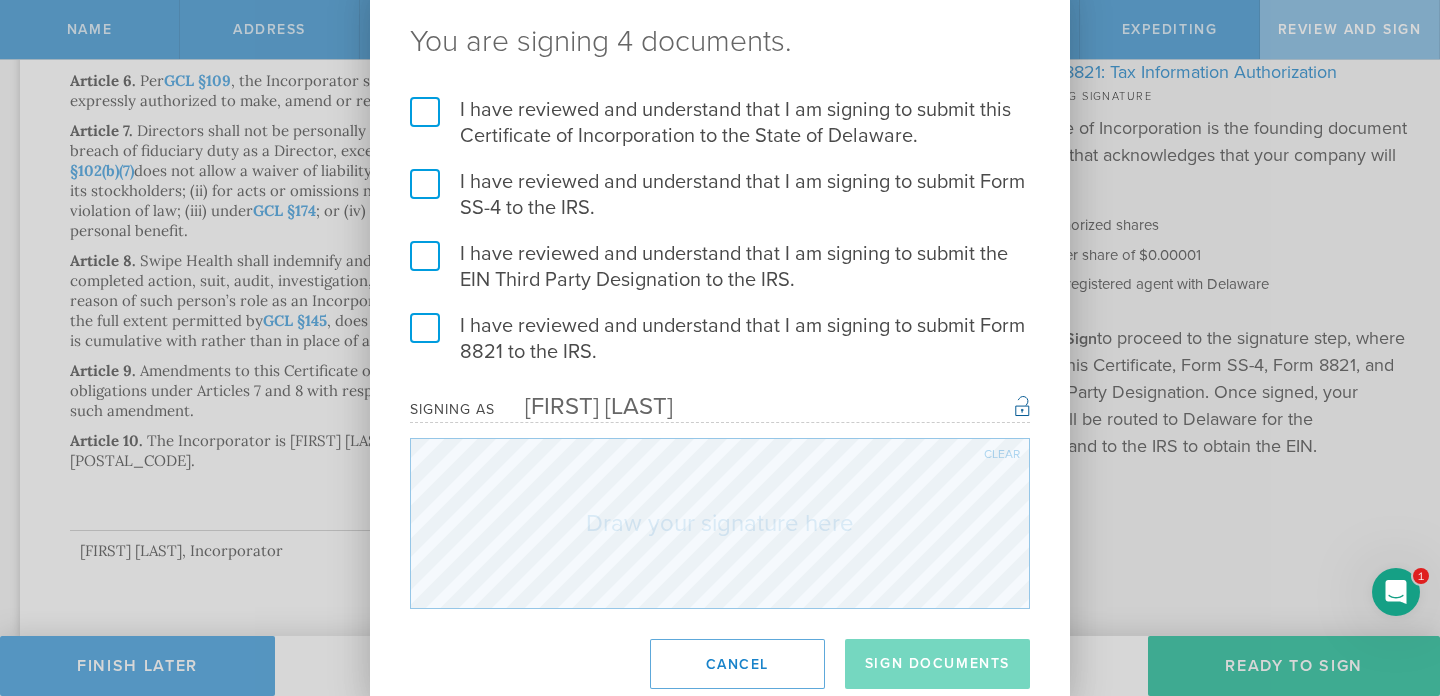click on "I have reviewed and understand that I am signing to submit this Certificate of Incorporation to the State of Delaware." at bounding box center (720, 123) 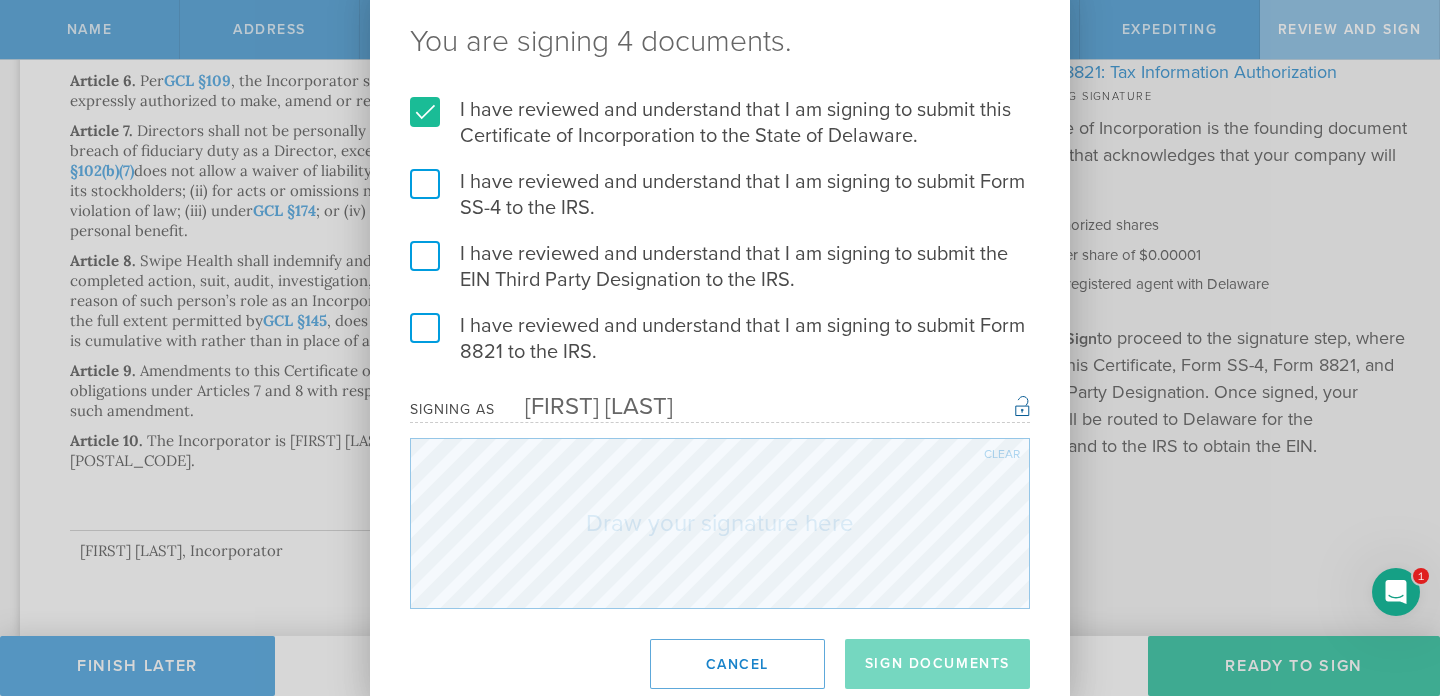 click on "I have reviewed and understand that I am signing to submit Form SS-4 to the IRS." at bounding box center (720, 195) 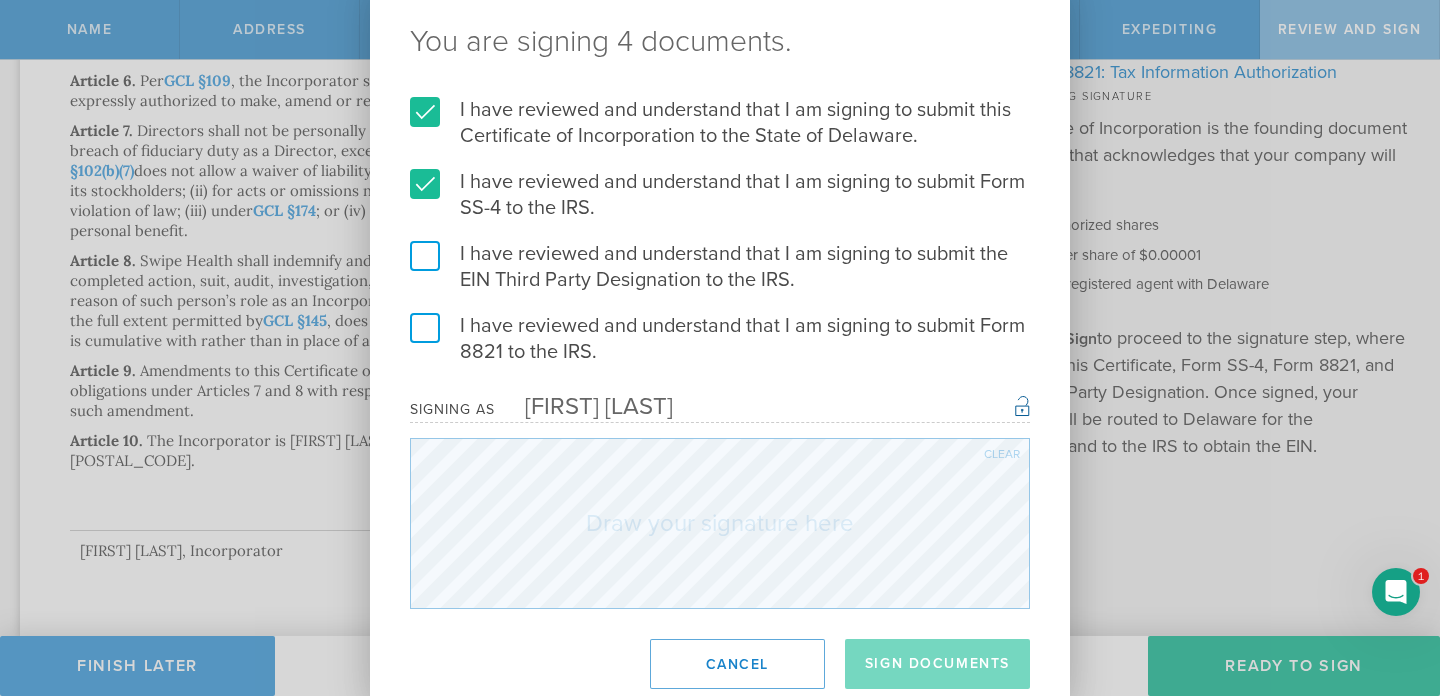 click on "I have reviewed and understand that I am signing to submit the EIN Third Party Designation to the IRS." at bounding box center (720, 267) 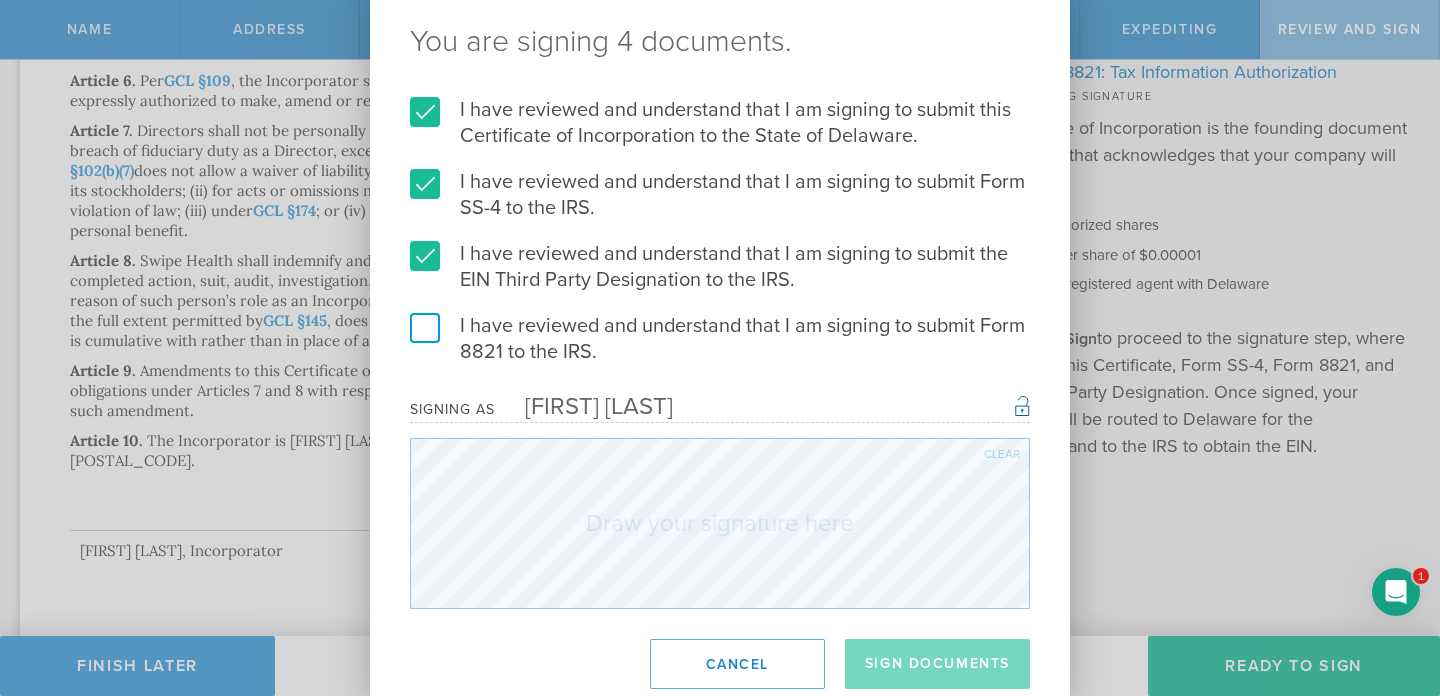 click on "I have reviewed and understand that I am signing to submit Form 8821 to the IRS." at bounding box center [720, 339] 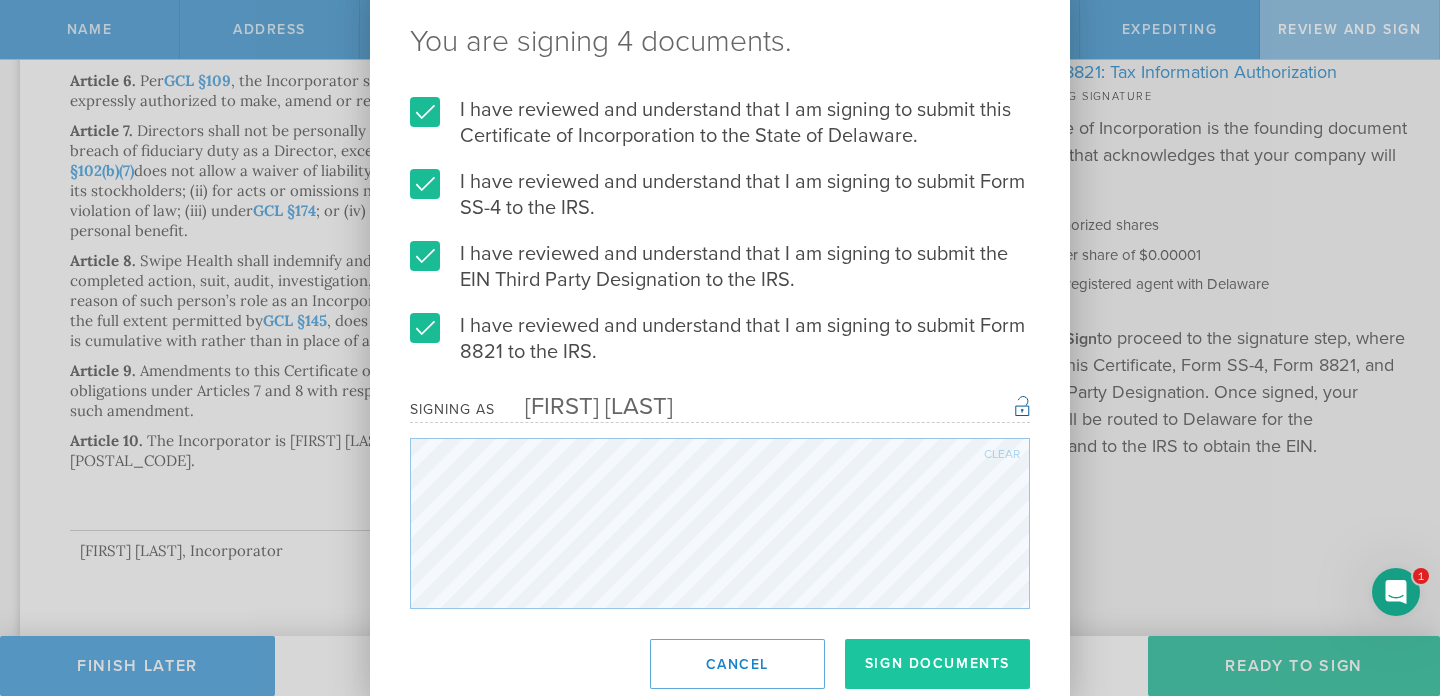 click on "Sign Documents" at bounding box center (937, 664) 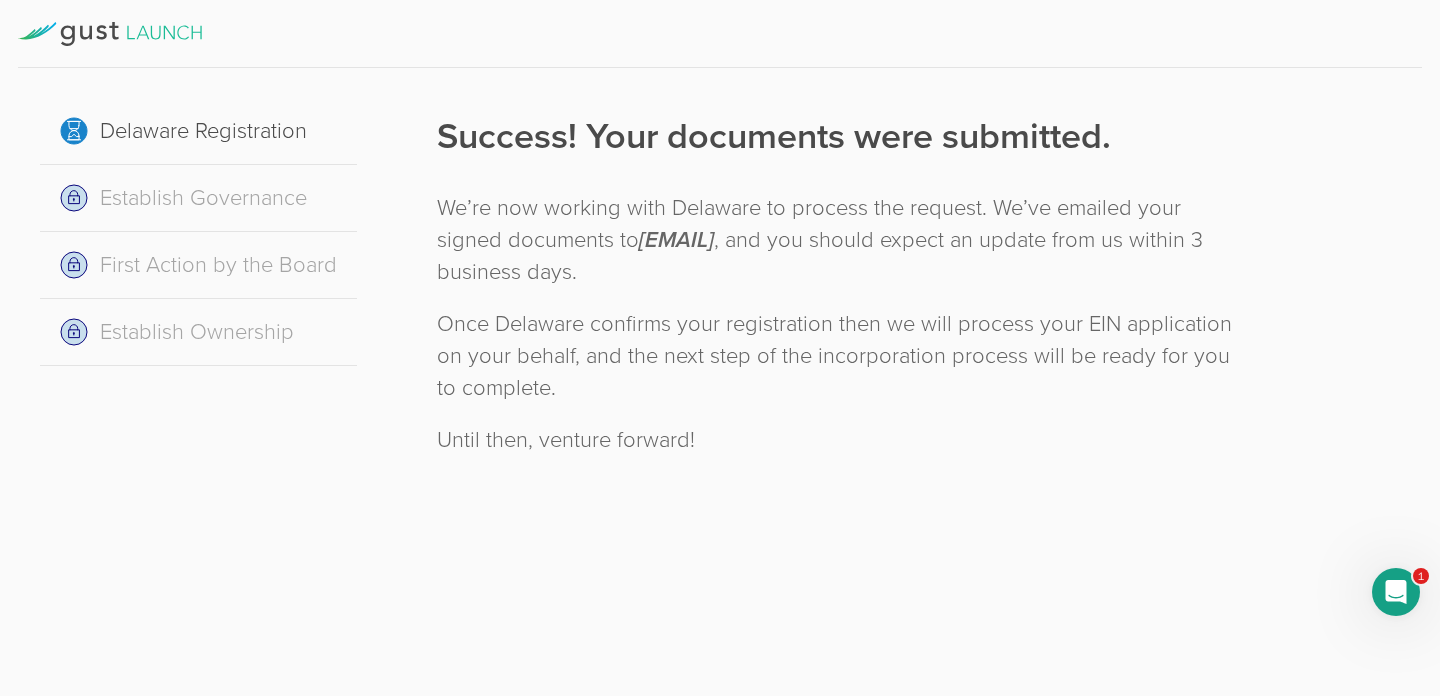 click 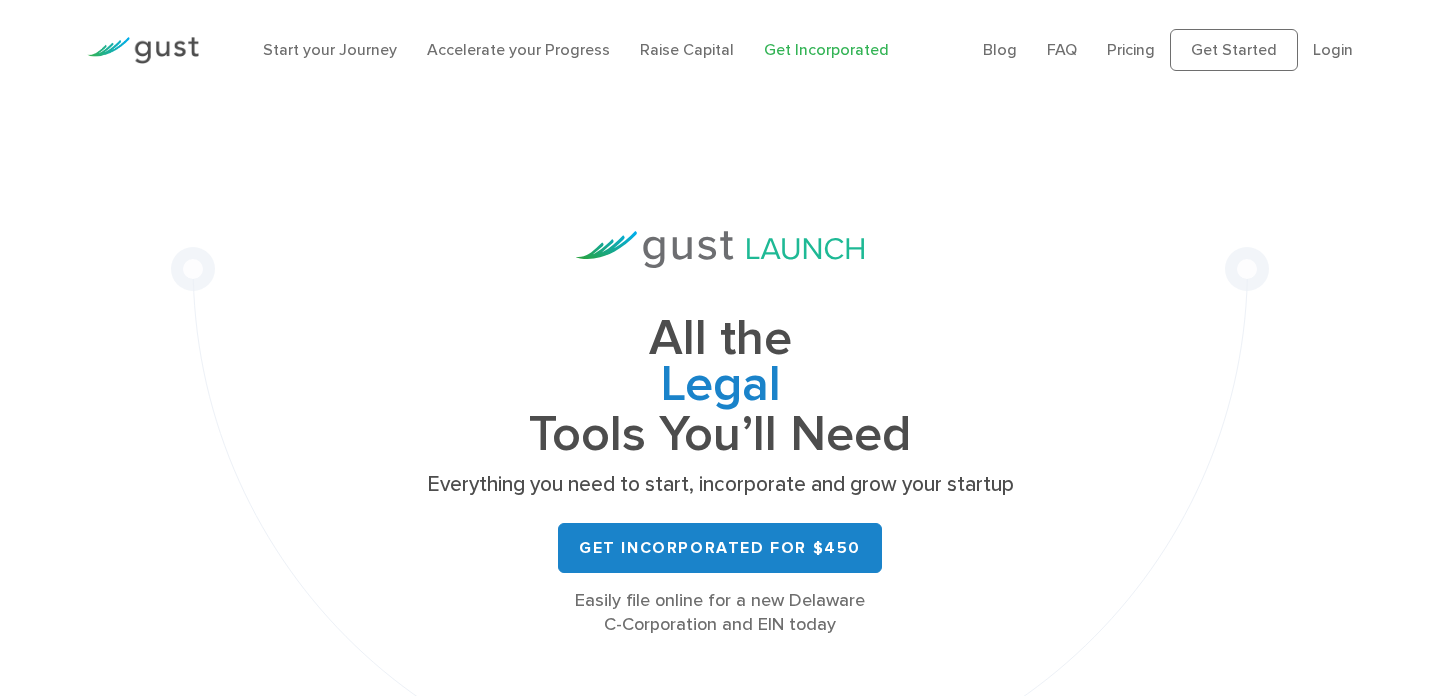 scroll, scrollTop: 0, scrollLeft: 0, axis: both 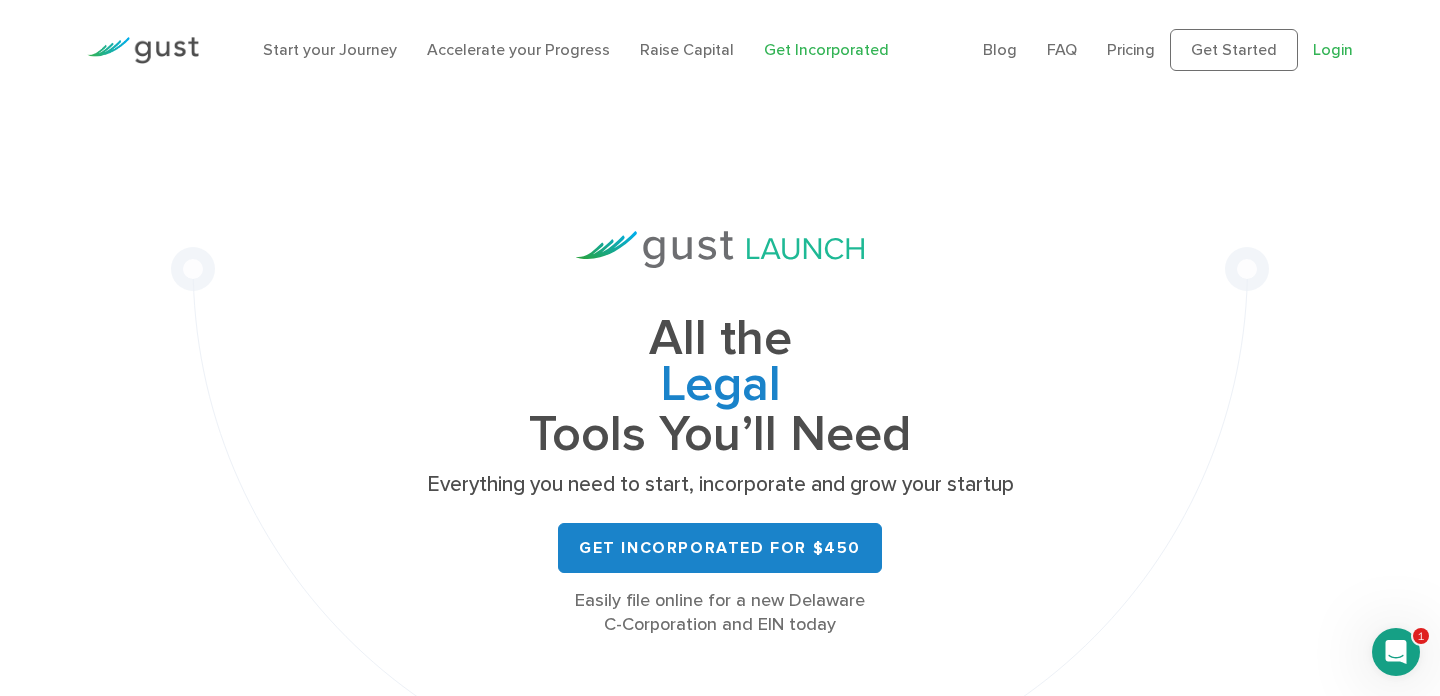 click on "Login" at bounding box center (1333, 49) 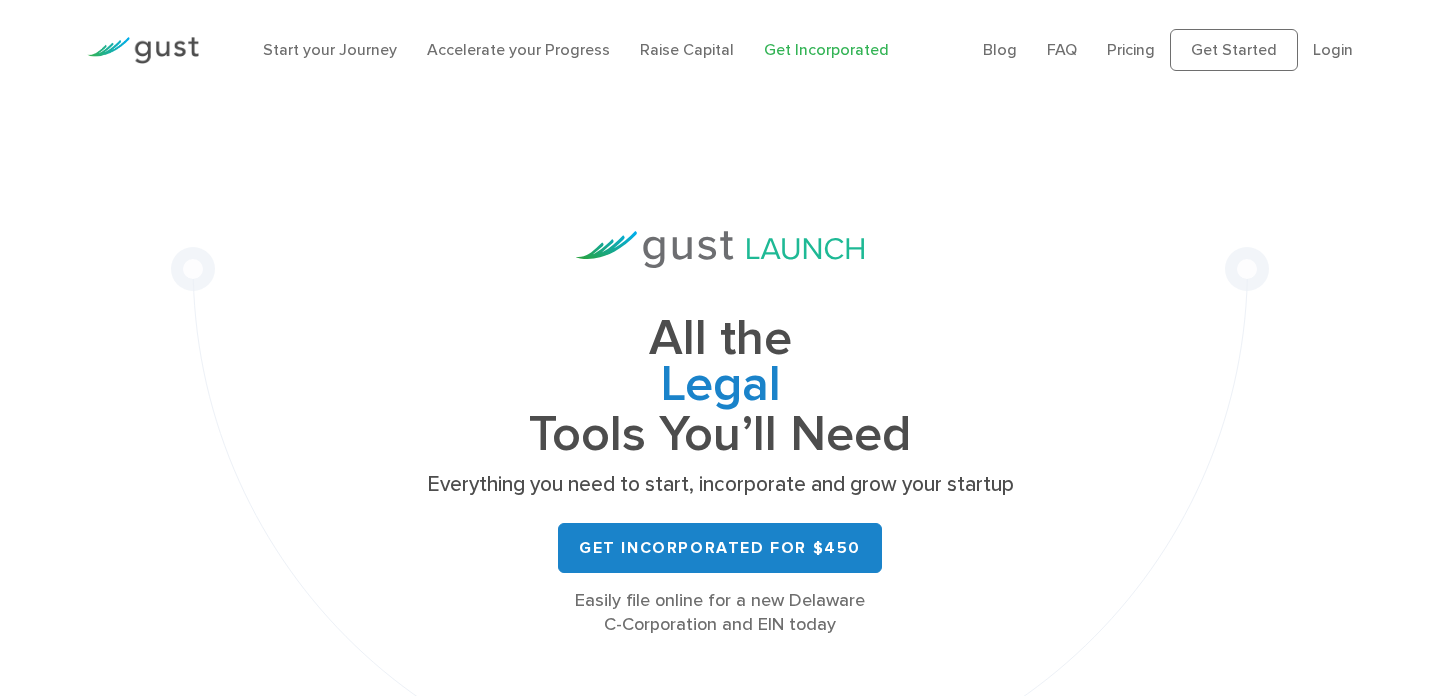 scroll, scrollTop: 0, scrollLeft: 0, axis: both 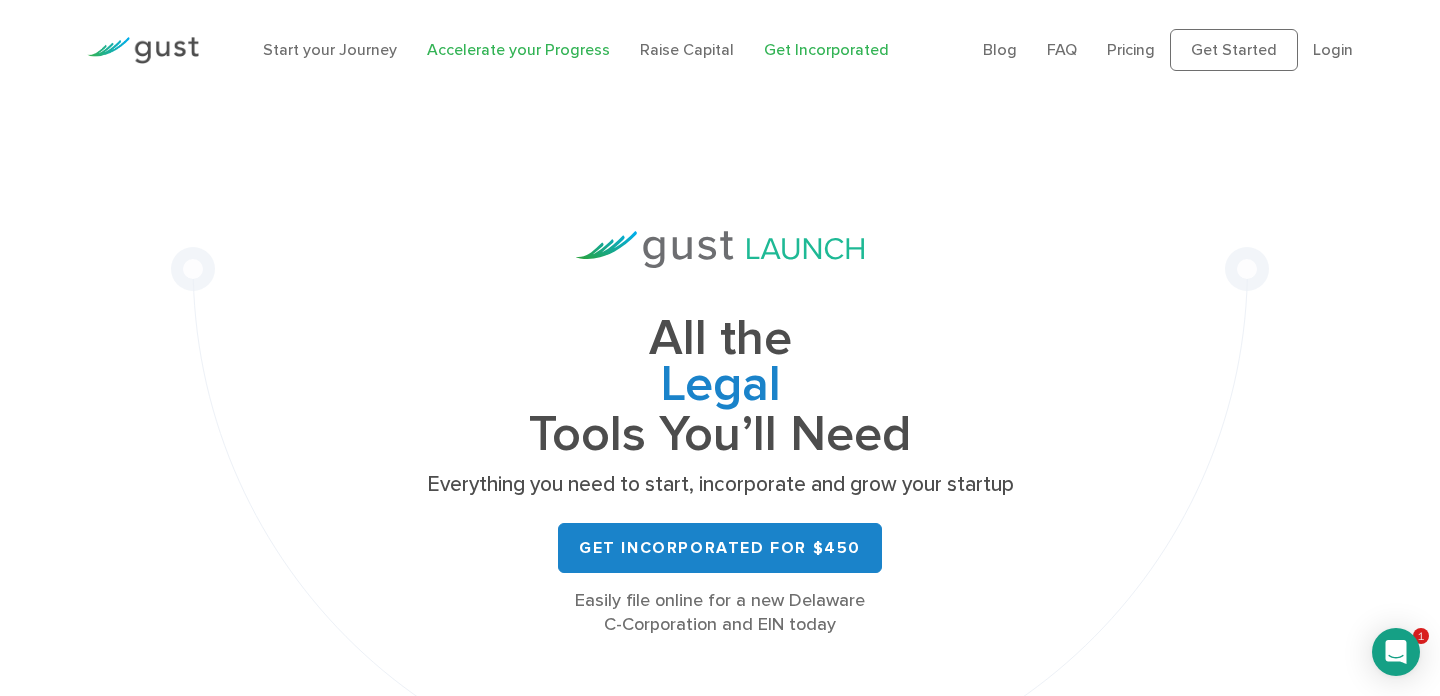 click on "Accelerate your Progress" at bounding box center (518, 49) 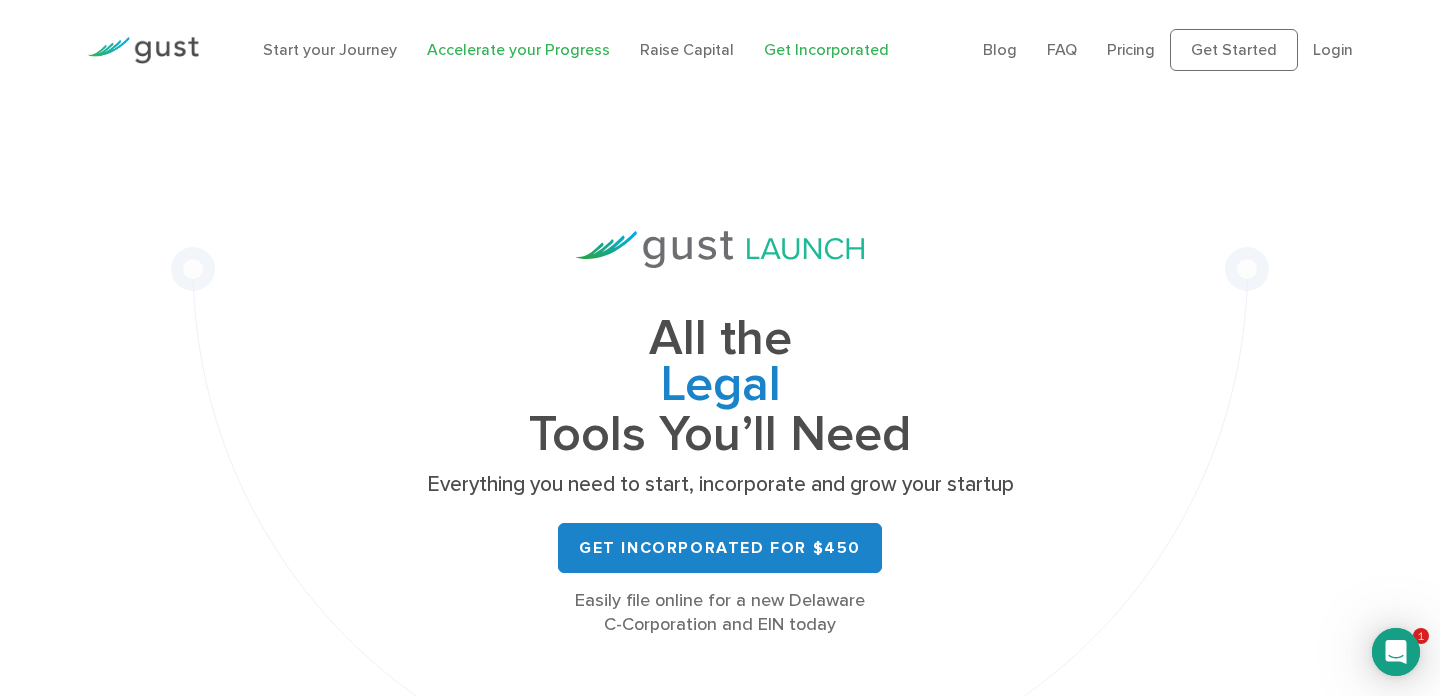 scroll, scrollTop: 0, scrollLeft: 0, axis: both 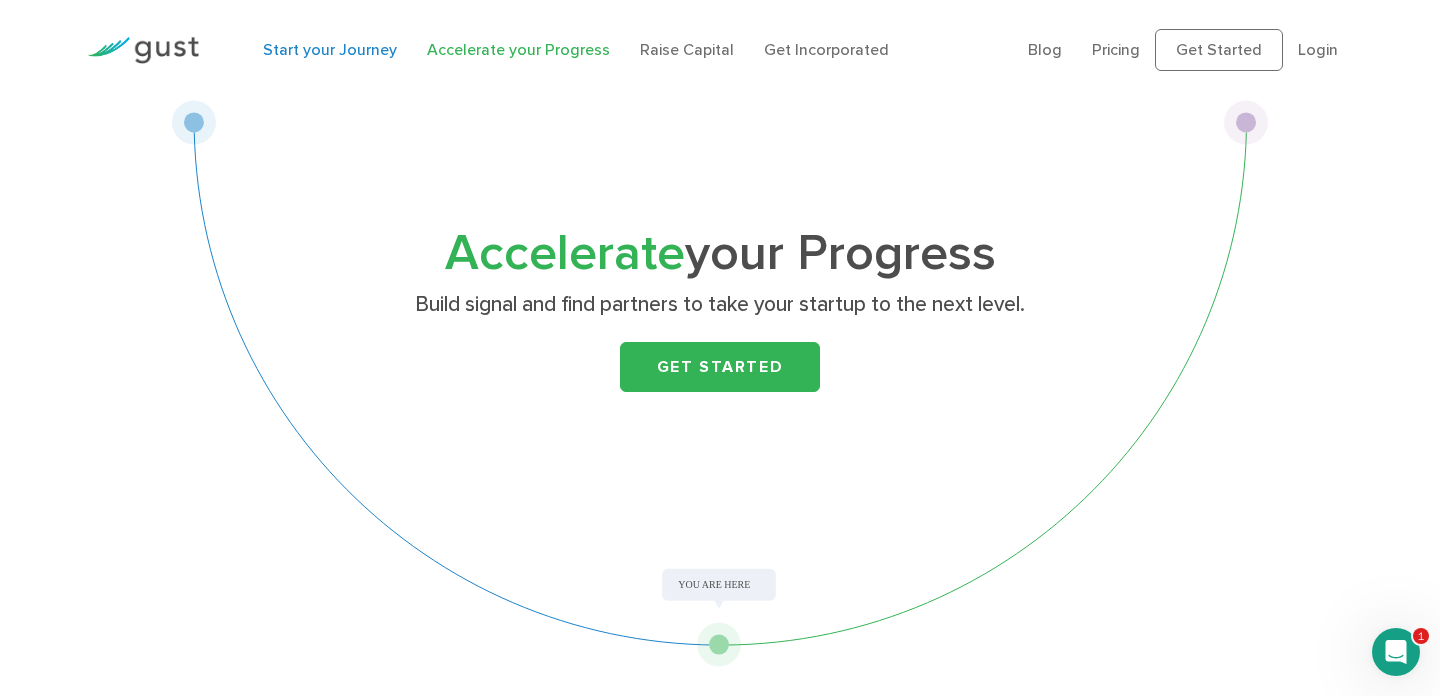 click on "Start your Journey" at bounding box center (330, 49) 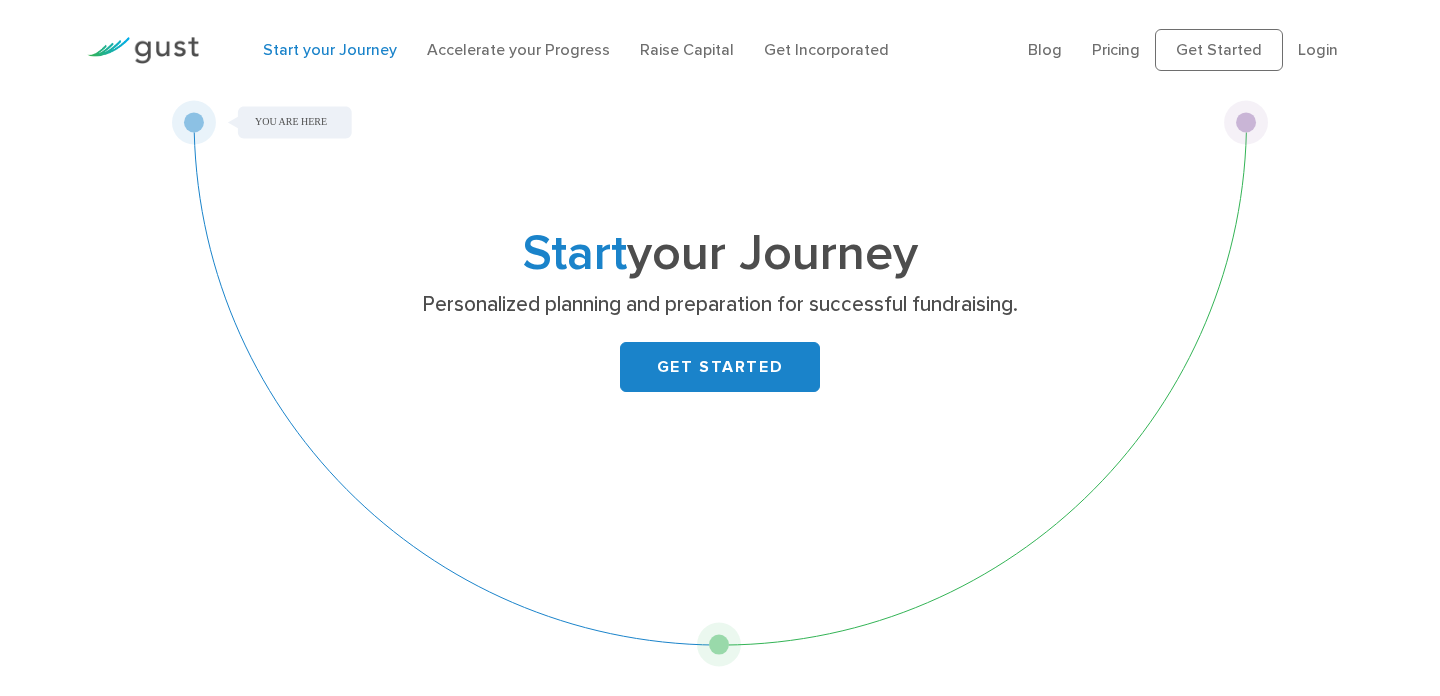 scroll, scrollTop: 0, scrollLeft: 0, axis: both 